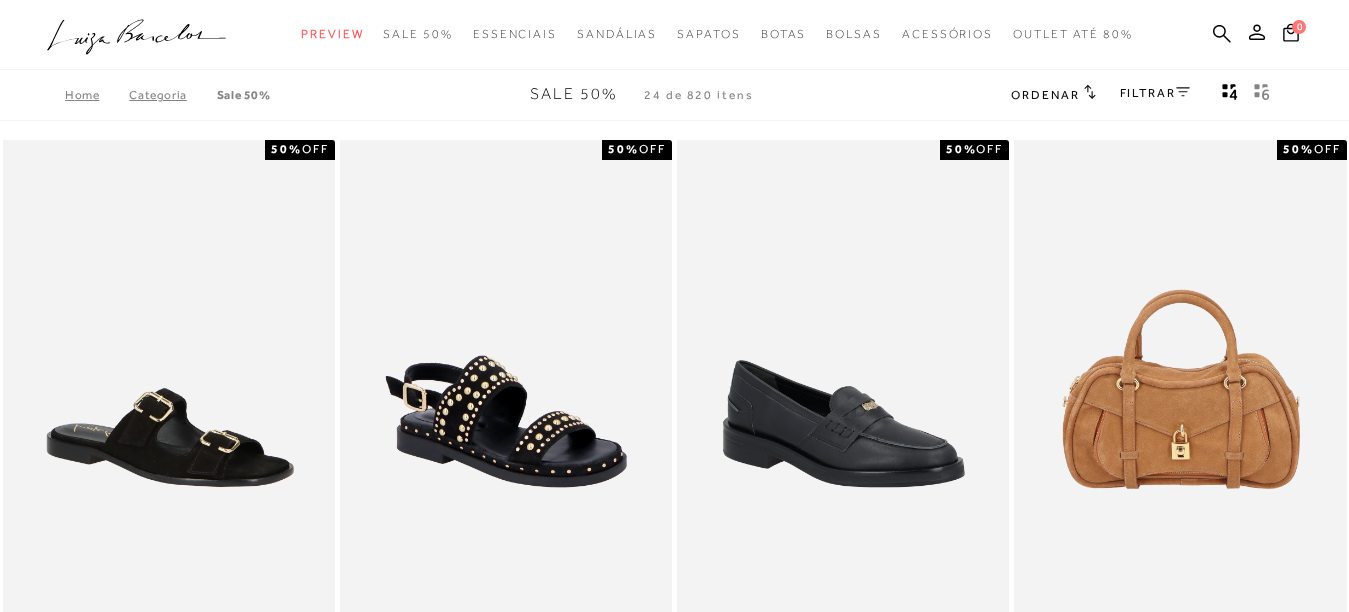 scroll, scrollTop: 0, scrollLeft: 0, axis: both 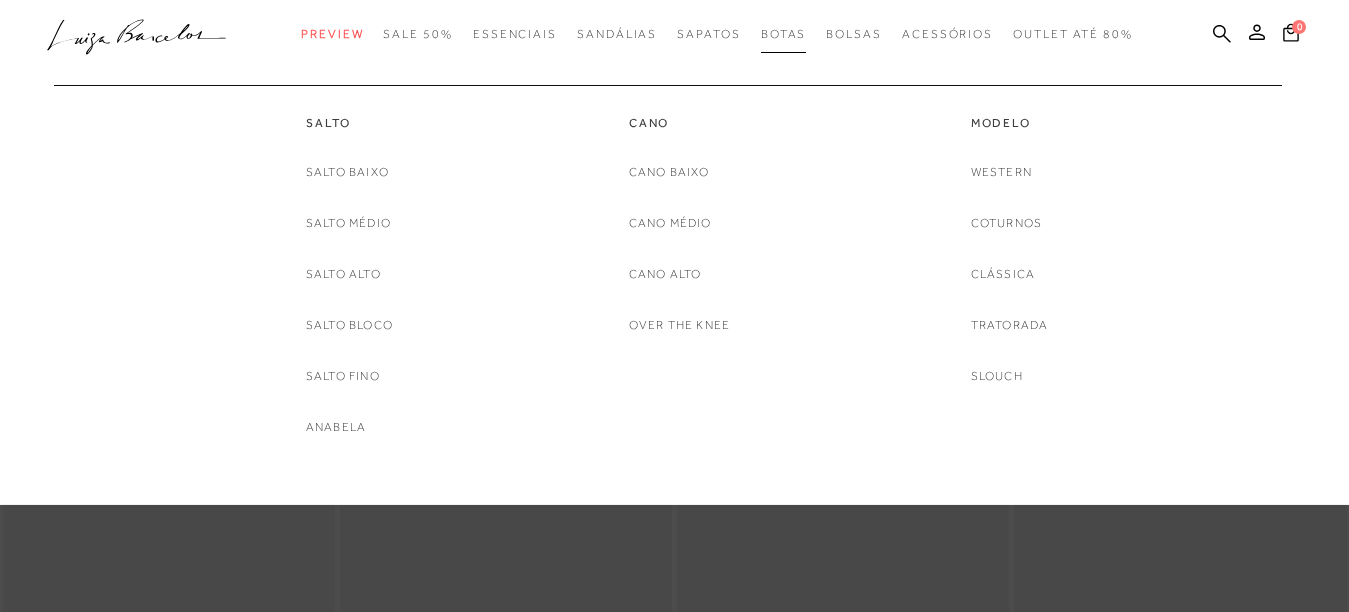 click on "Botas" at bounding box center [784, 34] 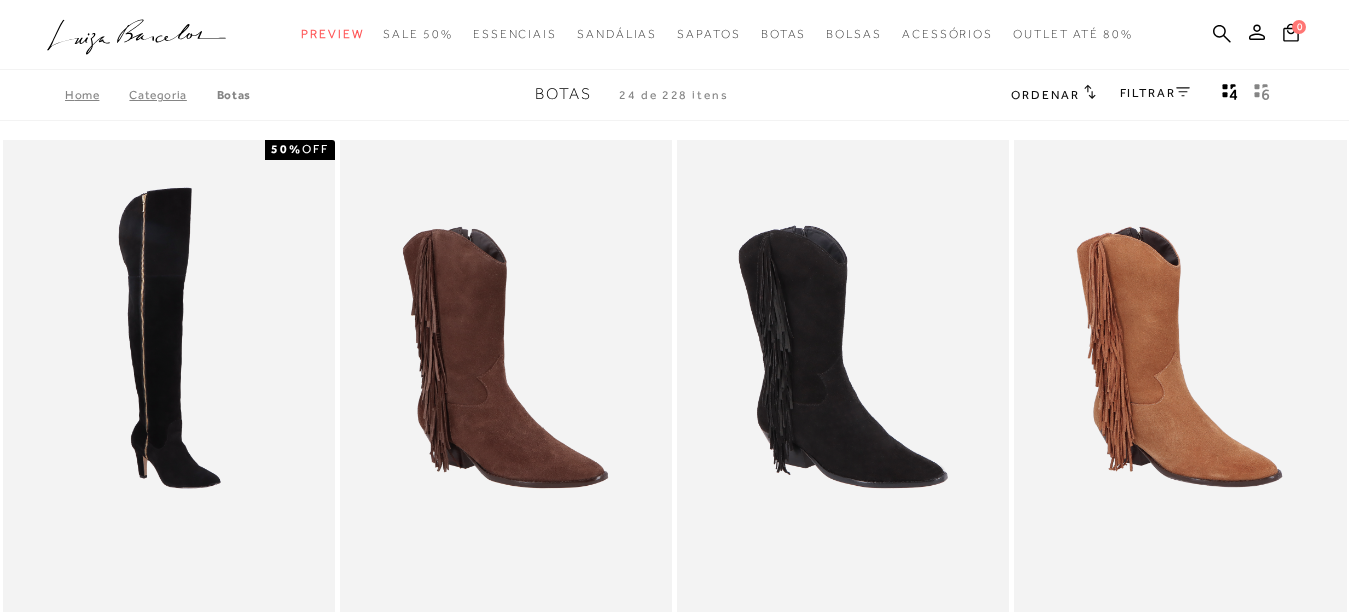 click on "FILTRAR" at bounding box center (1155, 93) 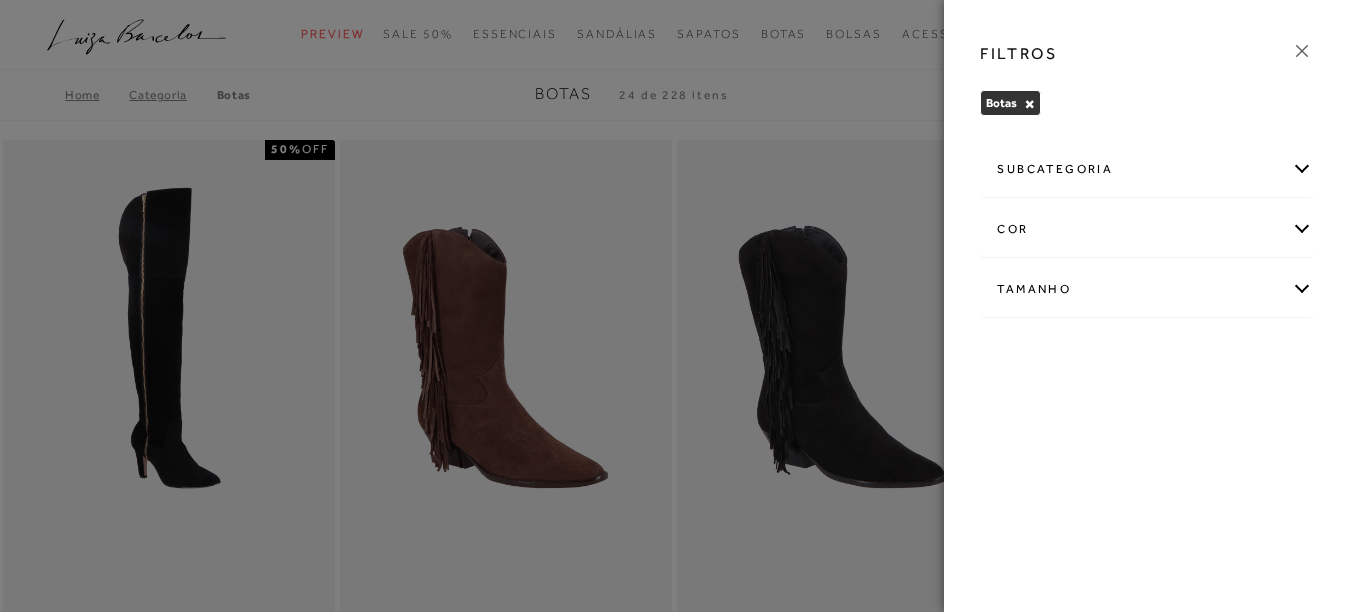 click on "Tamanho" at bounding box center (1146, 289) 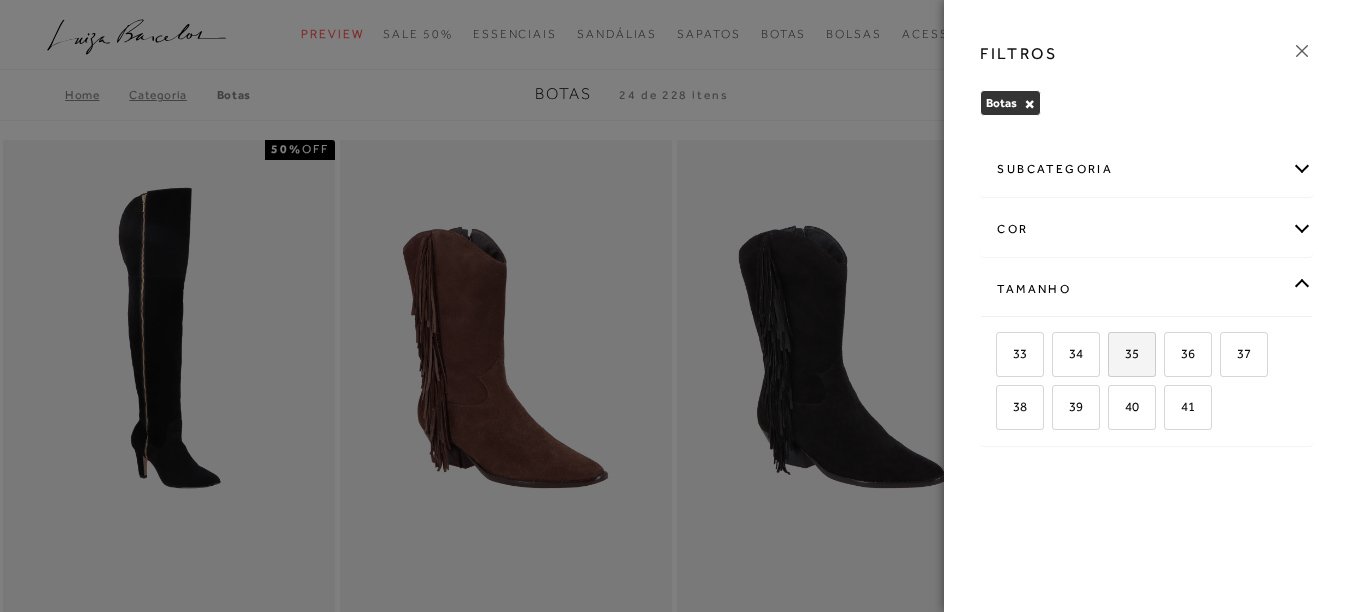 click on "35" at bounding box center (1124, 353) 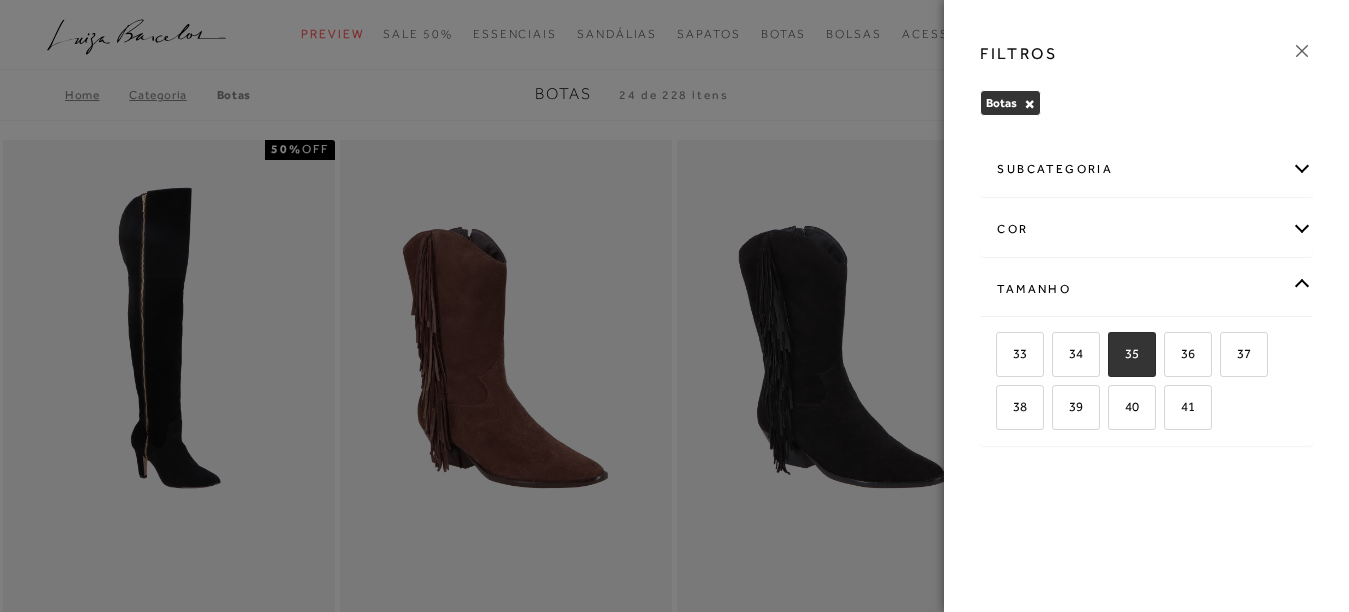 checkbox on "true" 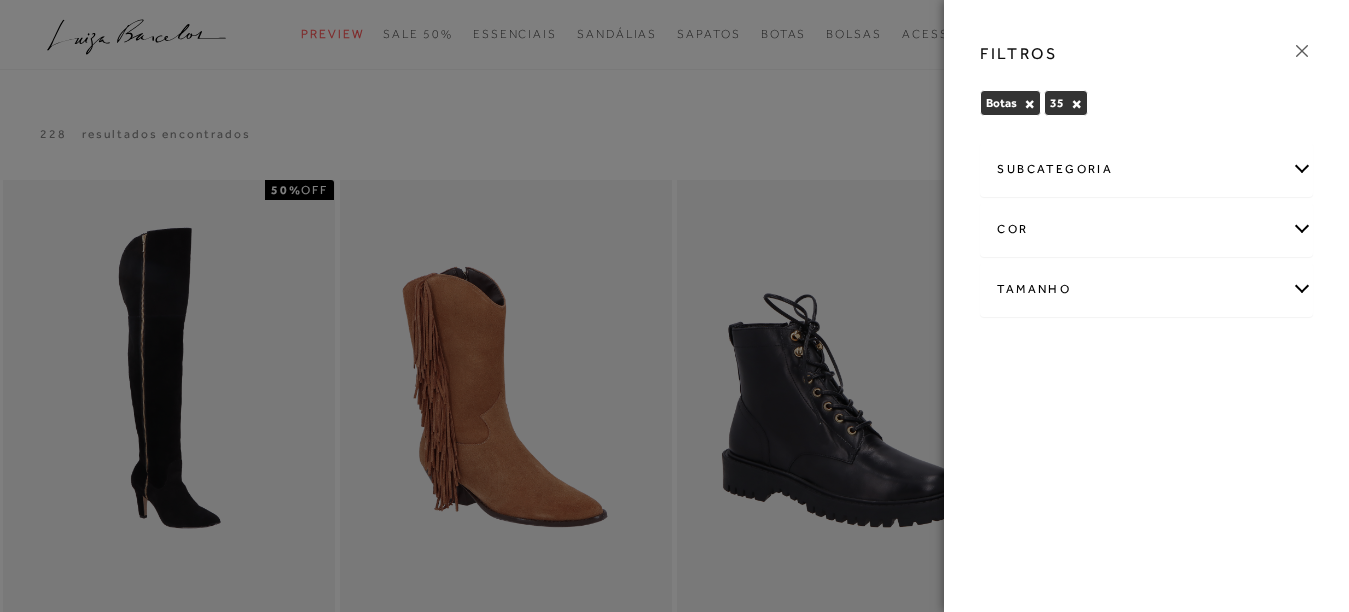 click 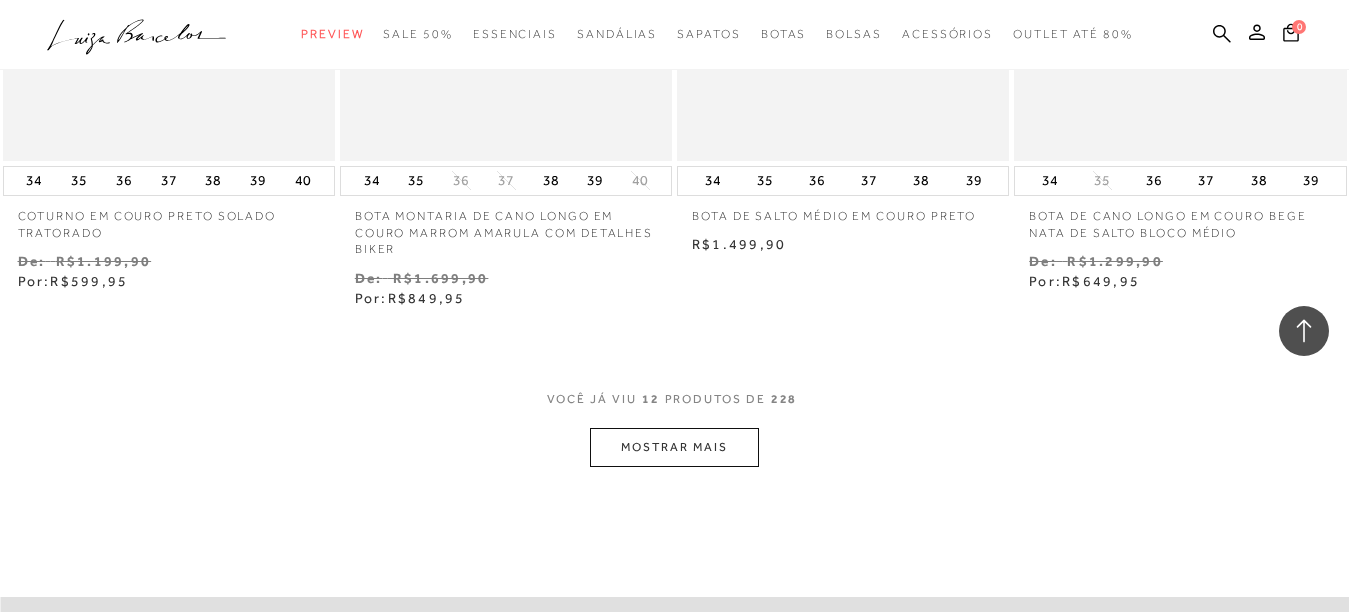 scroll, scrollTop: 1900, scrollLeft: 0, axis: vertical 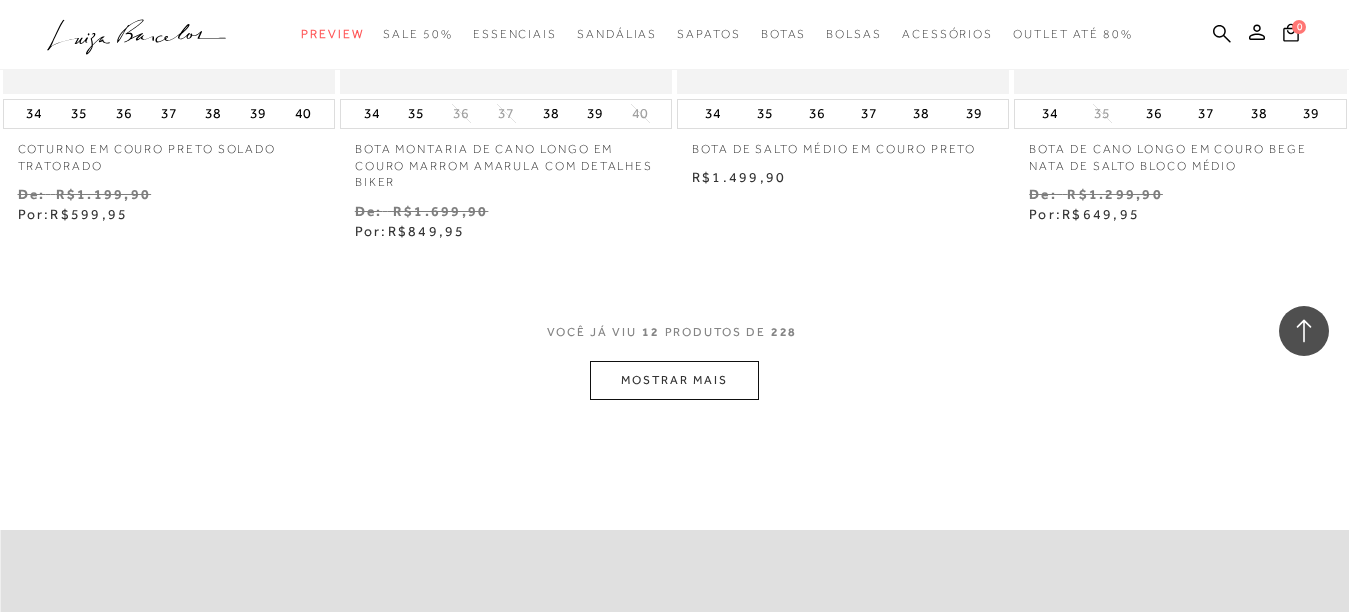 click on "MOSTRAR MAIS" at bounding box center [674, 380] 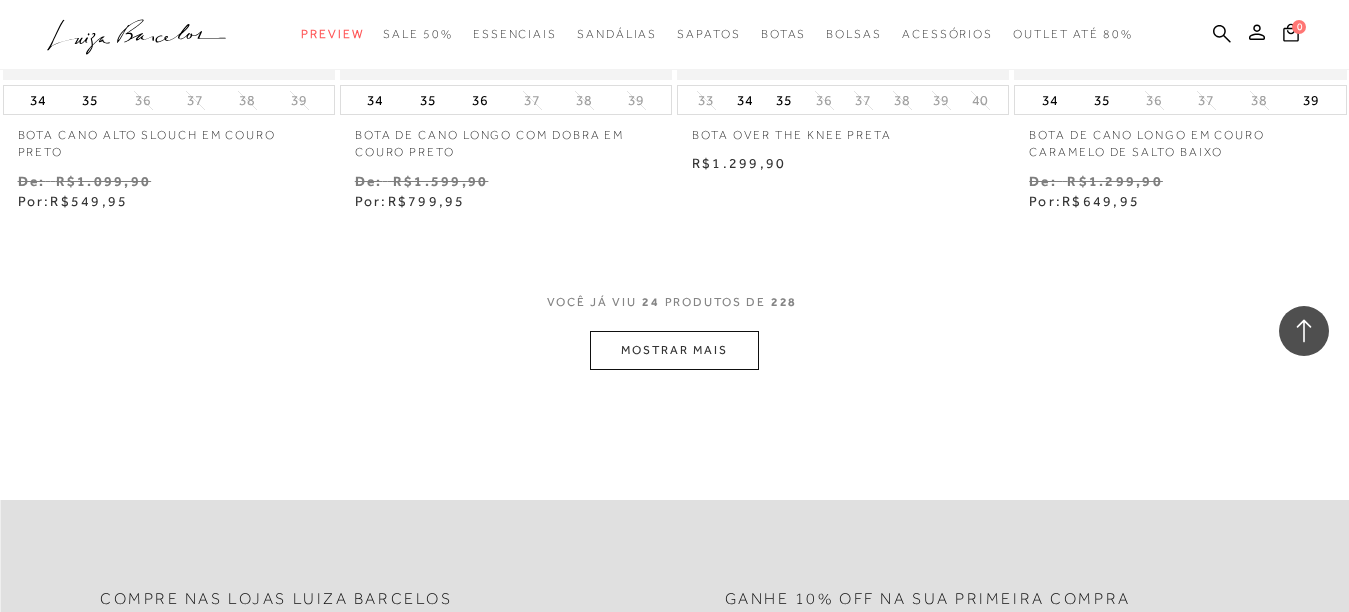scroll, scrollTop: 3893, scrollLeft: 0, axis: vertical 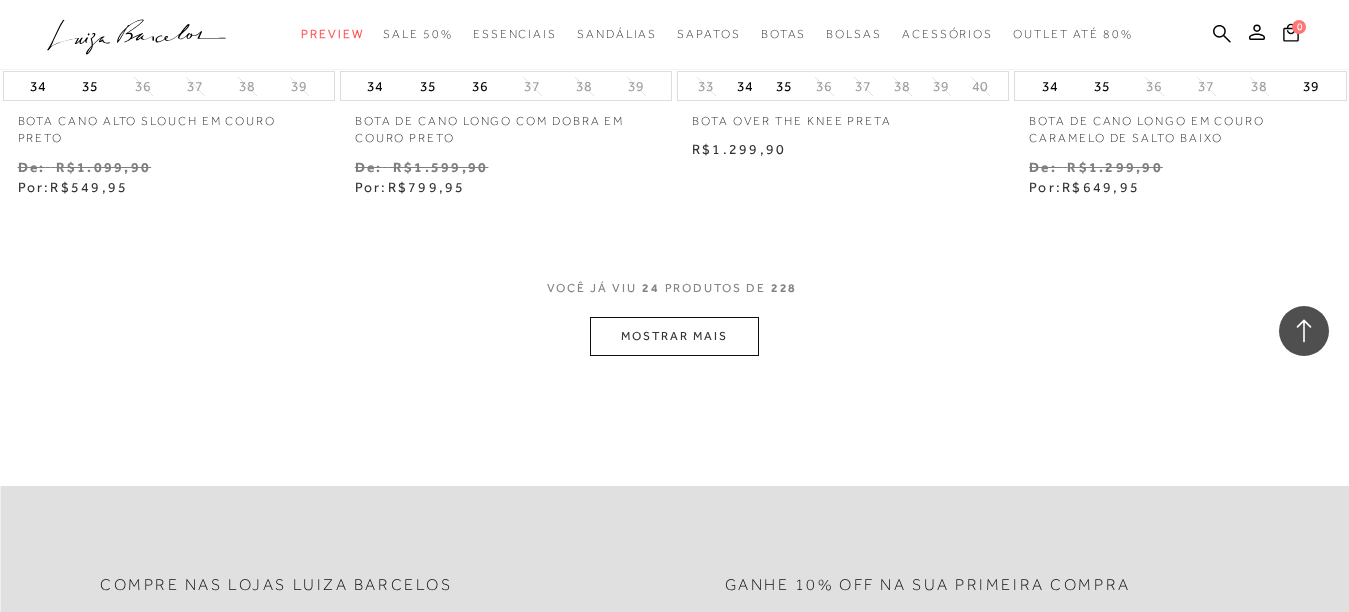 click on "MOSTRAR MAIS" at bounding box center [674, 336] 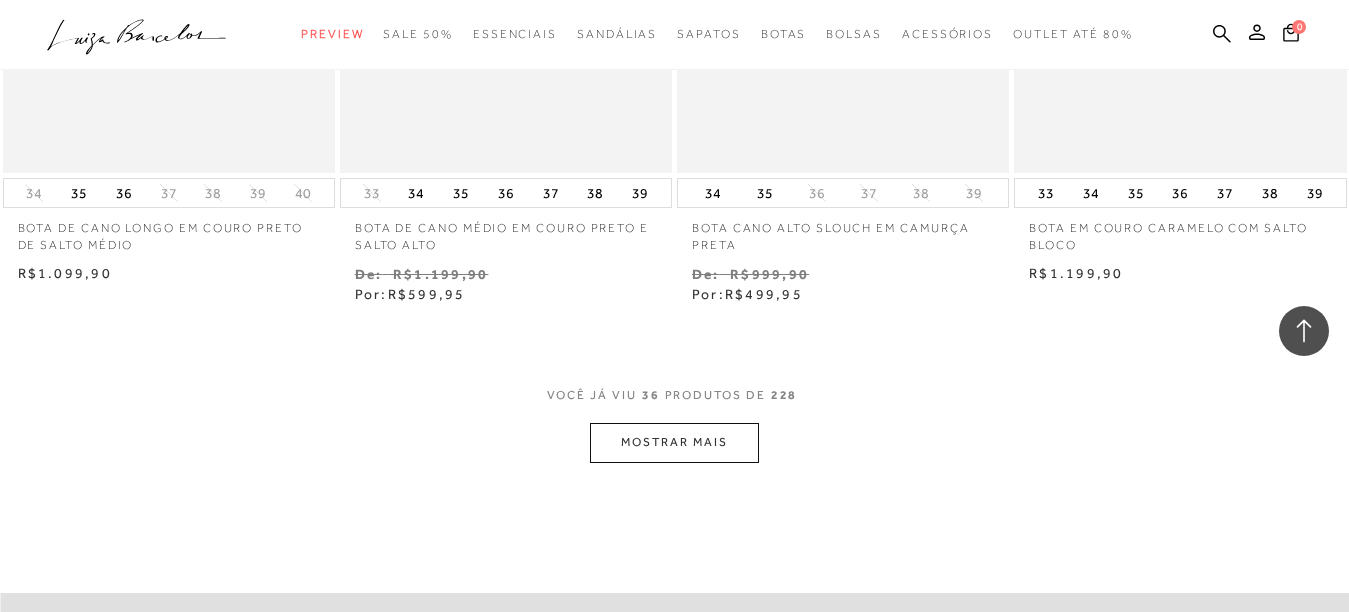 scroll, scrollTop: 5752, scrollLeft: 0, axis: vertical 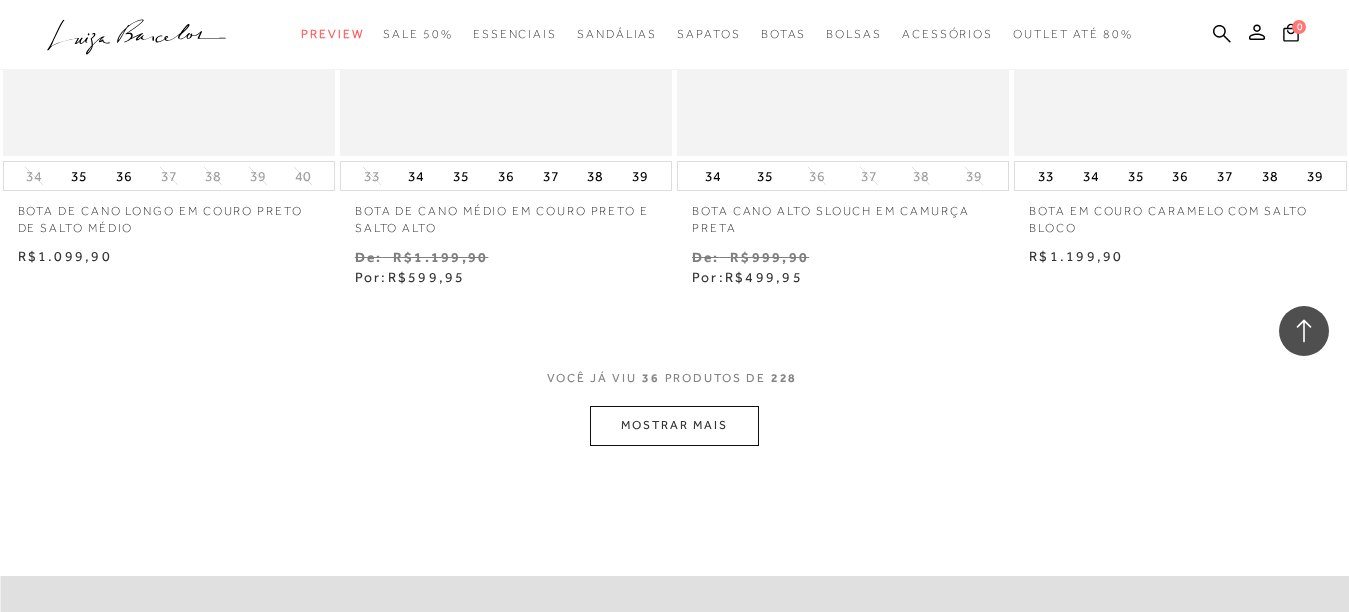 click on "MOSTRAR MAIS" at bounding box center [674, 425] 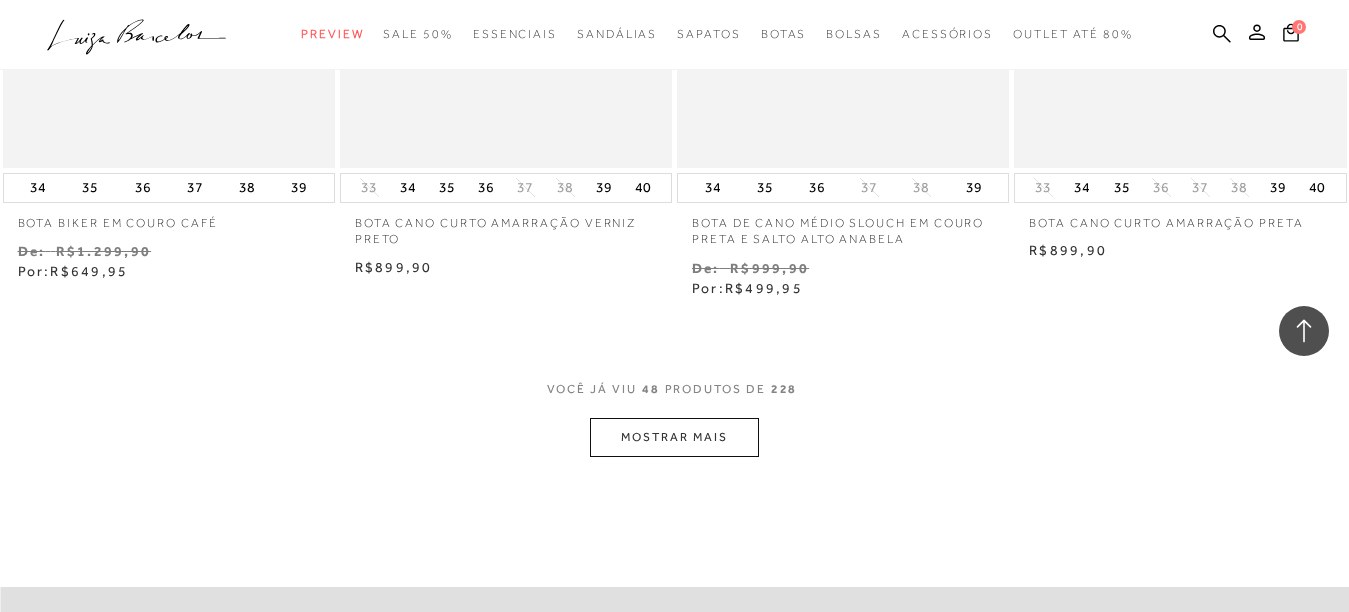 scroll, scrollTop: 7697, scrollLeft: 0, axis: vertical 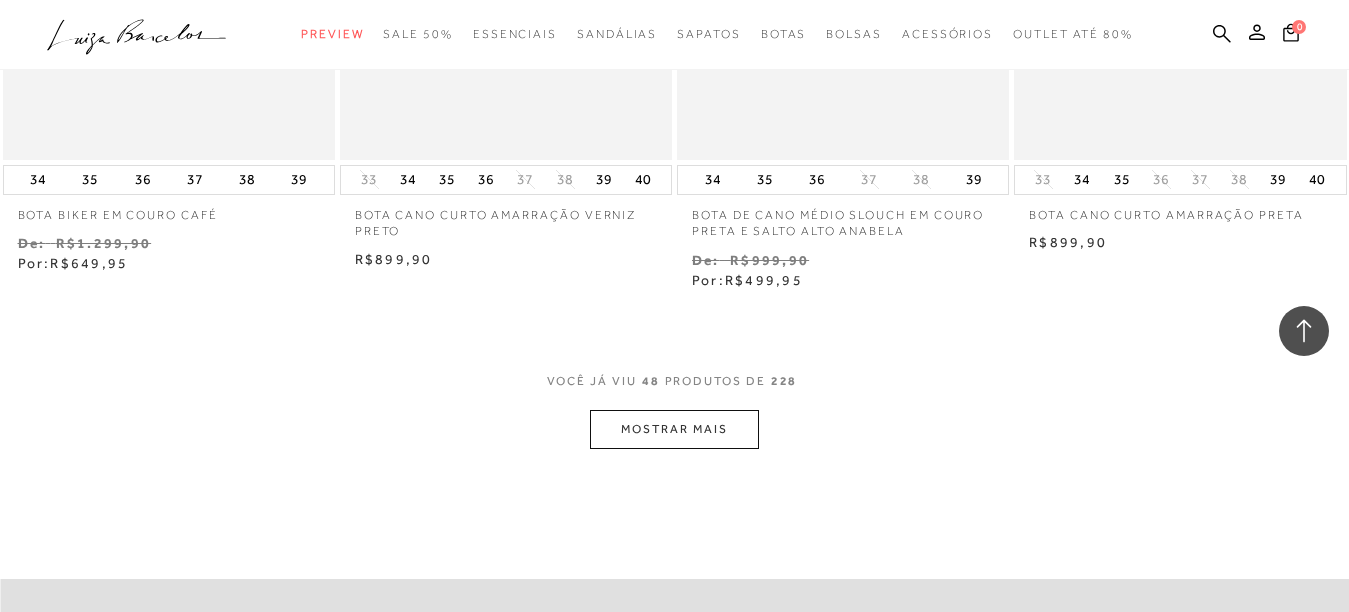 click on "MOSTRAR MAIS" at bounding box center (674, 429) 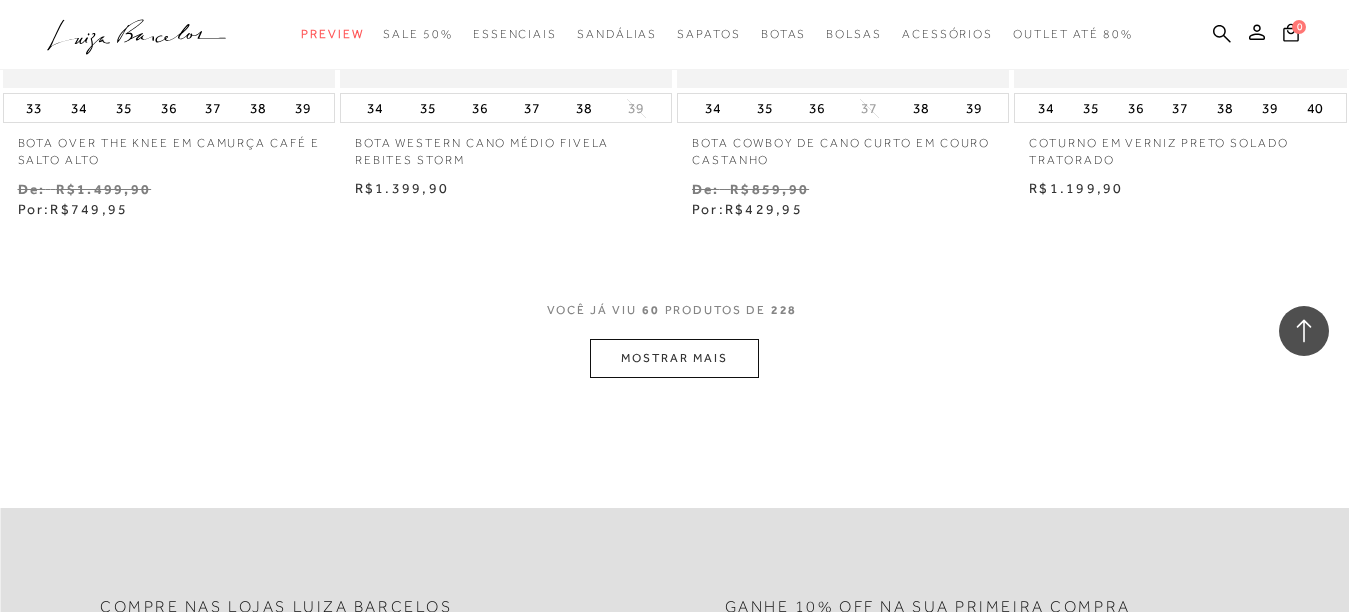 scroll, scrollTop: 9757, scrollLeft: 0, axis: vertical 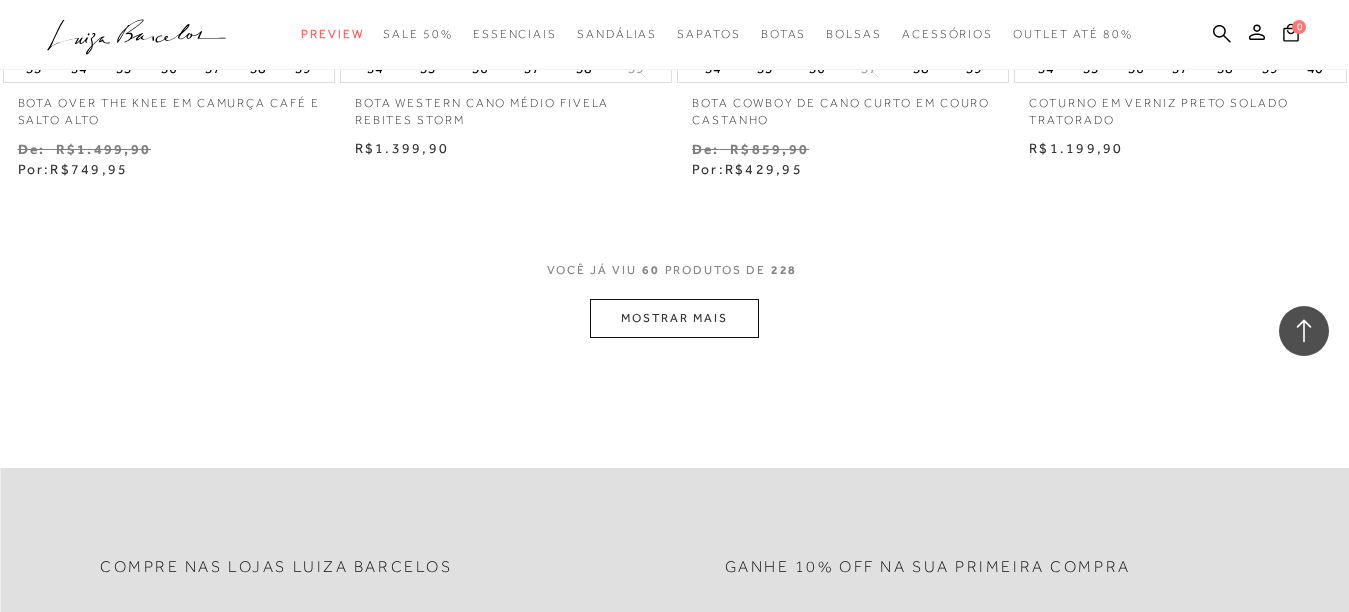 click on "MOSTRAR MAIS" at bounding box center (674, 318) 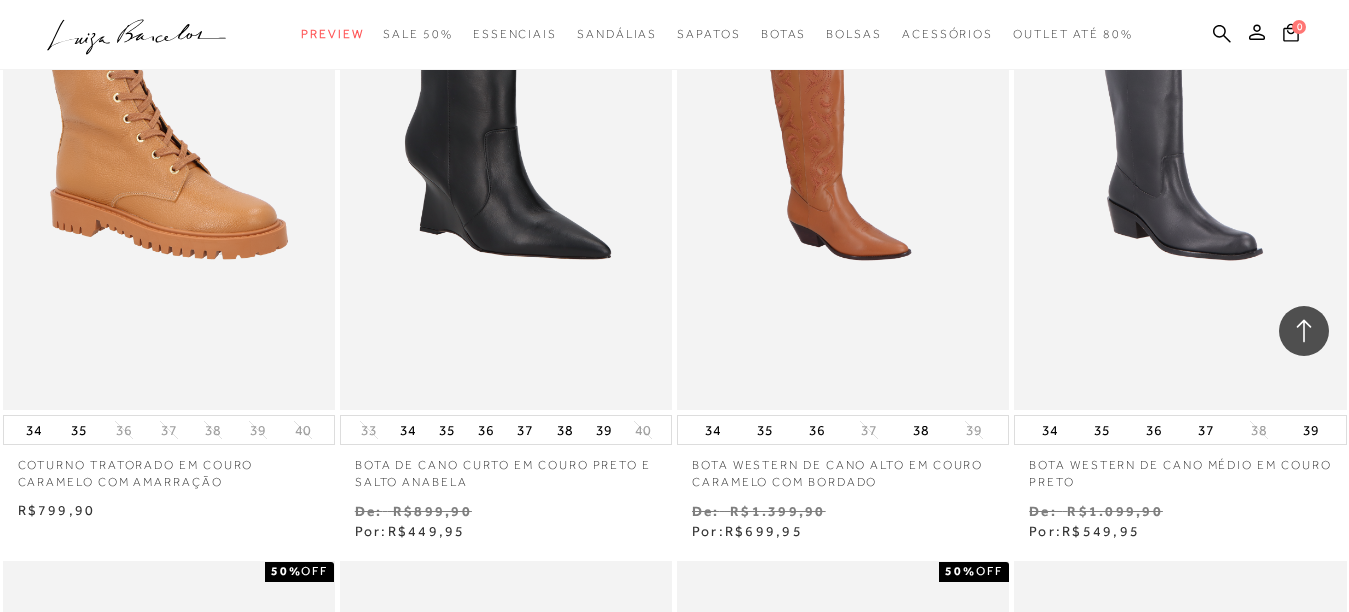 scroll, scrollTop: 10051, scrollLeft: 0, axis: vertical 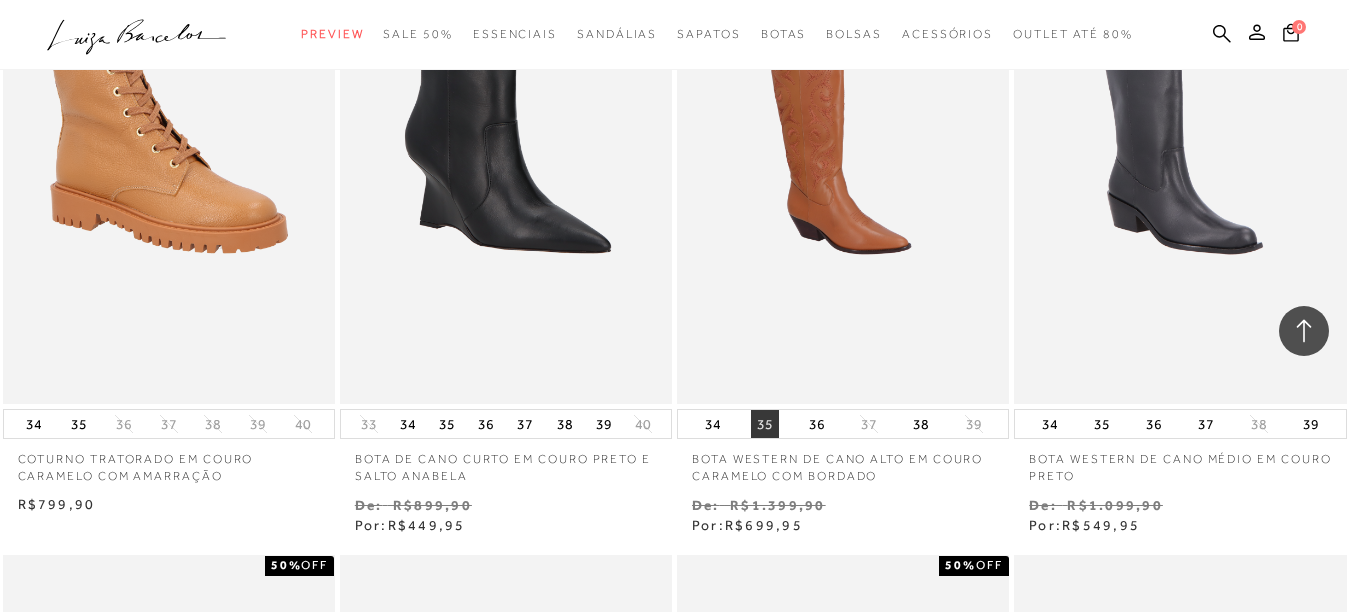 click on "35" at bounding box center [765, 424] 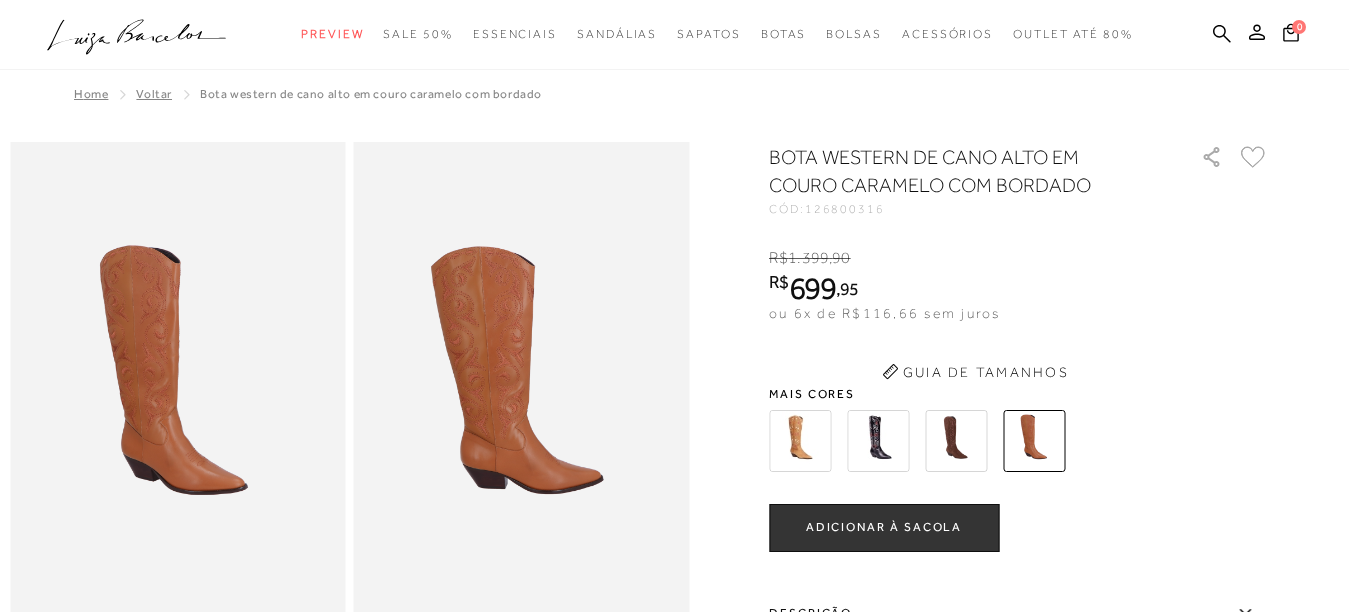 scroll, scrollTop: 0, scrollLeft: 0, axis: both 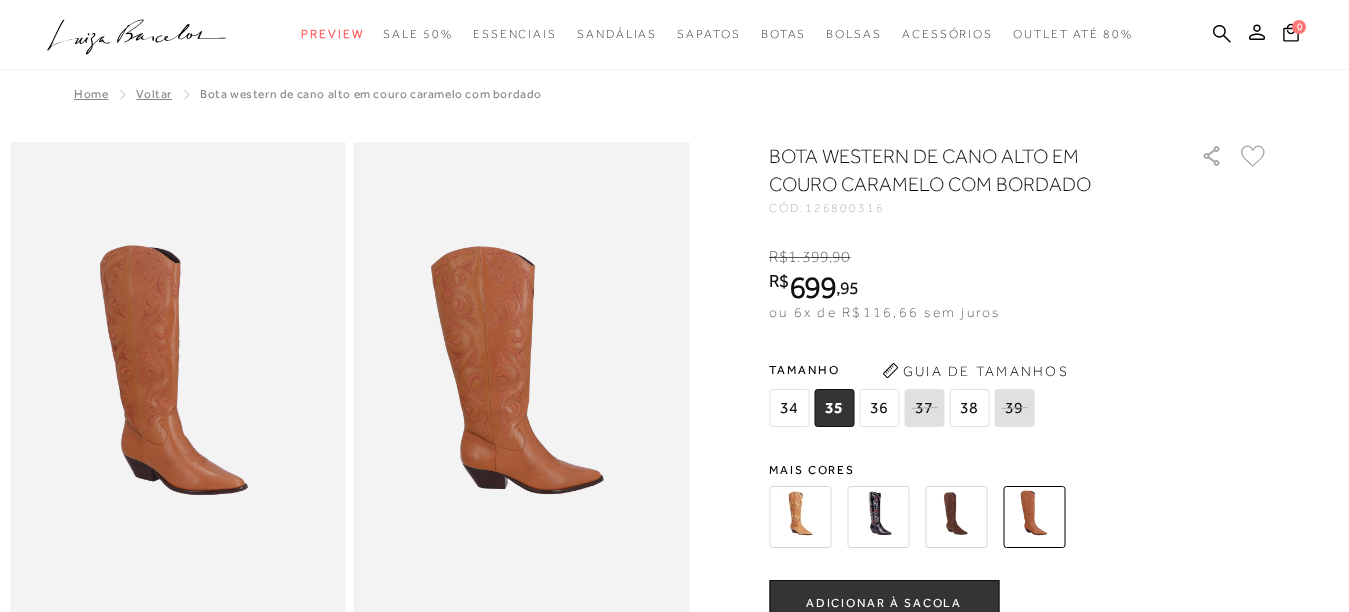 click on "ADICIONAR À SACOLA" at bounding box center (884, 603) 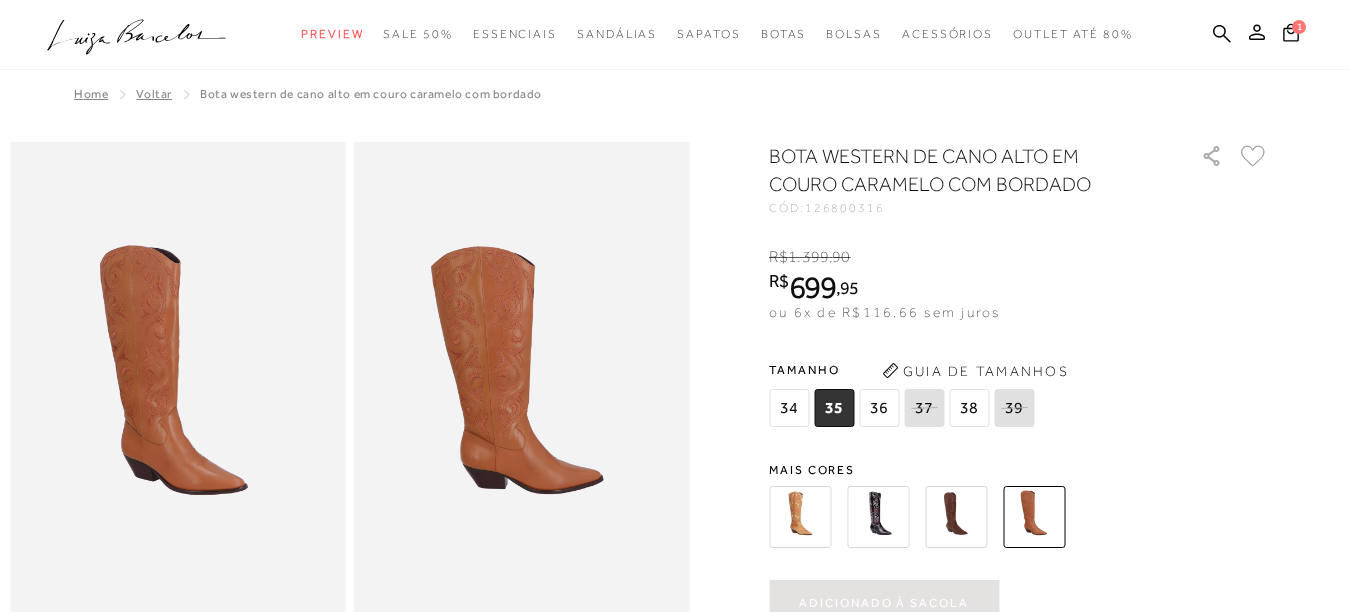 scroll, scrollTop: 0, scrollLeft: 0, axis: both 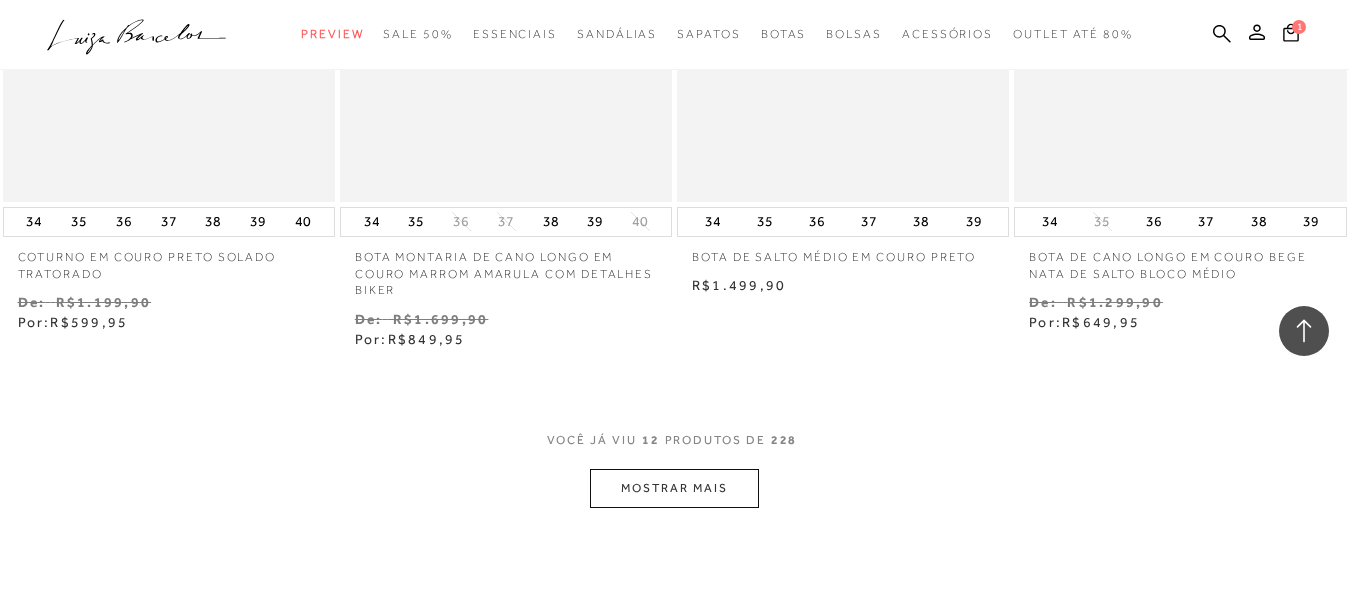 click on "MOSTRAR MAIS" at bounding box center (674, 488) 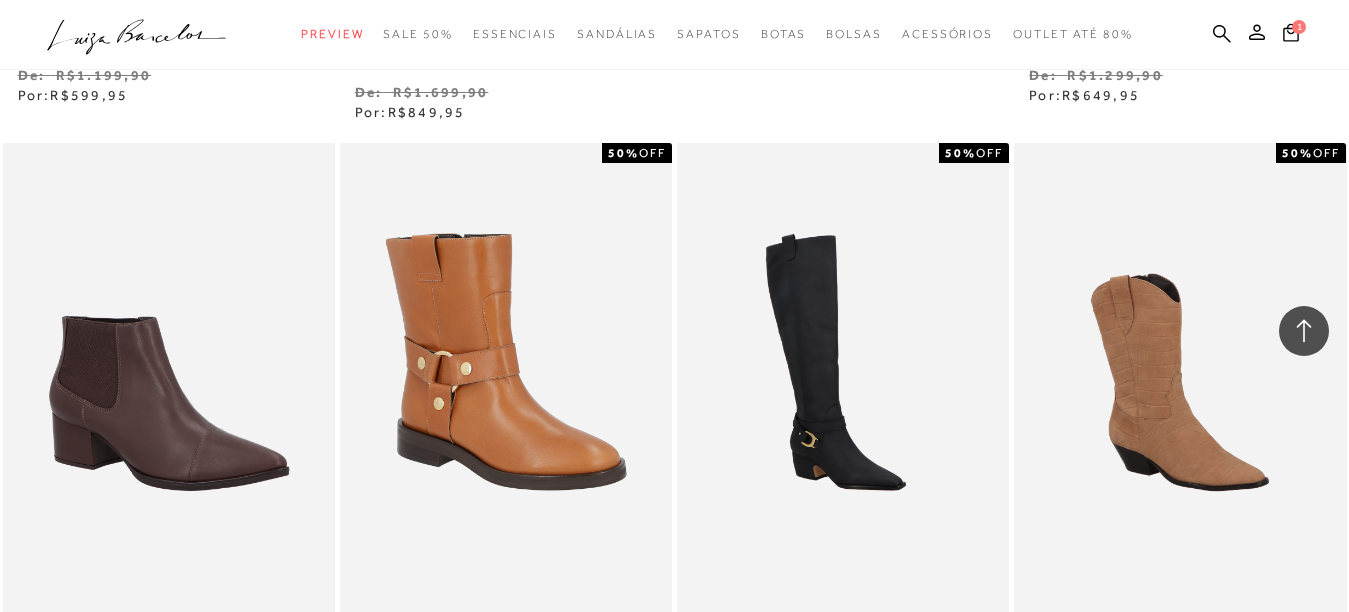 scroll, scrollTop: 2046, scrollLeft: 0, axis: vertical 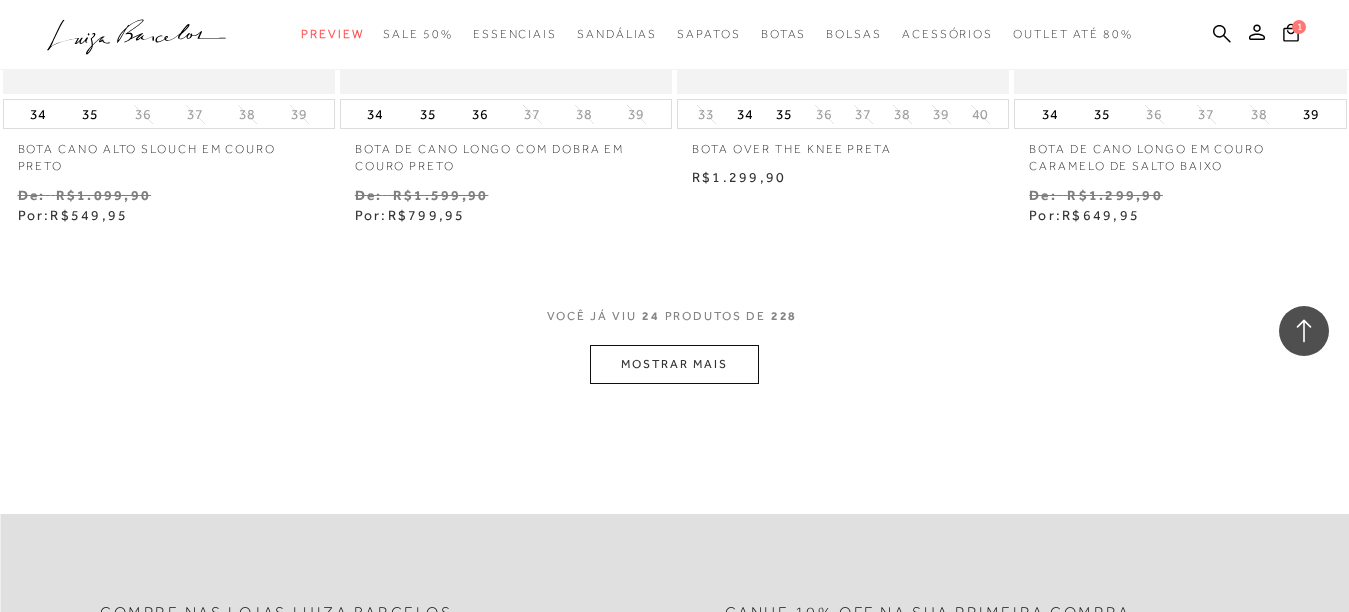 click on "MOSTRAR MAIS" at bounding box center [674, 364] 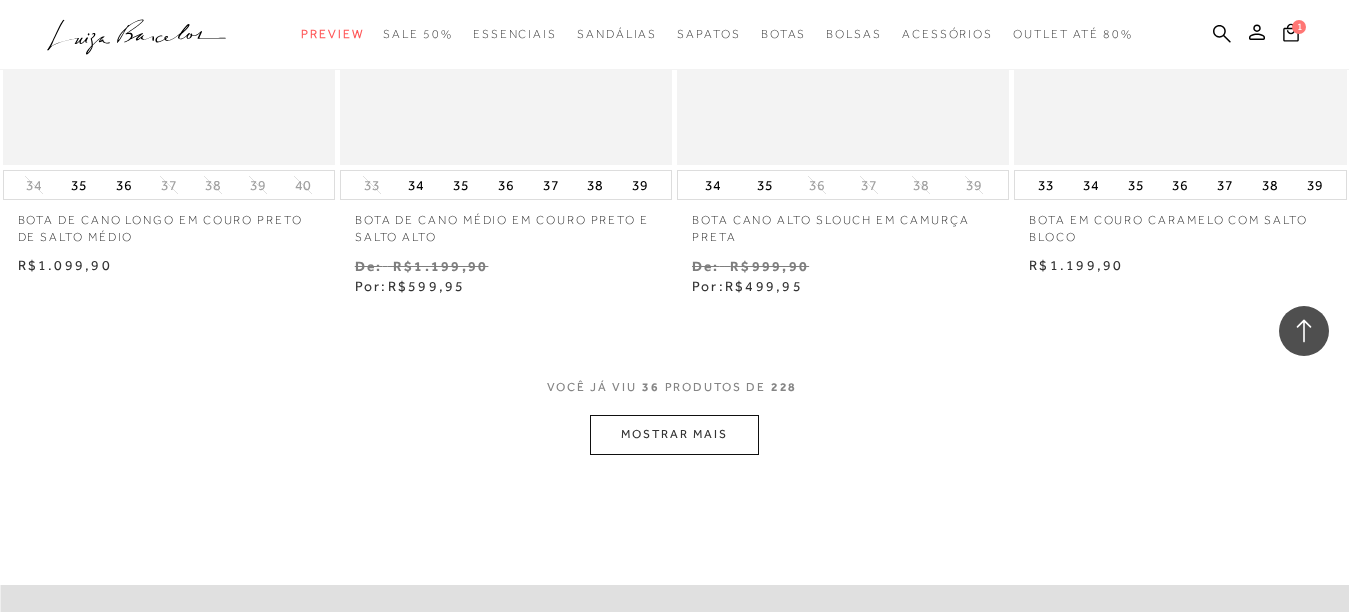 scroll, scrollTop: 5751, scrollLeft: 0, axis: vertical 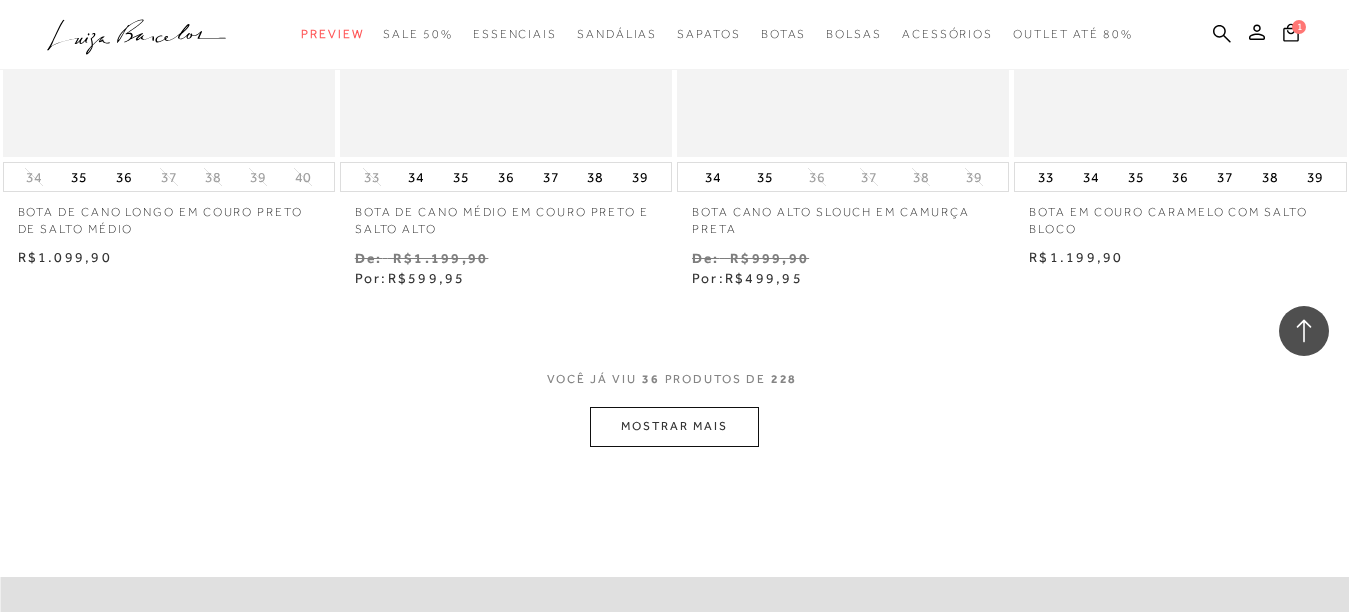 click on "MOSTRAR MAIS" at bounding box center (674, 426) 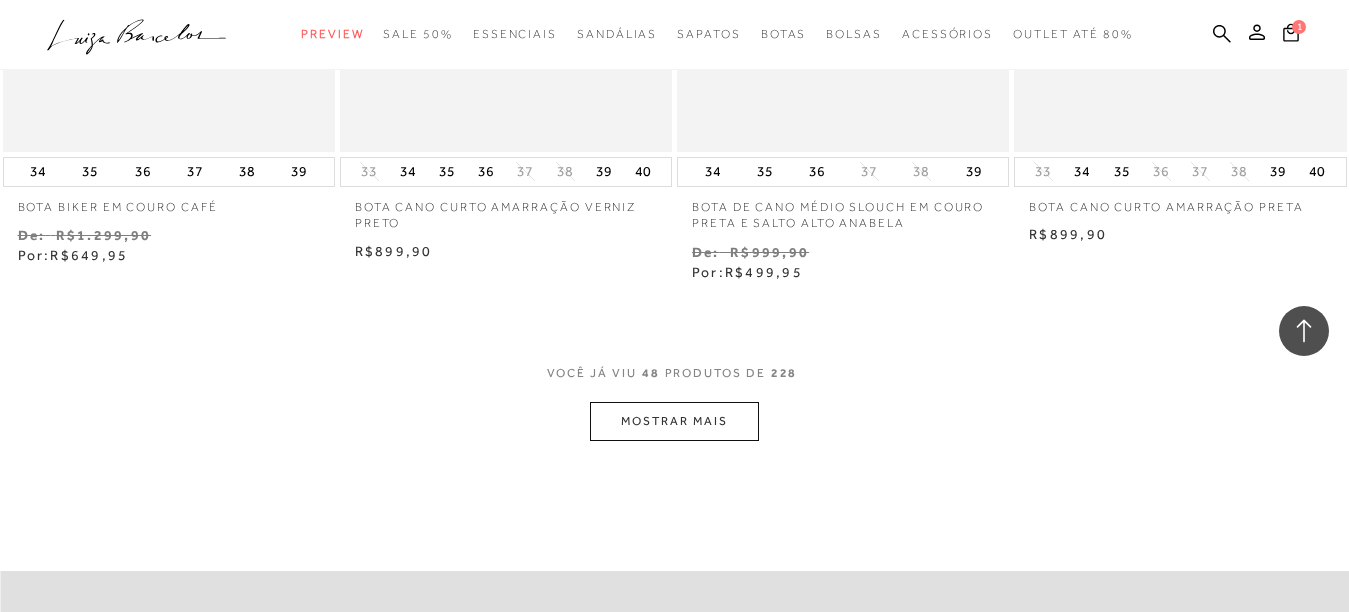 scroll, scrollTop: 7745, scrollLeft: 0, axis: vertical 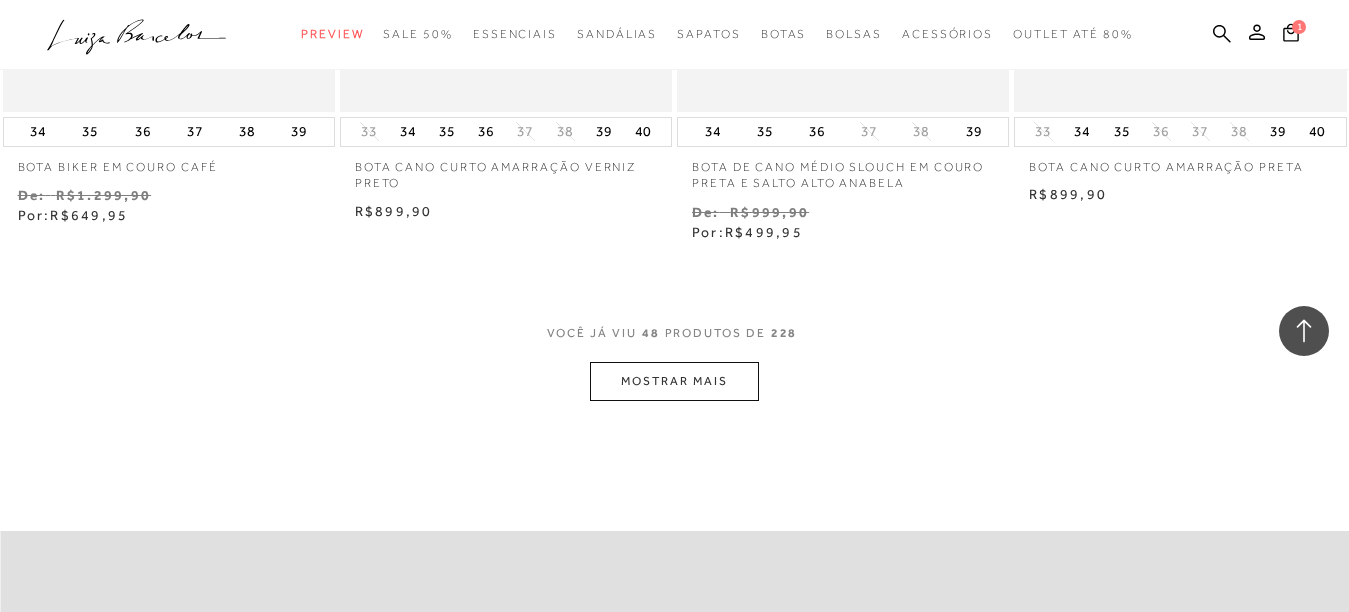click on "MOSTRAR MAIS" at bounding box center [674, 381] 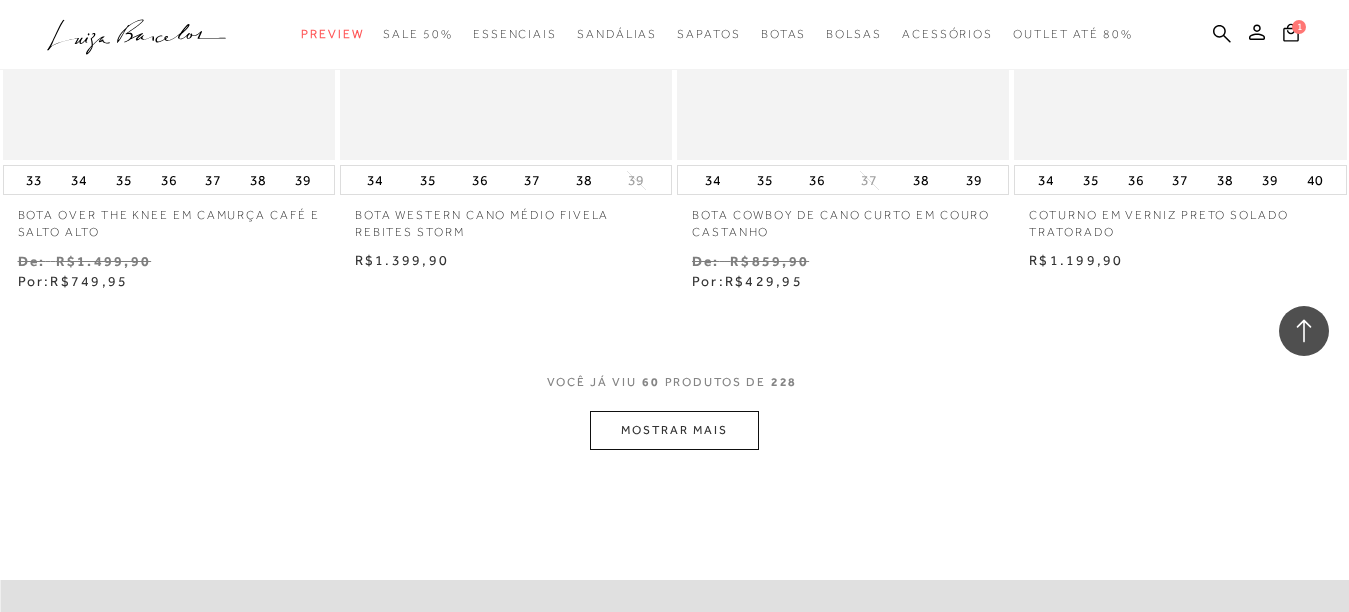 scroll, scrollTop: 9685, scrollLeft: 0, axis: vertical 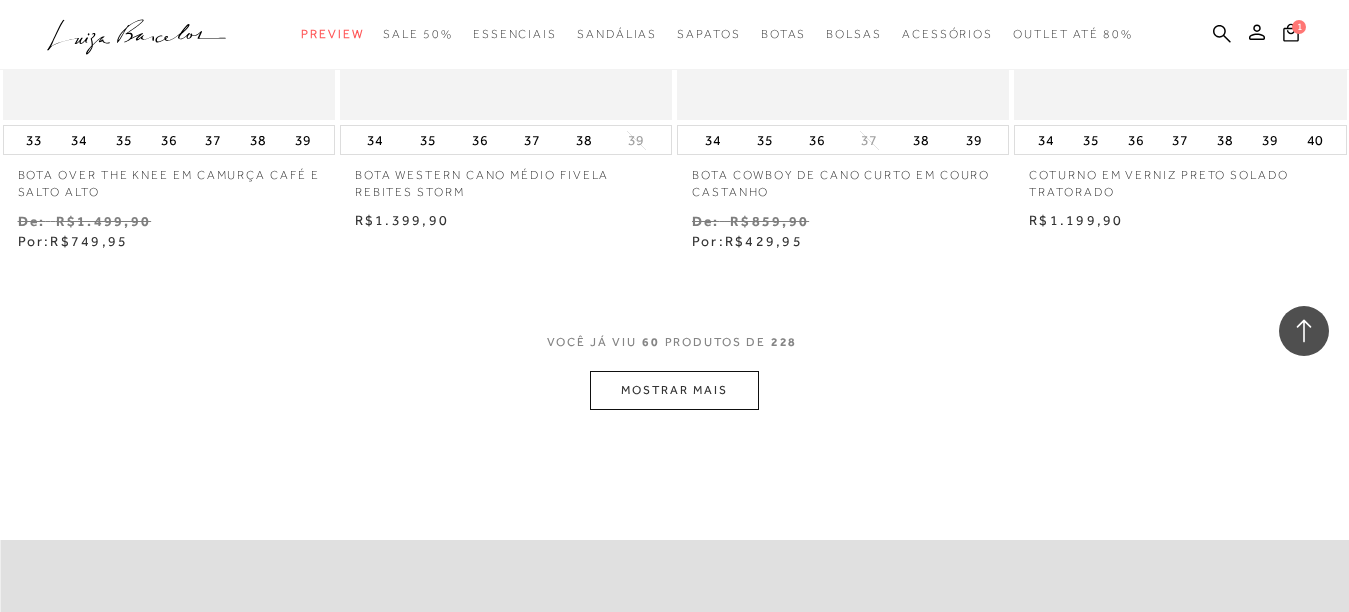 click on "MOSTRAR MAIS" at bounding box center [674, 390] 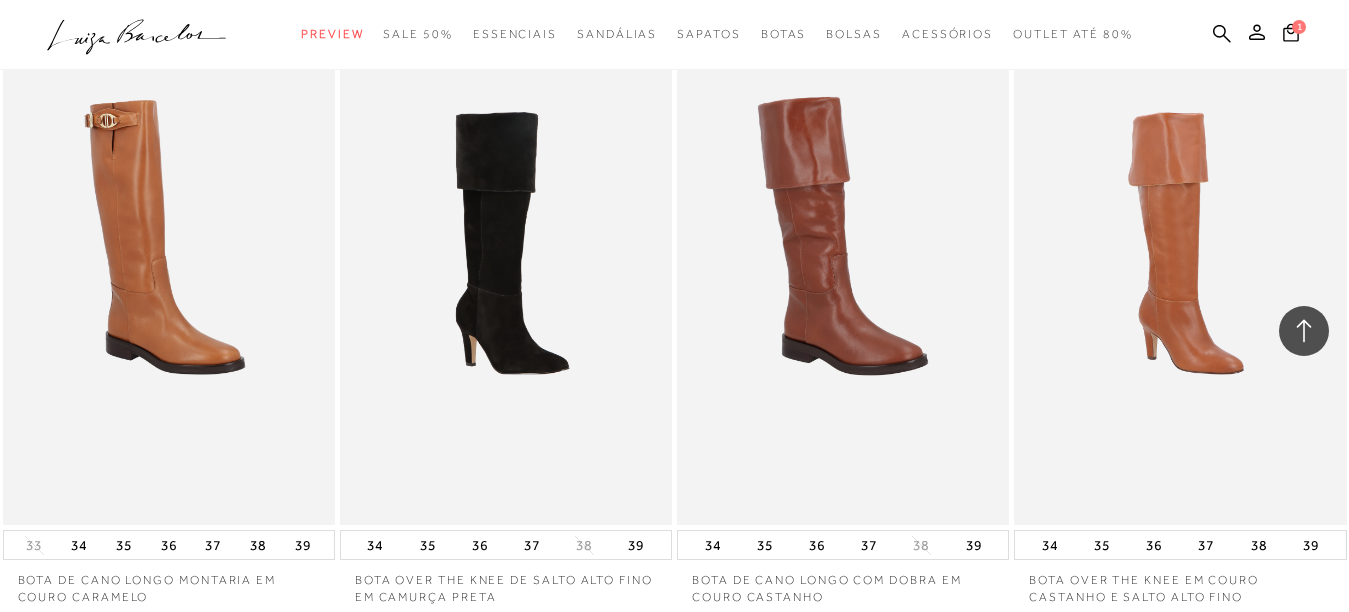 scroll, scrollTop: 10541, scrollLeft: 0, axis: vertical 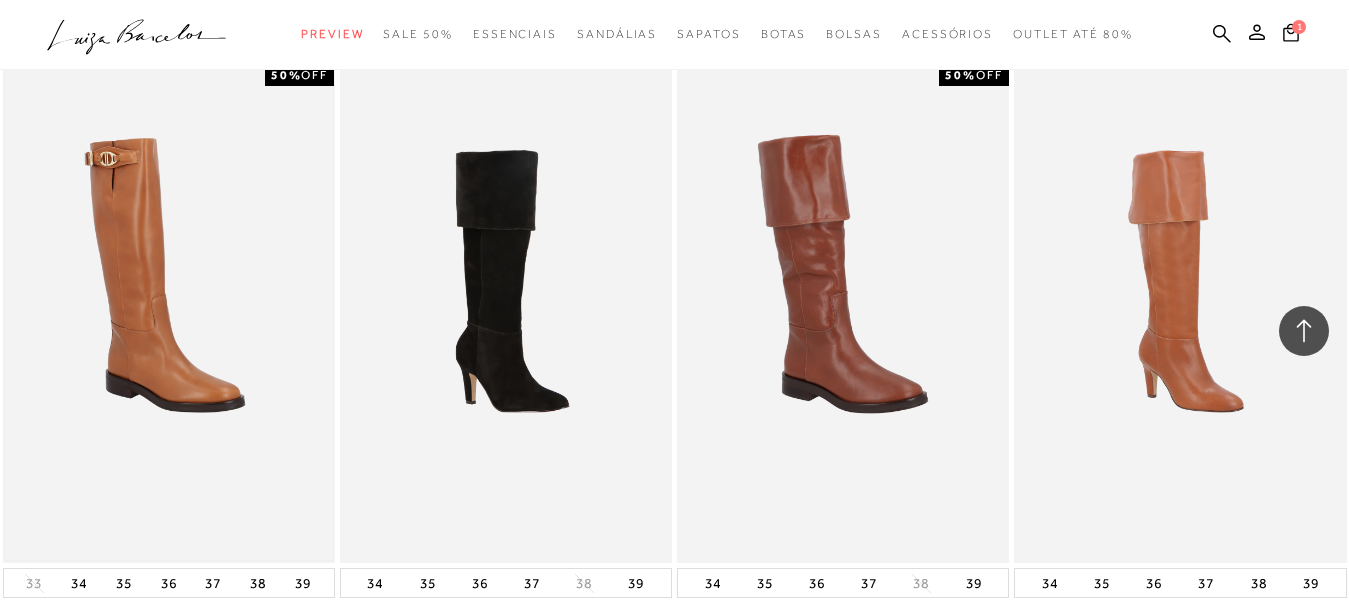 click at bounding box center (169, 314) 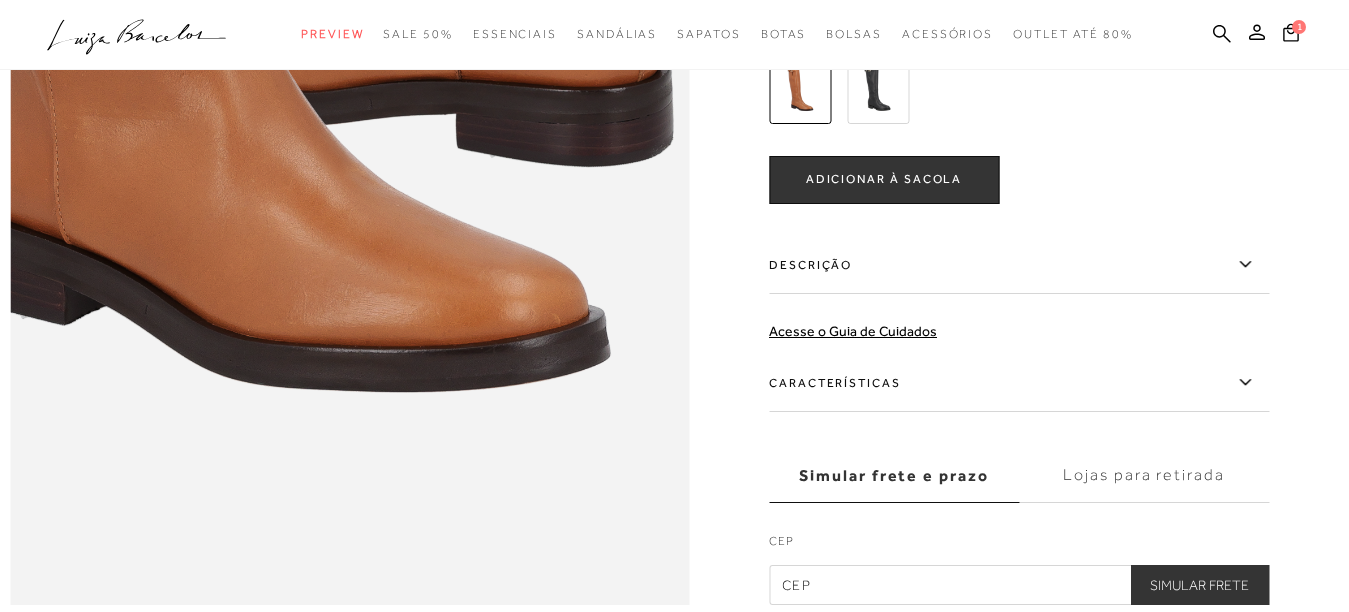 scroll, scrollTop: 1418, scrollLeft: 0, axis: vertical 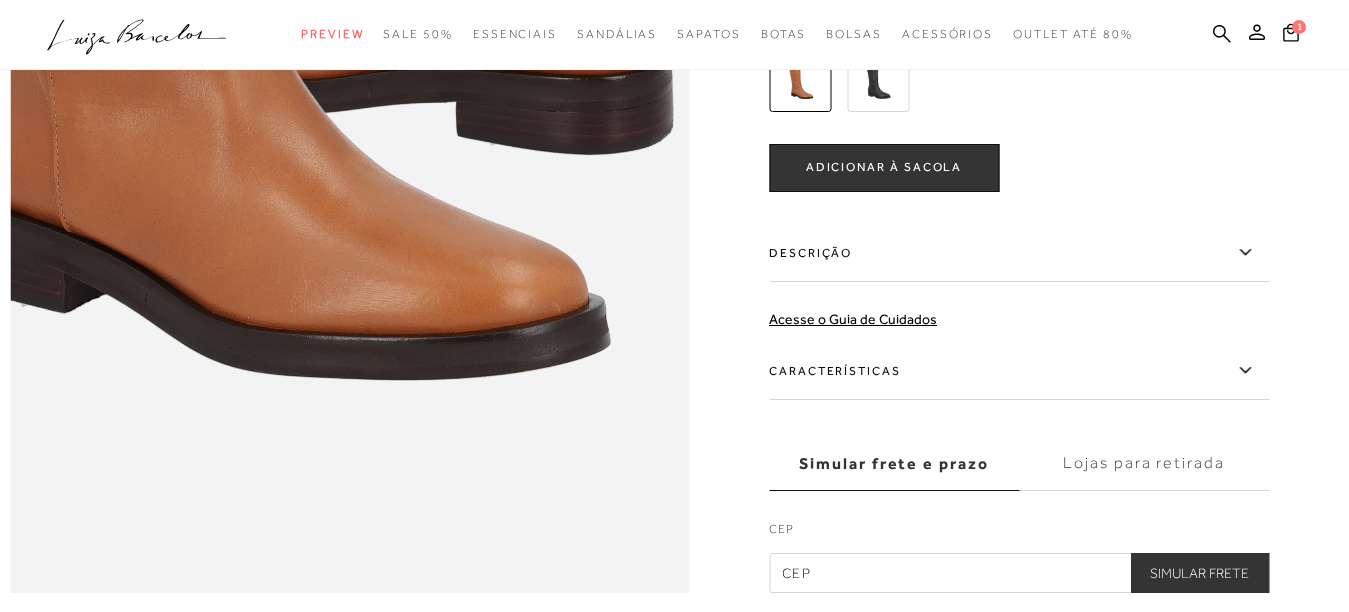 click 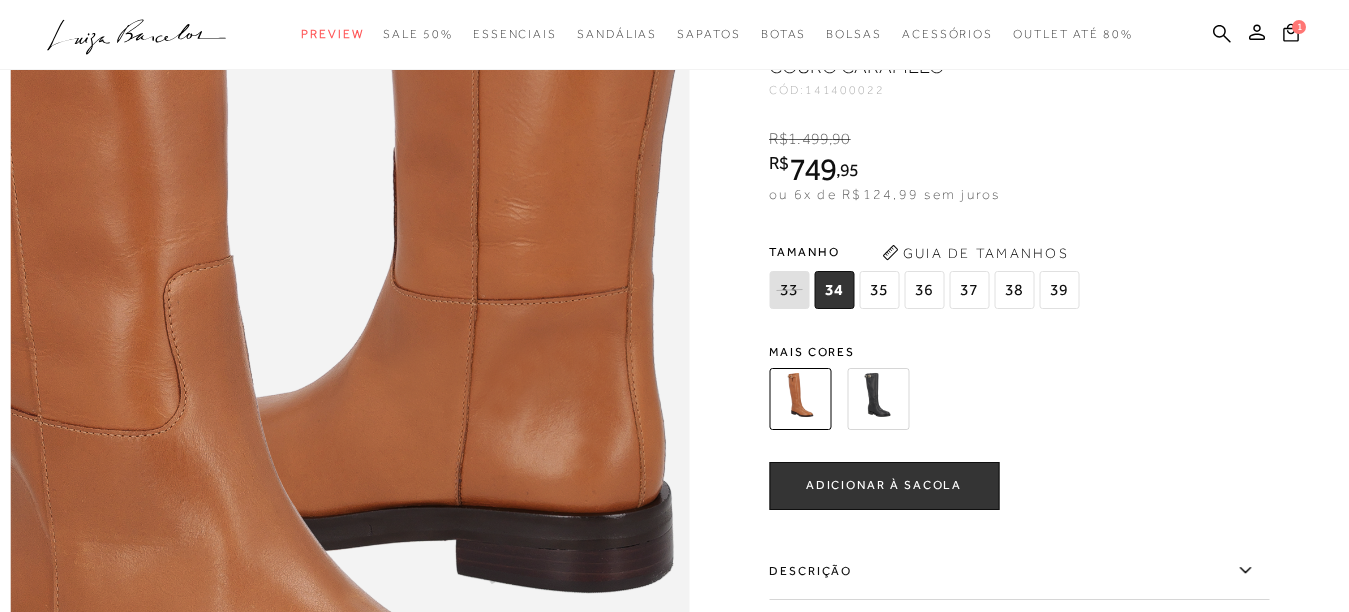 scroll, scrollTop: 986, scrollLeft: 0, axis: vertical 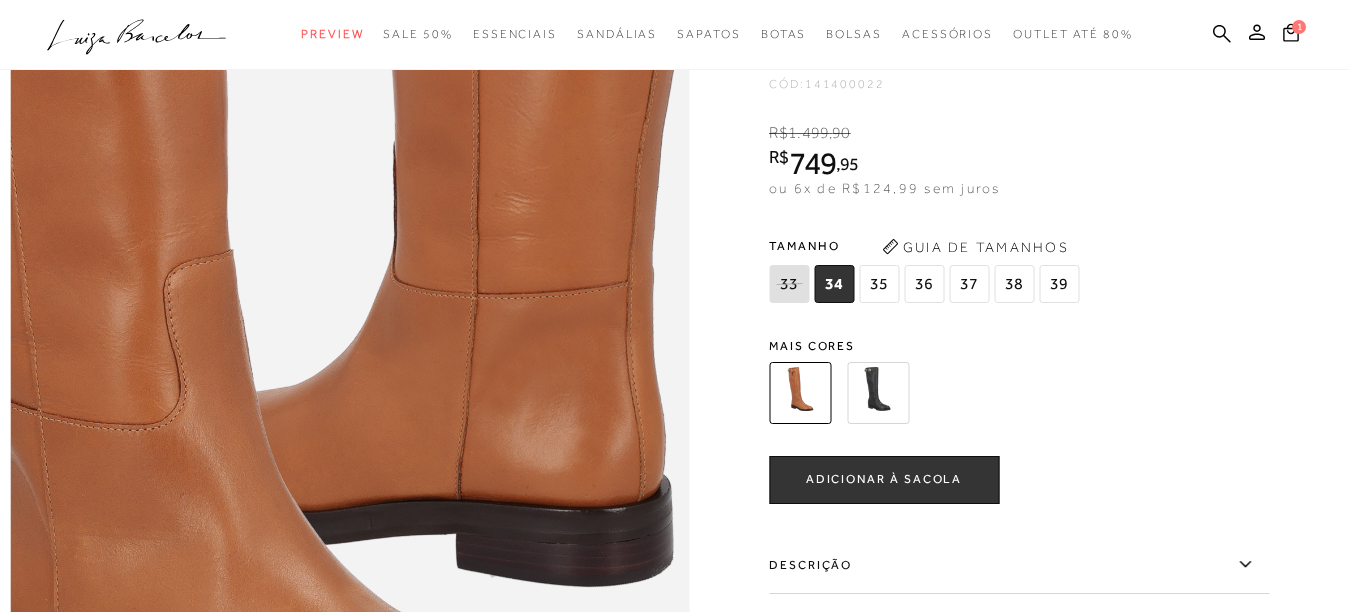 click on "35" at bounding box center (879, 284) 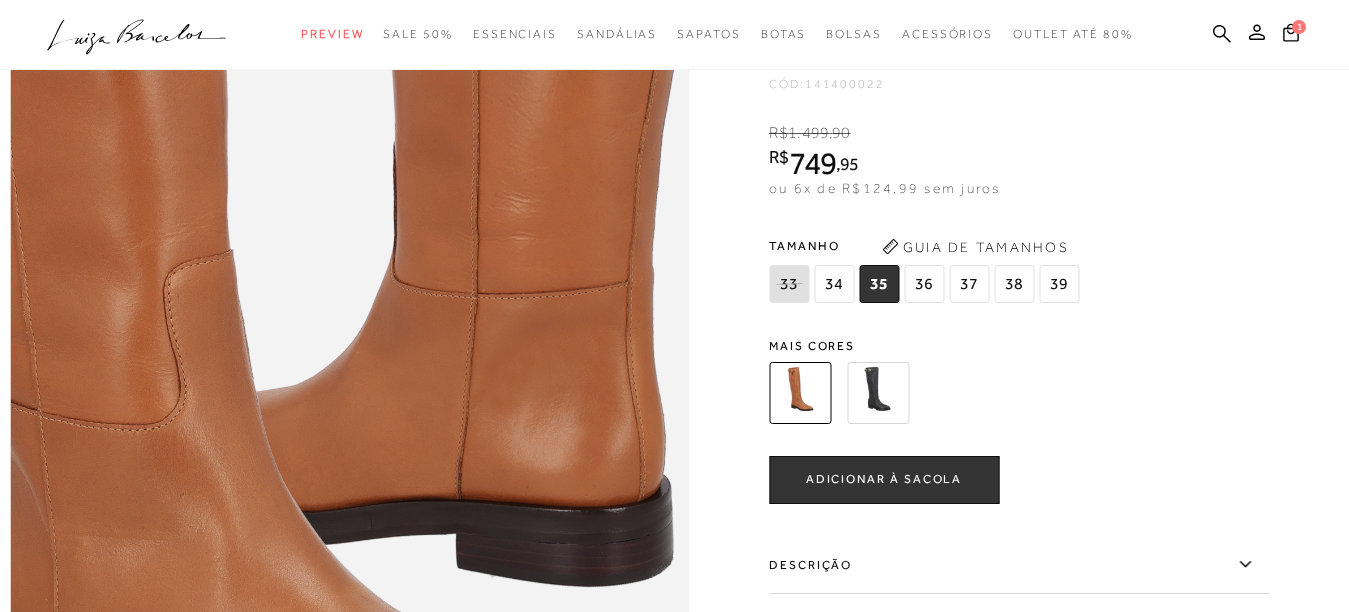 click on "ADICIONAR À SACOLA" at bounding box center (884, 479) 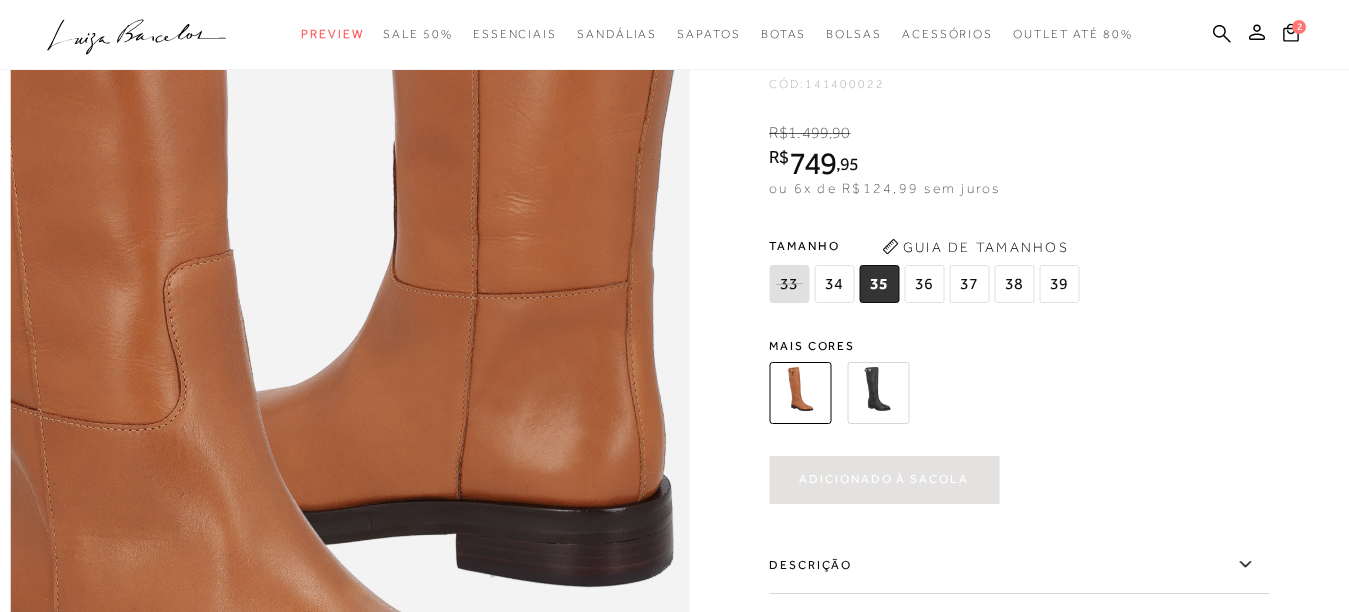 scroll, scrollTop: 0, scrollLeft: 0, axis: both 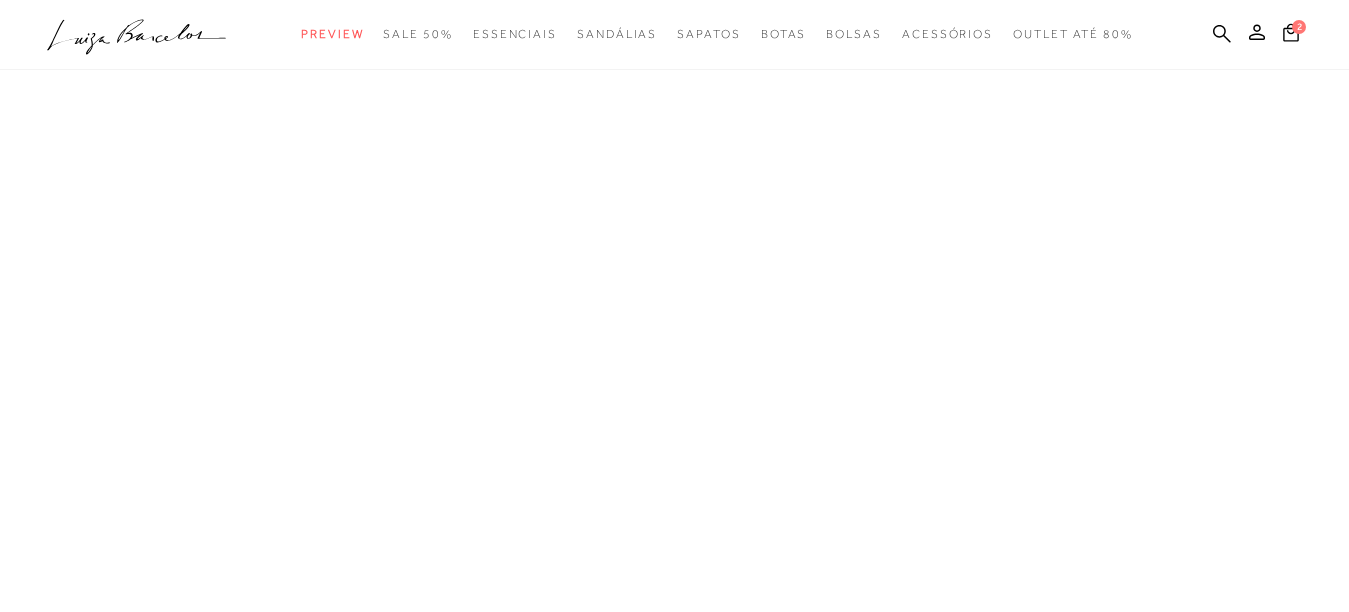 click on ".a{fill-rule:evenodd;}" 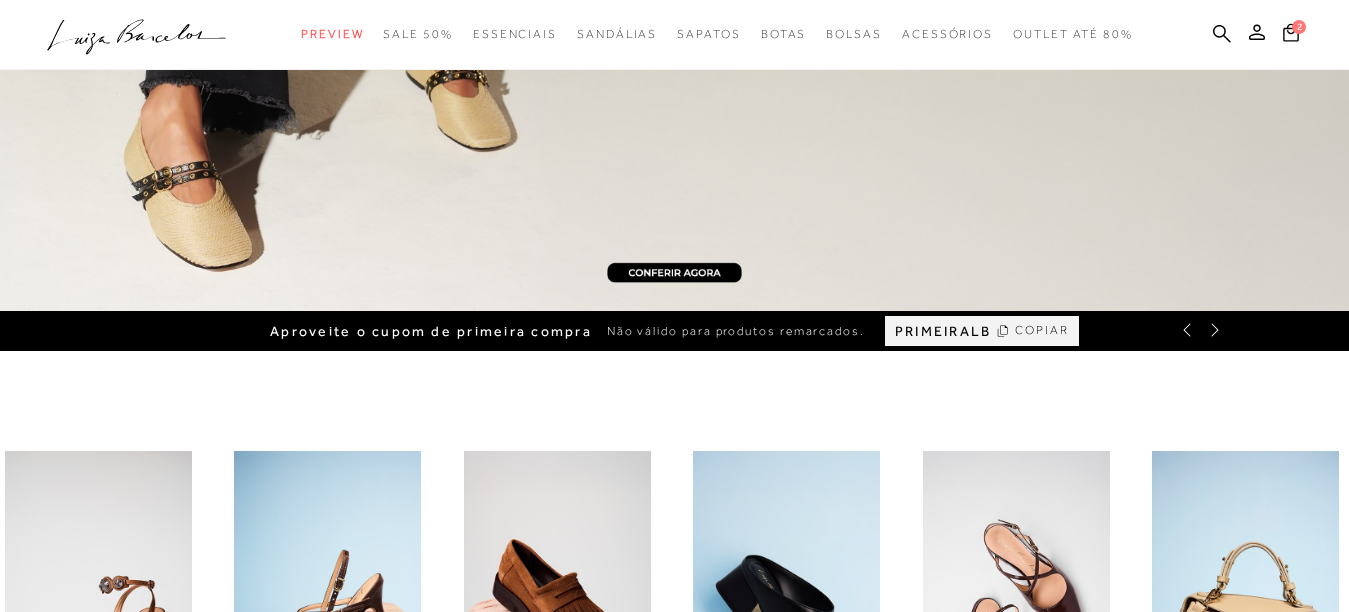 scroll, scrollTop: 389, scrollLeft: 0, axis: vertical 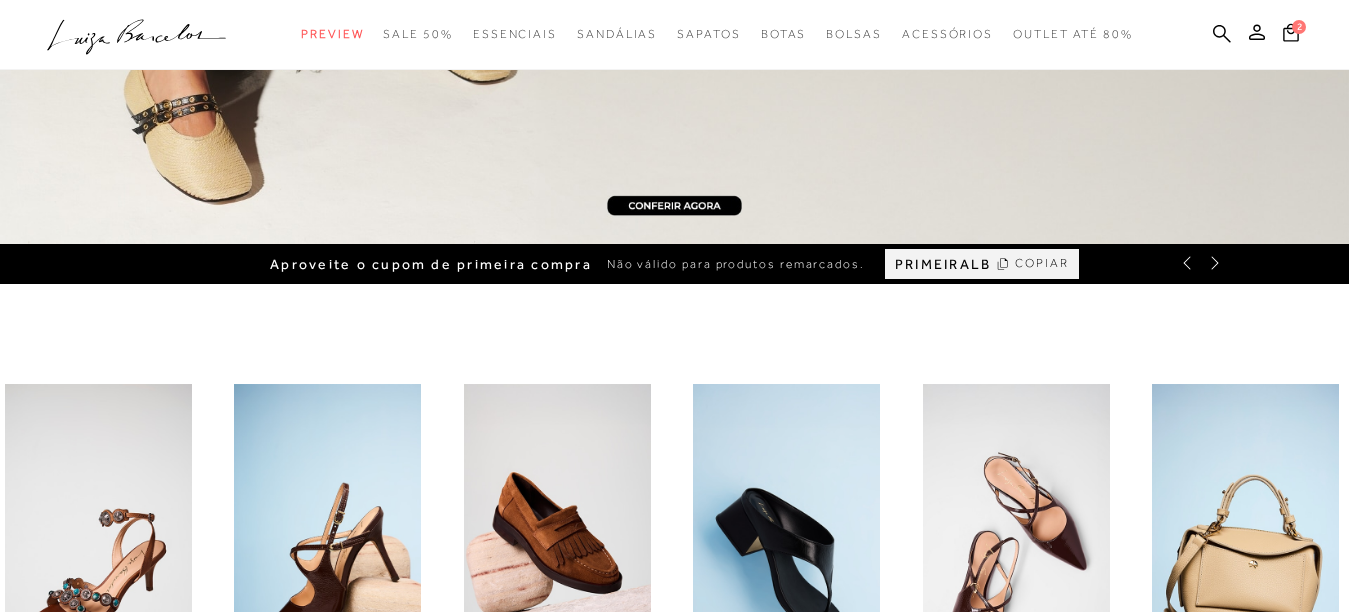 click on "COPIAR" at bounding box center (1042, 263) 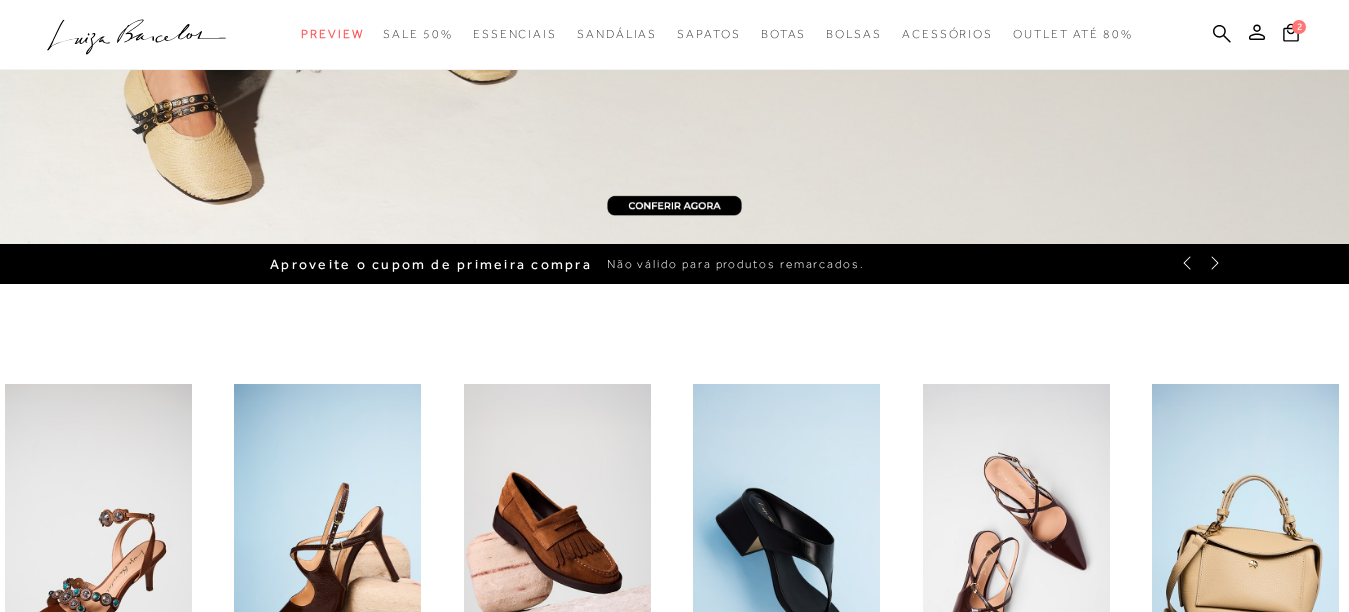 click on "COPIAR" at bounding box center (1042, 263) 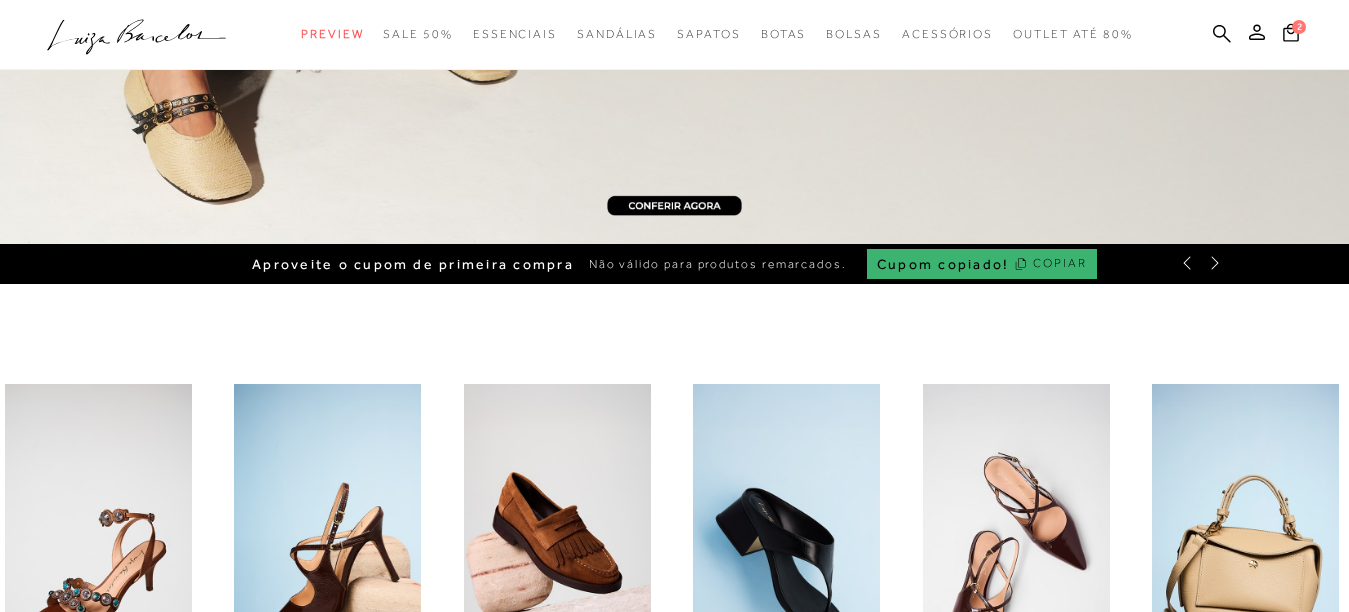 click on "Cupom copiado!
COPIAR" at bounding box center (982, 264) 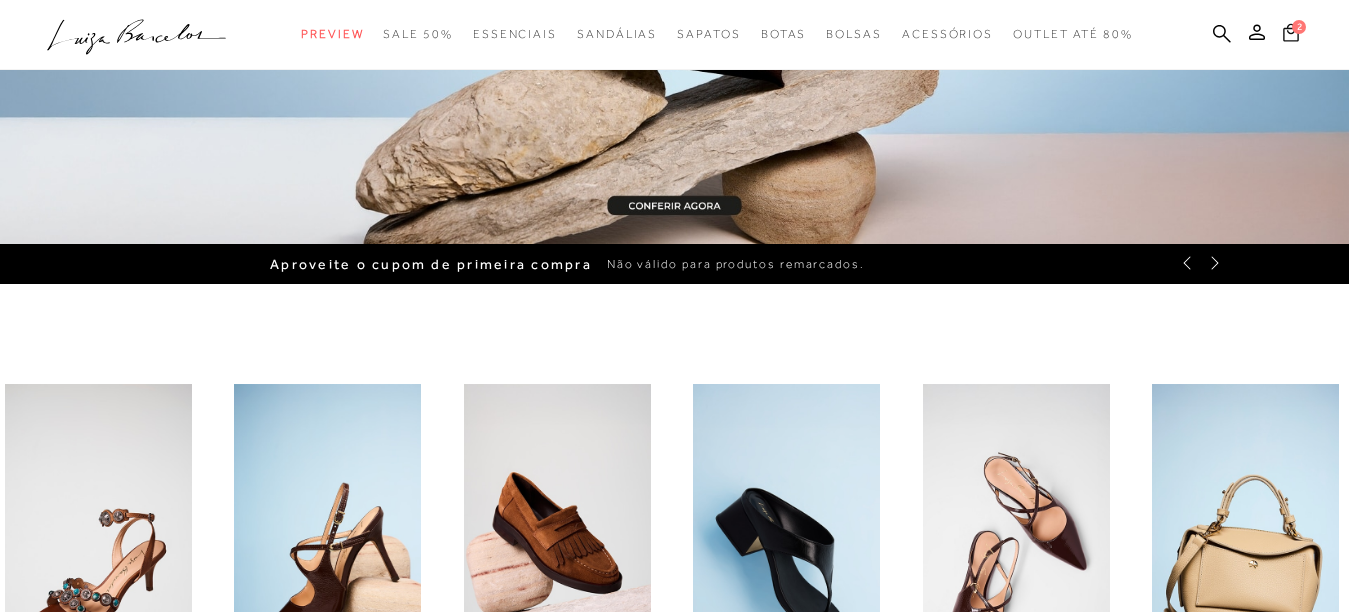 click 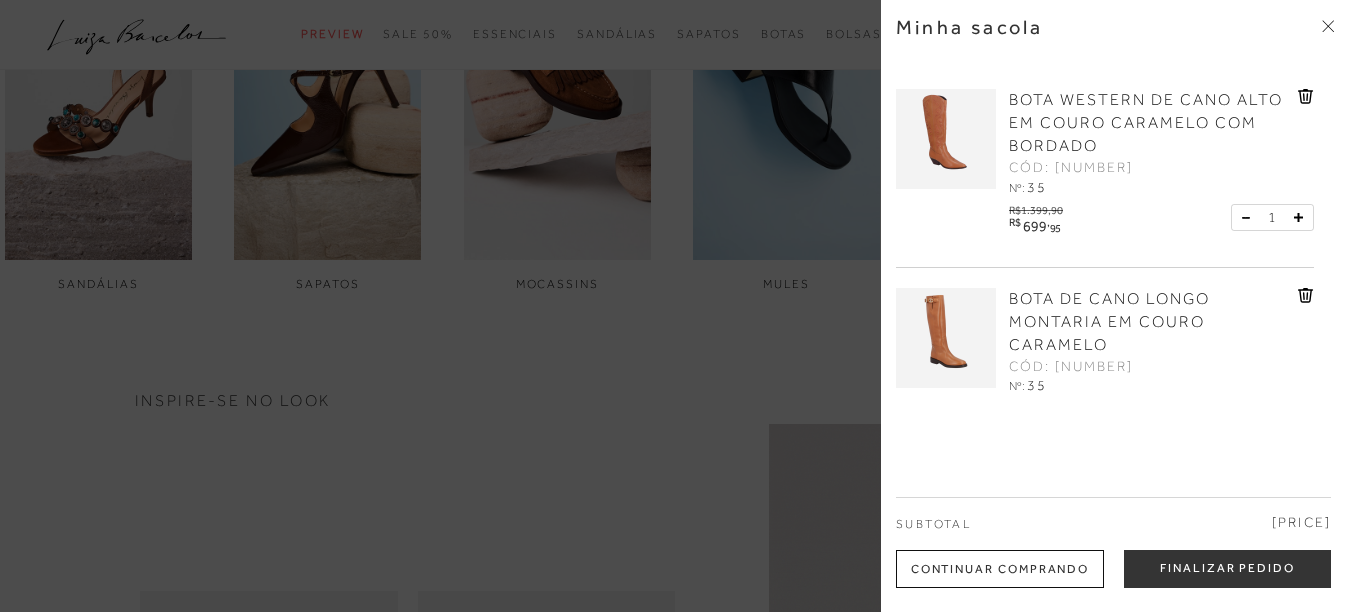 scroll, scrollTop: 930, scrollLeft: 0, axis: vertical 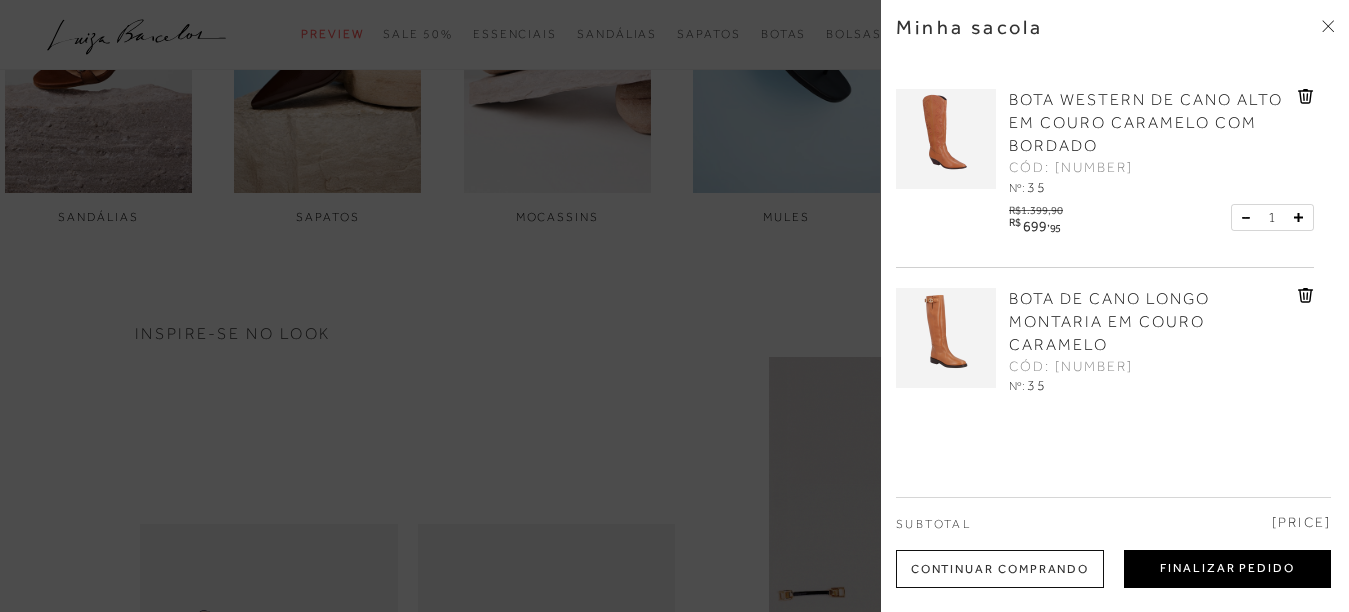 click on "Finalizar Pedido" at bounding box center (1227, 569) 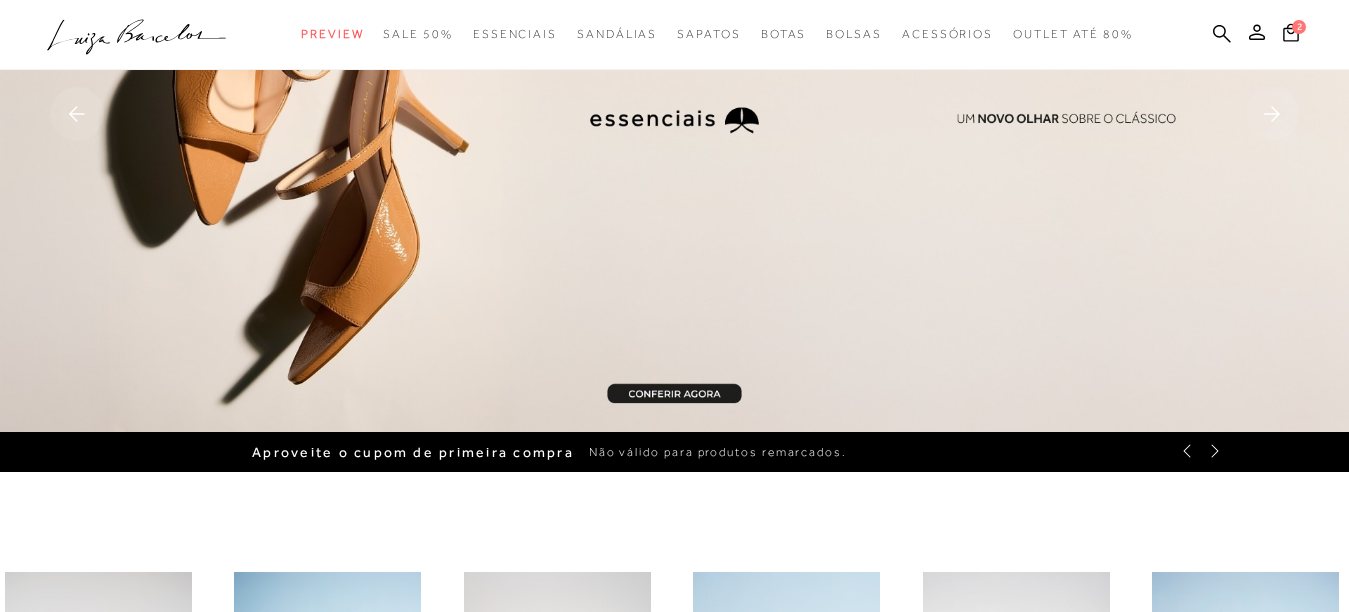 scroll, scrollTop: 0, scrollLeft: 0, axis: both 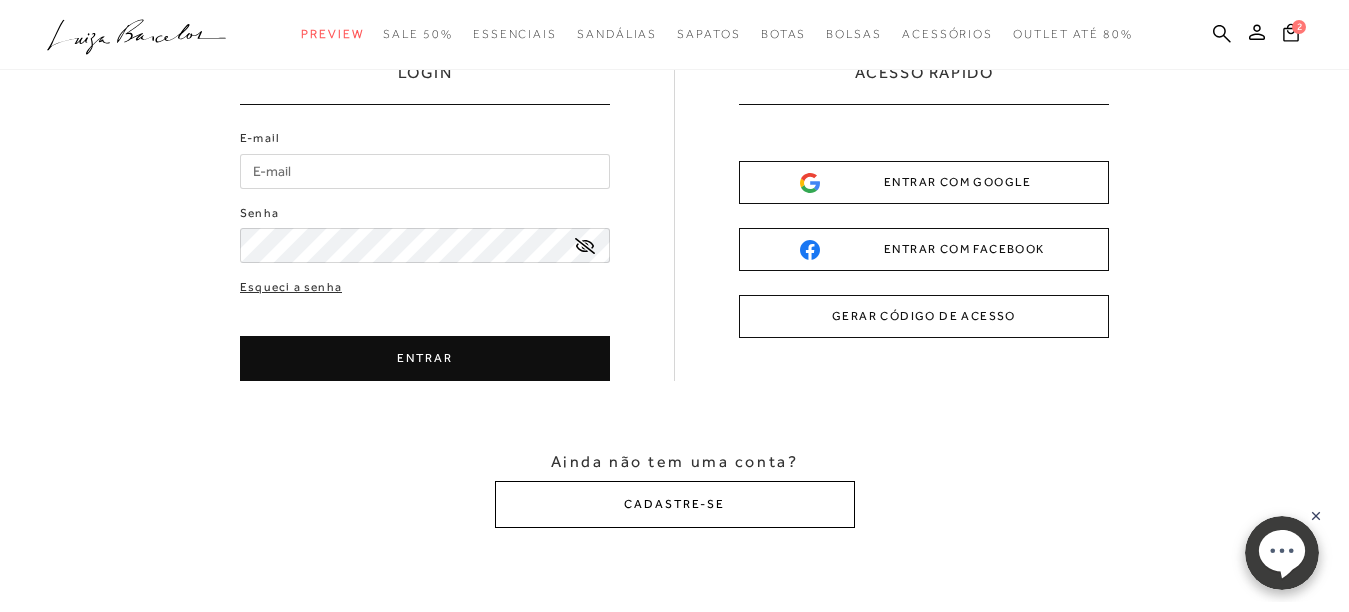click on "CADASTRE-SE" at bounding box center [675, 504] 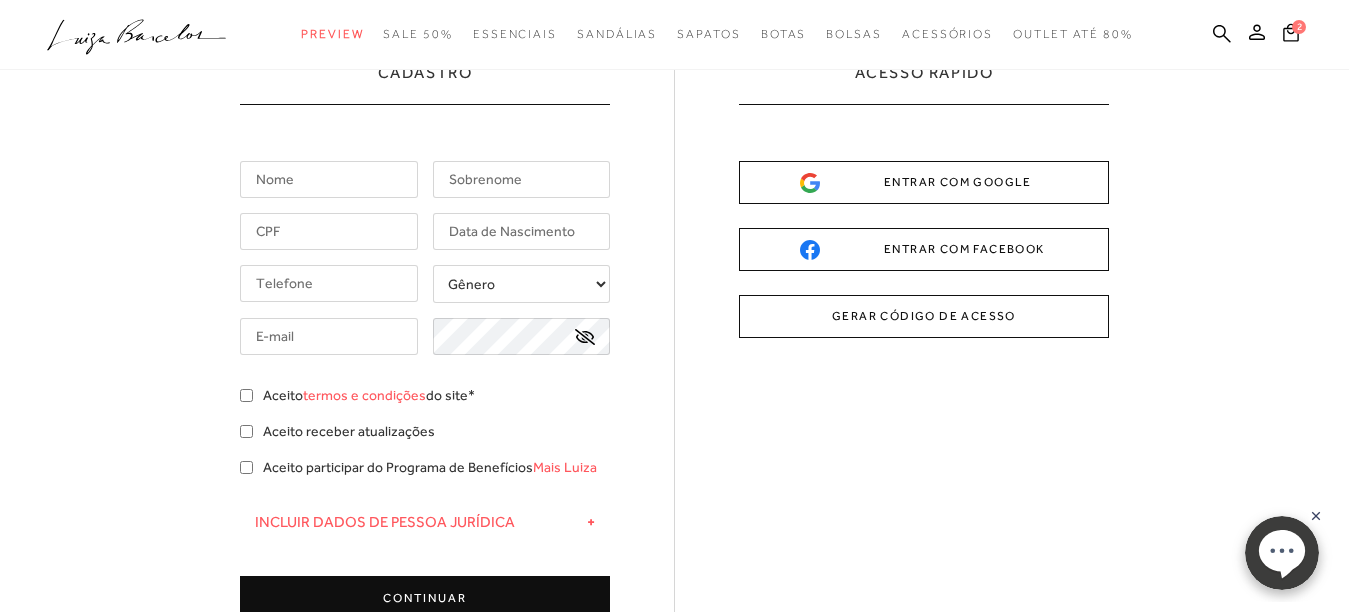 click at bounding box center [329, 179] 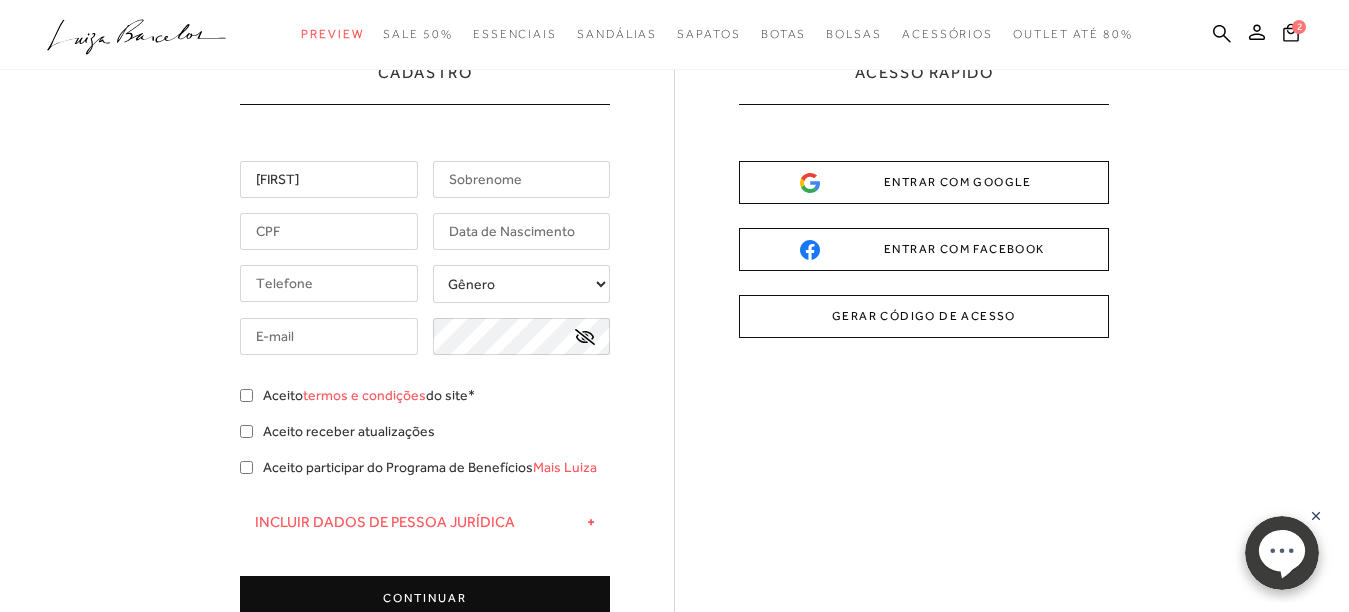 type on "DE [LAST]" 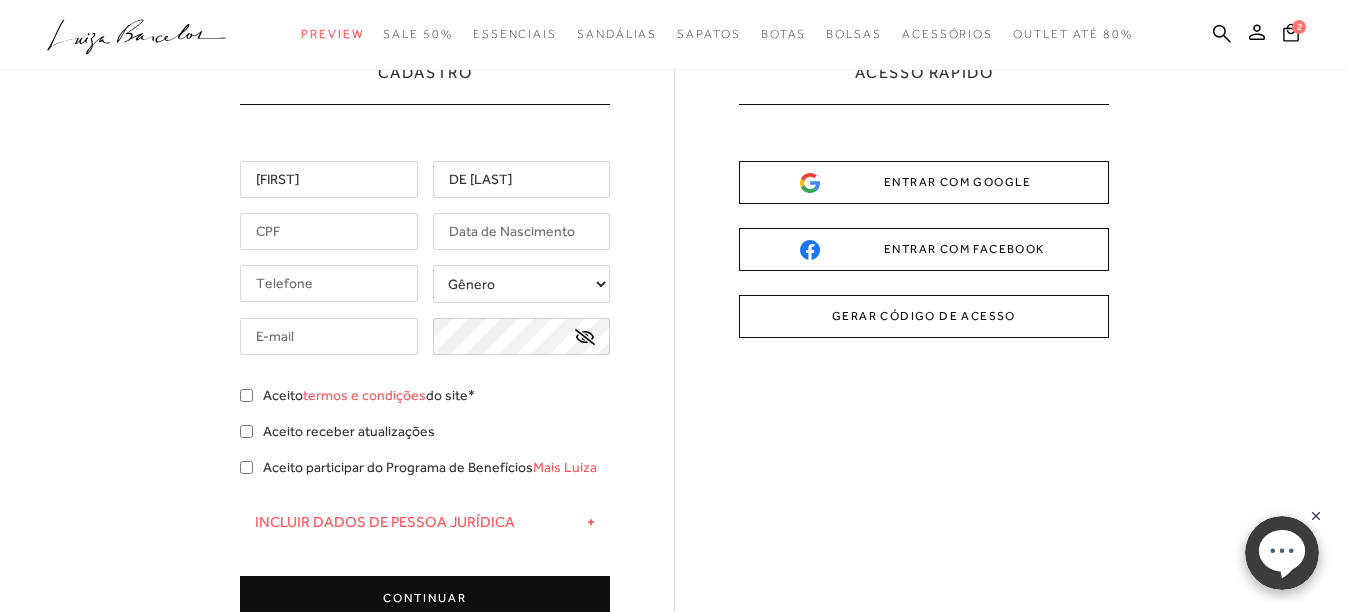 type on "([AREA_CODE]) [PHONE]" 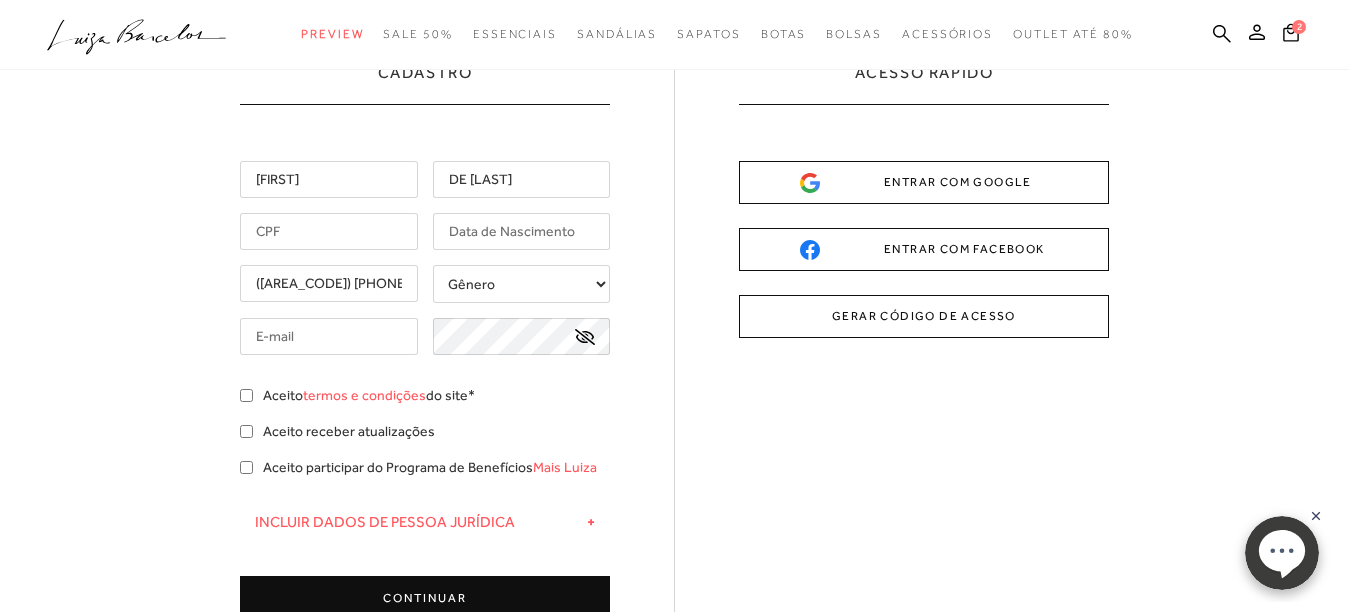 click at bounding box center (329, 231) 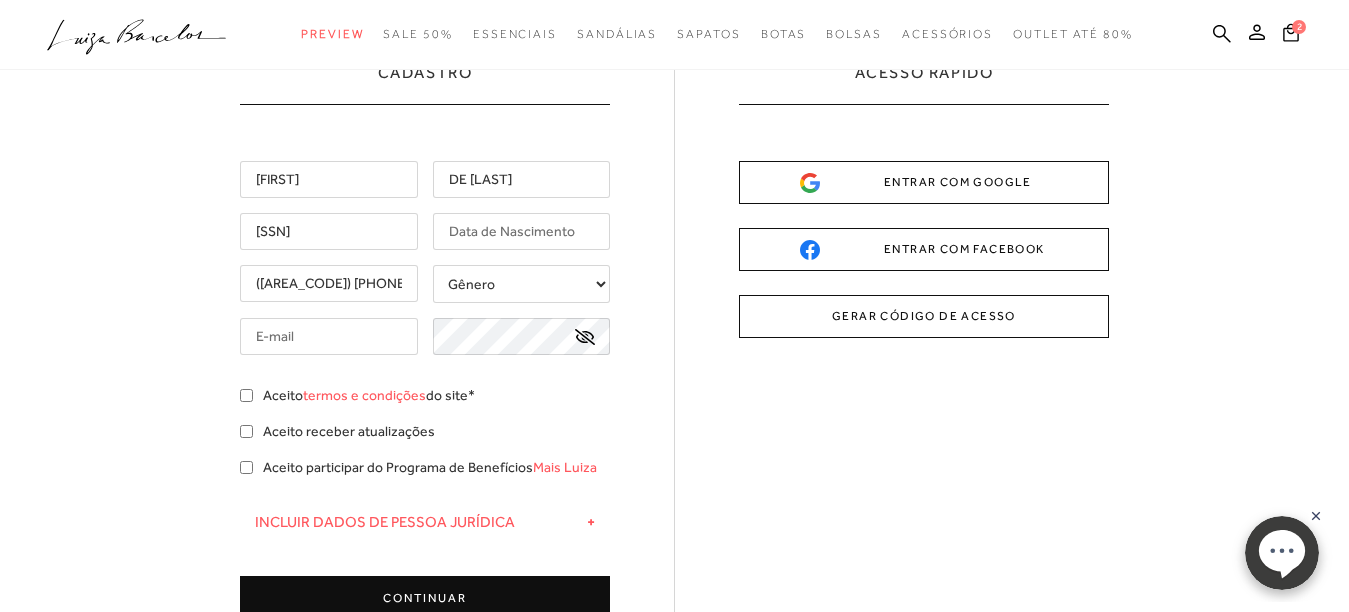 type on "[SSN]" 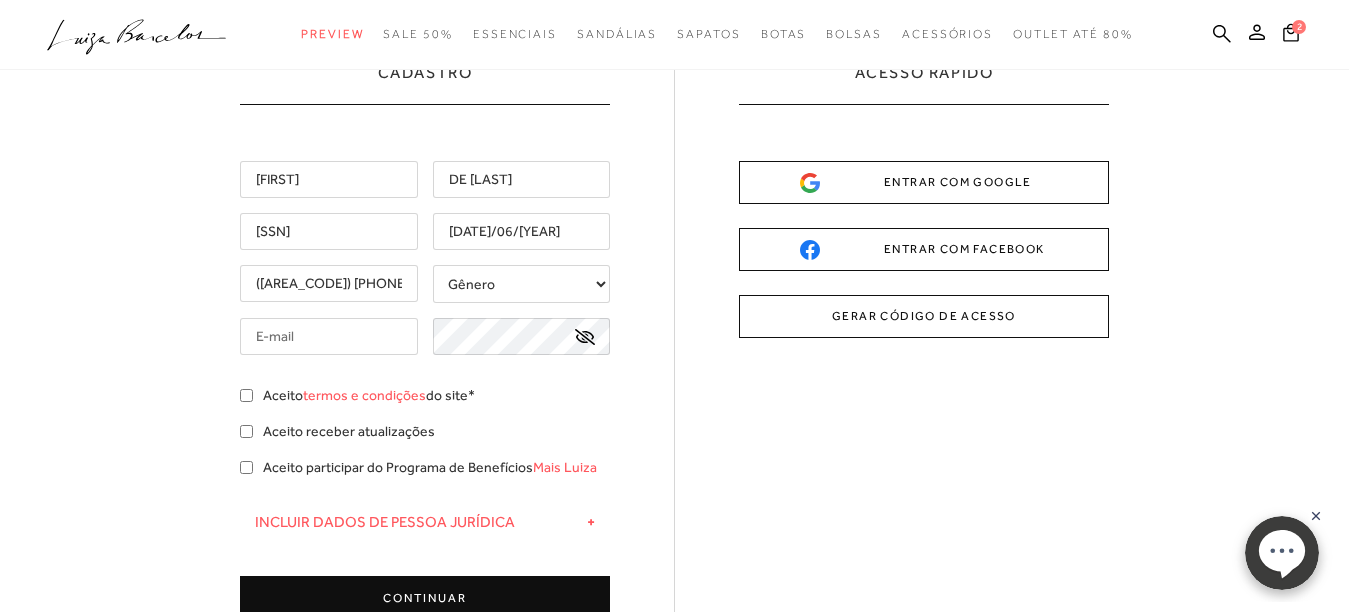 type on "[DATE]/06/[YEAR]" 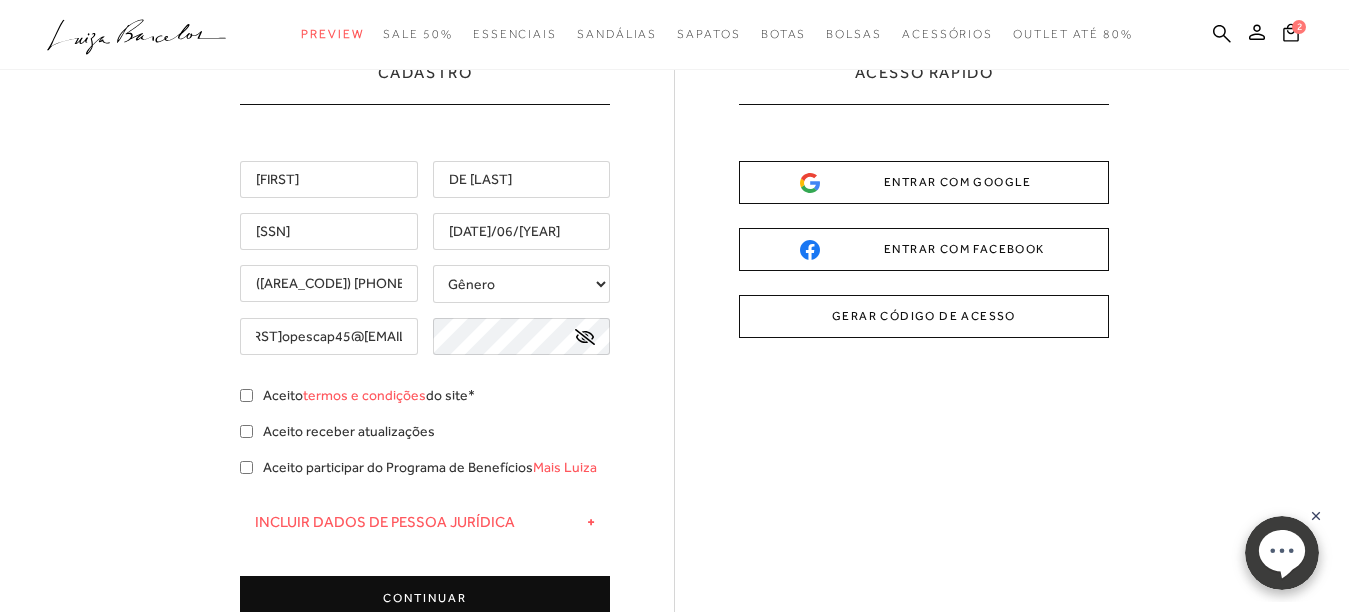 scroll, scrollTop: 0, scrollLeft: 29, axis: horizontal 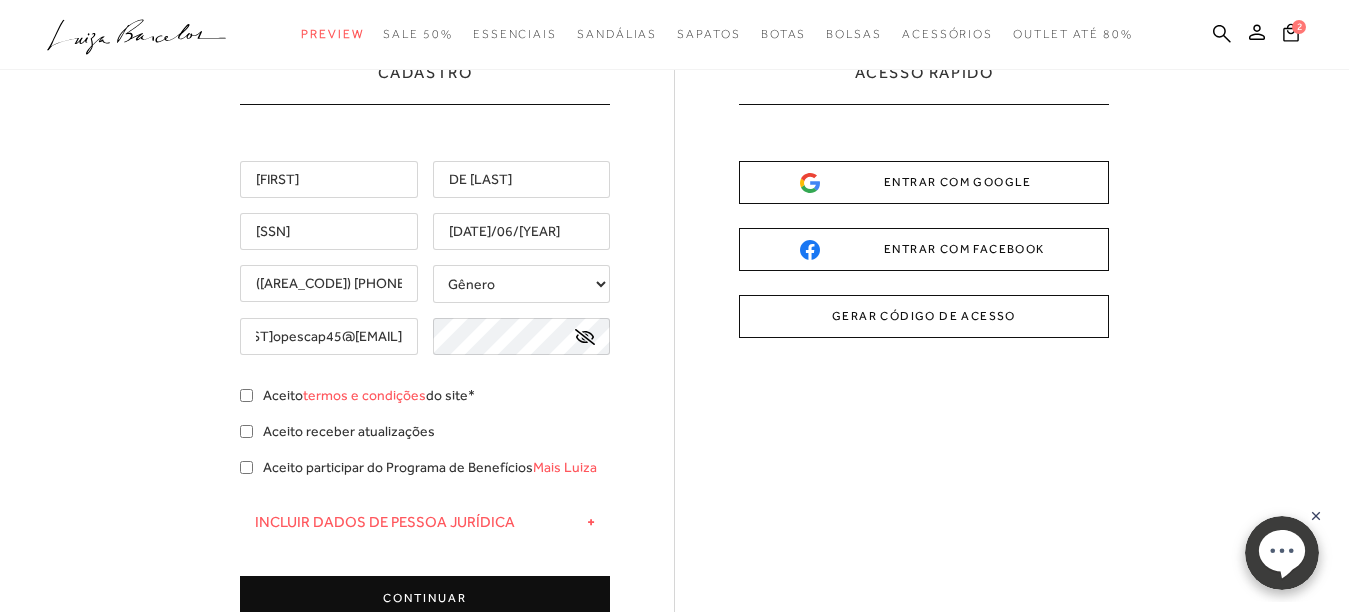 click on "[FIRST]opescap45@[EMAIL]" at bounding box center (329, 336) 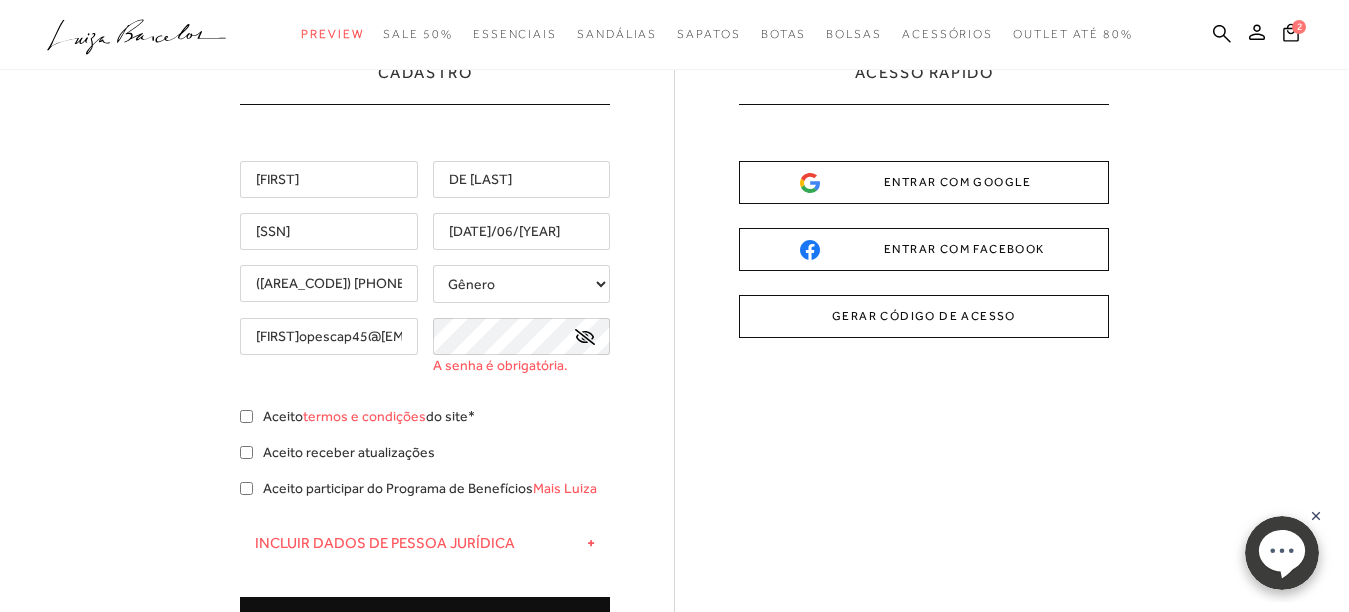 click on "[FIRST]opescap45@[EMAIL]" at bounding box center [329, 336] 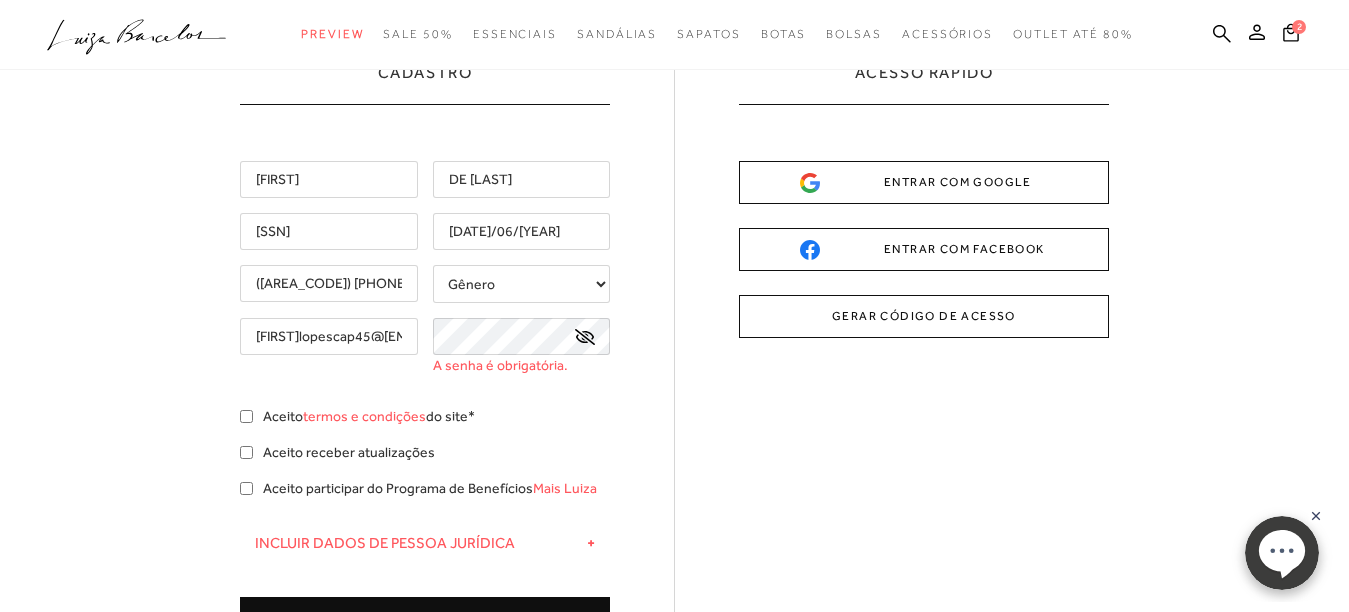 type on "[FIRST]lopescap45@[EMAIL]" 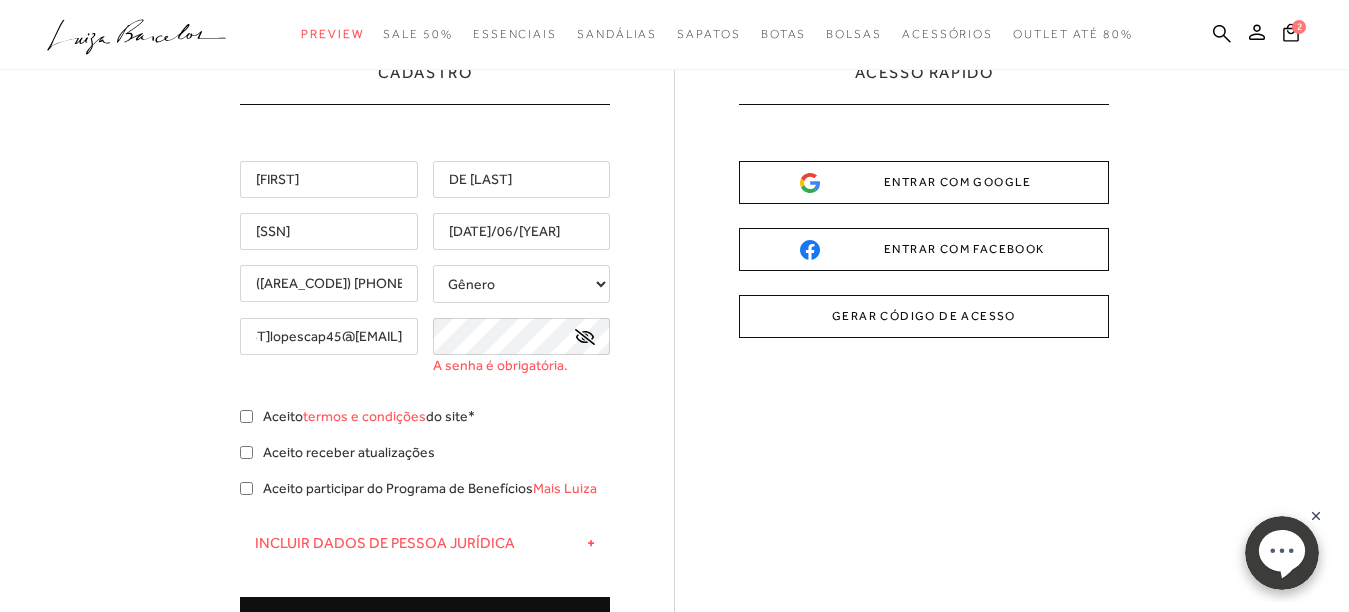 drag, startPoint x: 385, startPoint y: 338, endPoint x: 404, endPoint y: 343, distance: 19.646883 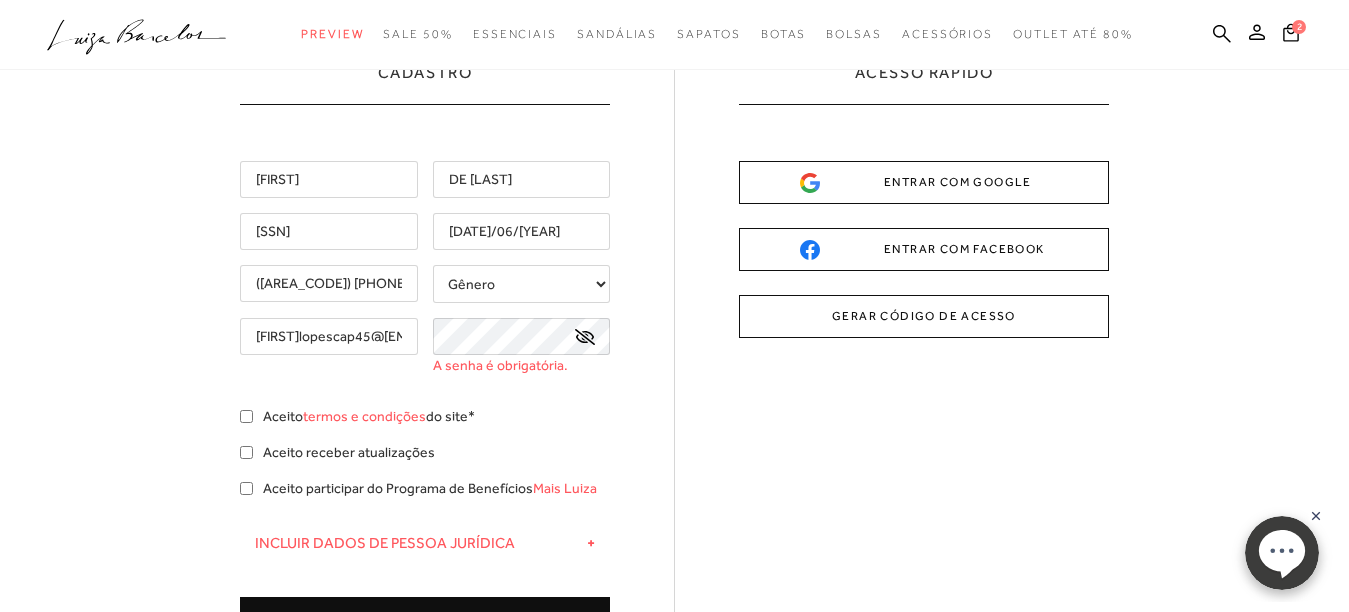click 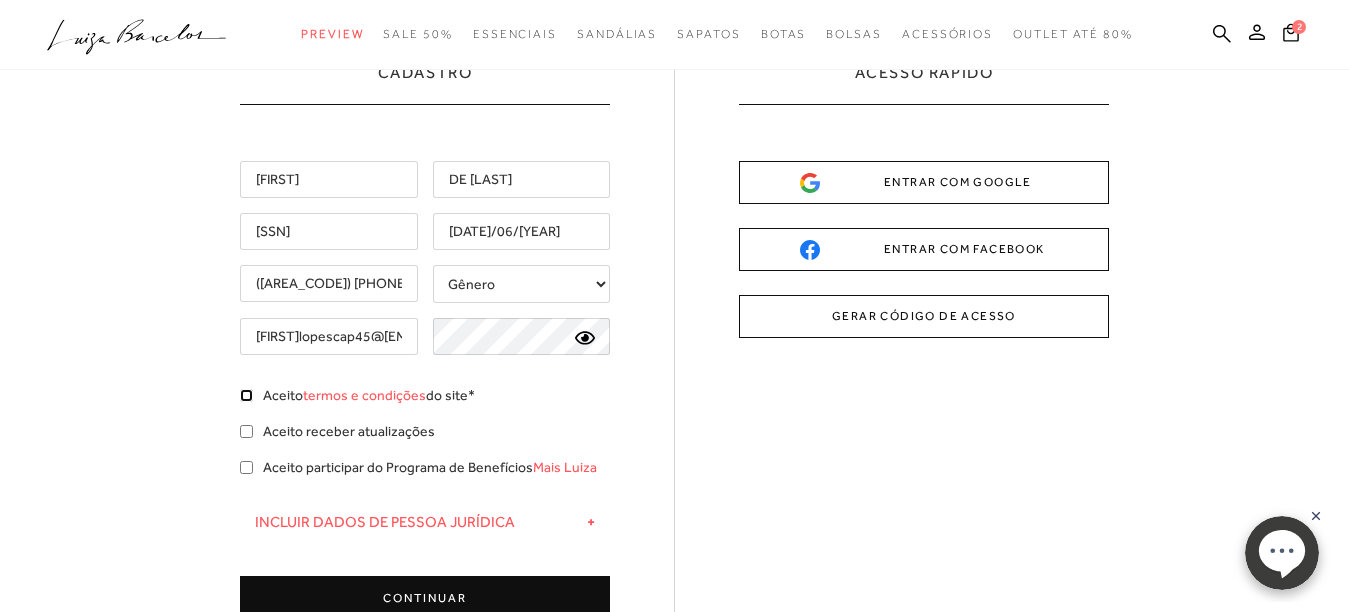 click on "Aceito  termos e condições  do site*" at bounding box center [246, 395] 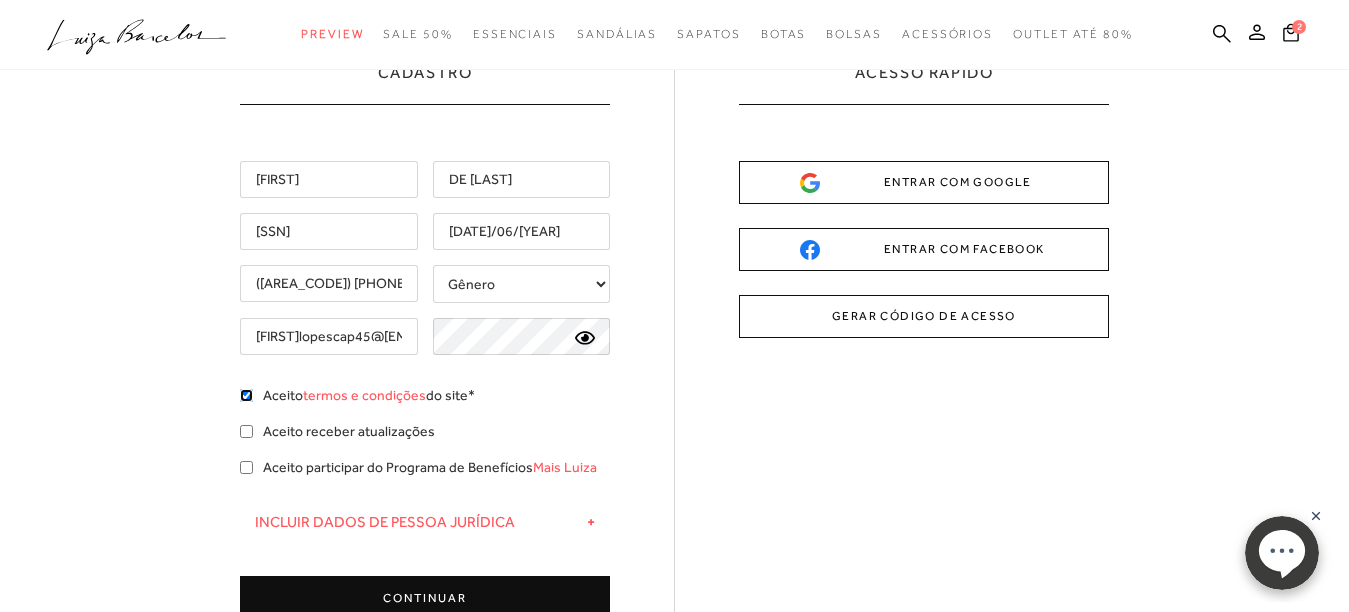 checkbox on "true" 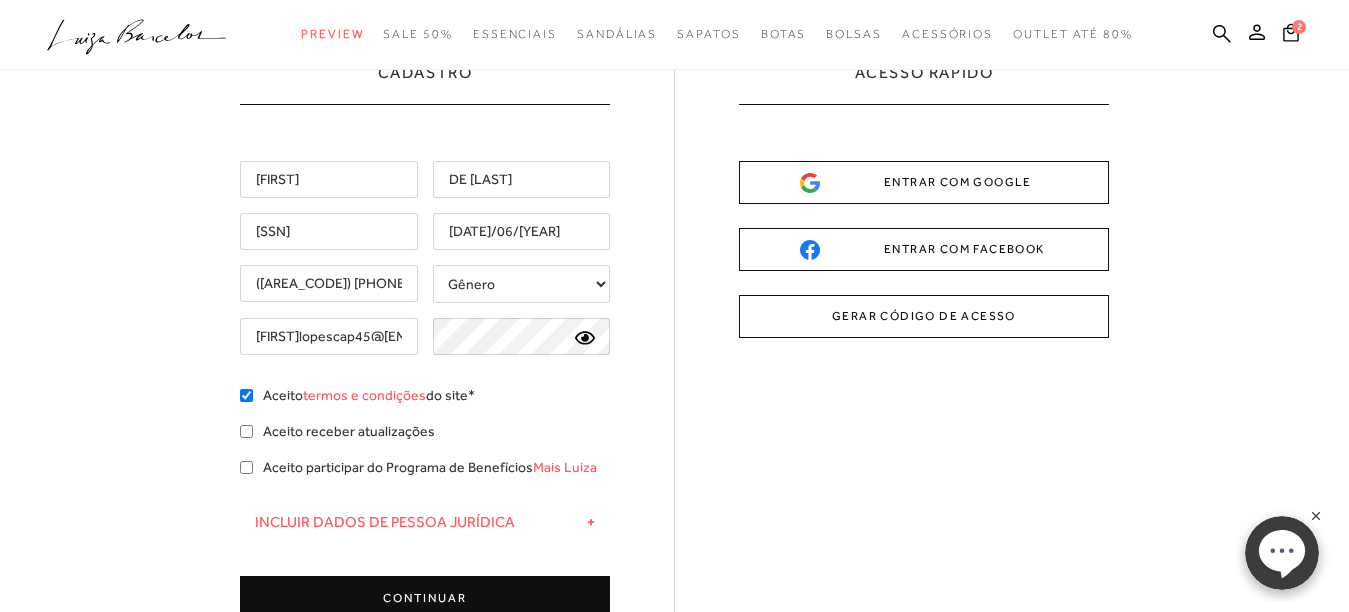 click on "CONTINUAR" at bounding box center [425, 598] 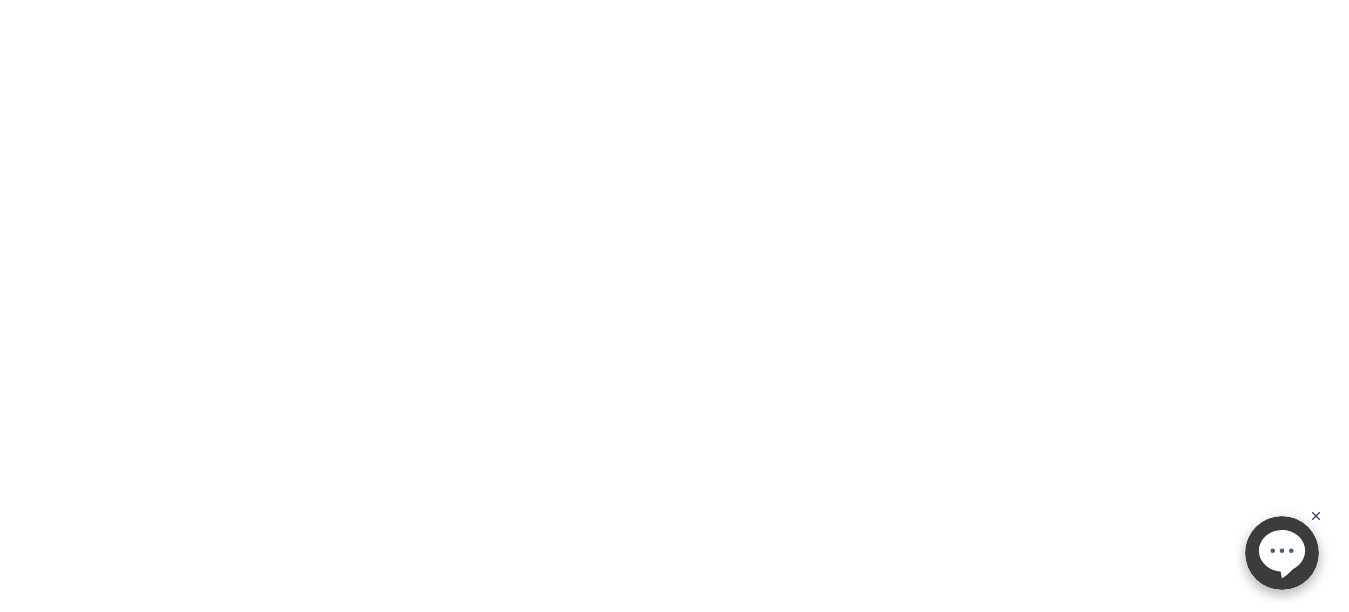 scroll, scrollTop: 0, scrollLeft: 0, axis: both 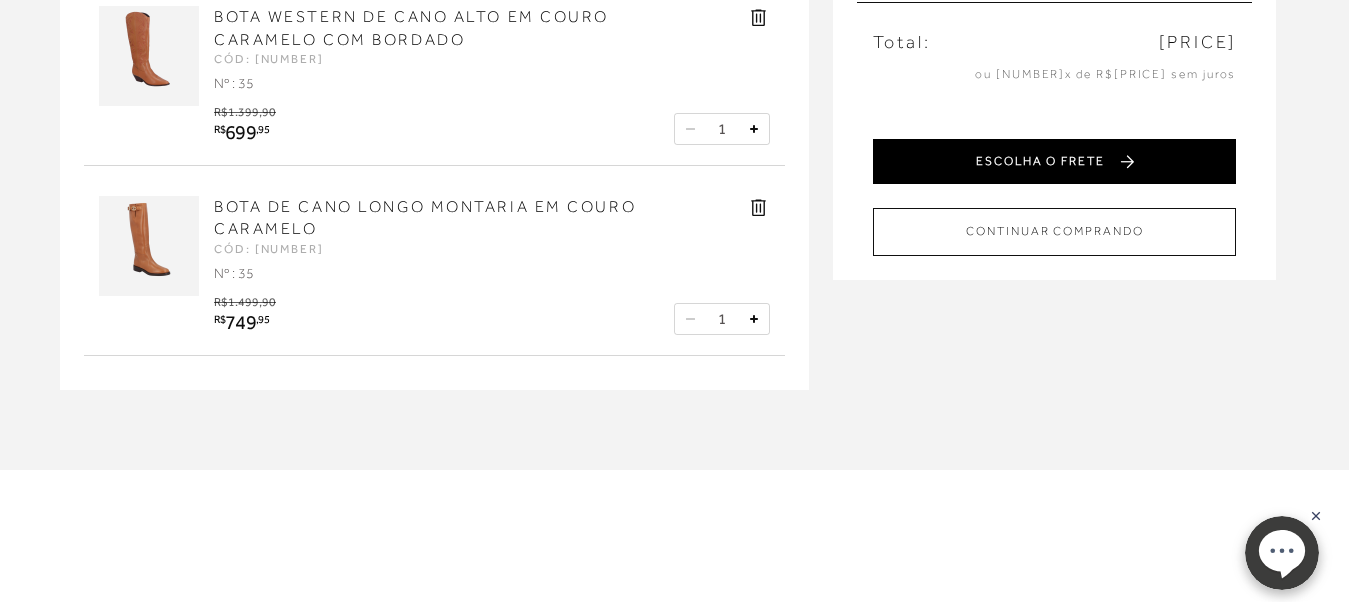 click on "ESCOLHA O FRETE" at bounding box center (1054, 161) 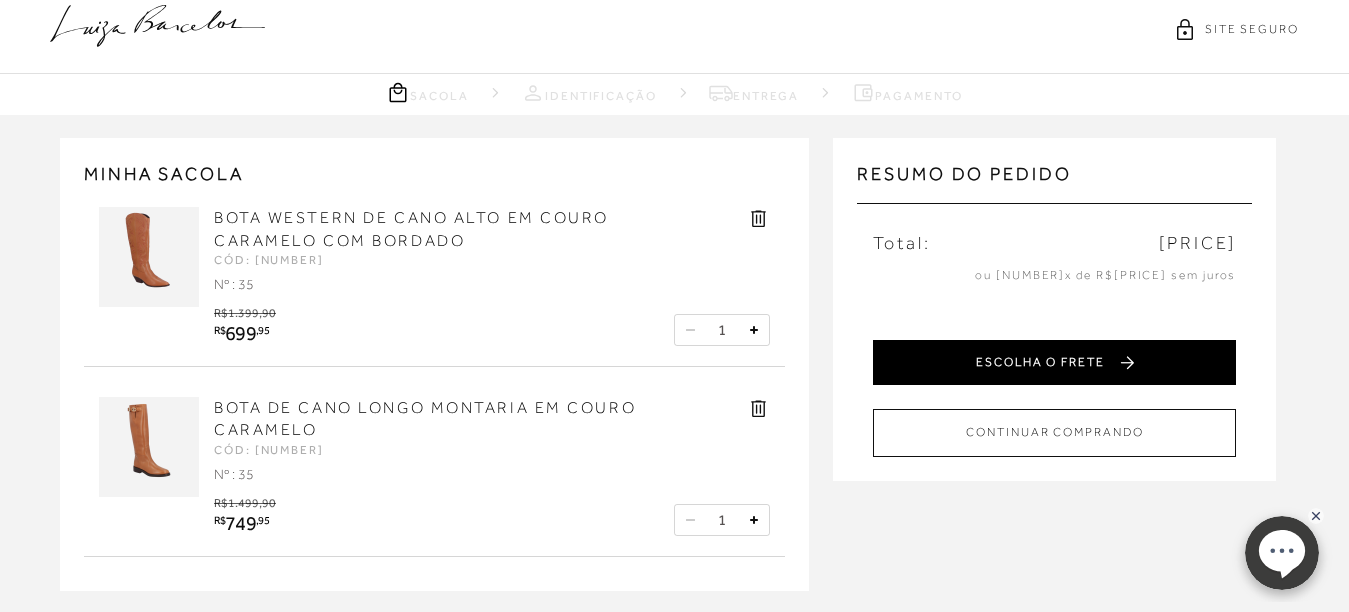 scroll, scrollTop: 0, scrollLeft: 0, axis: both 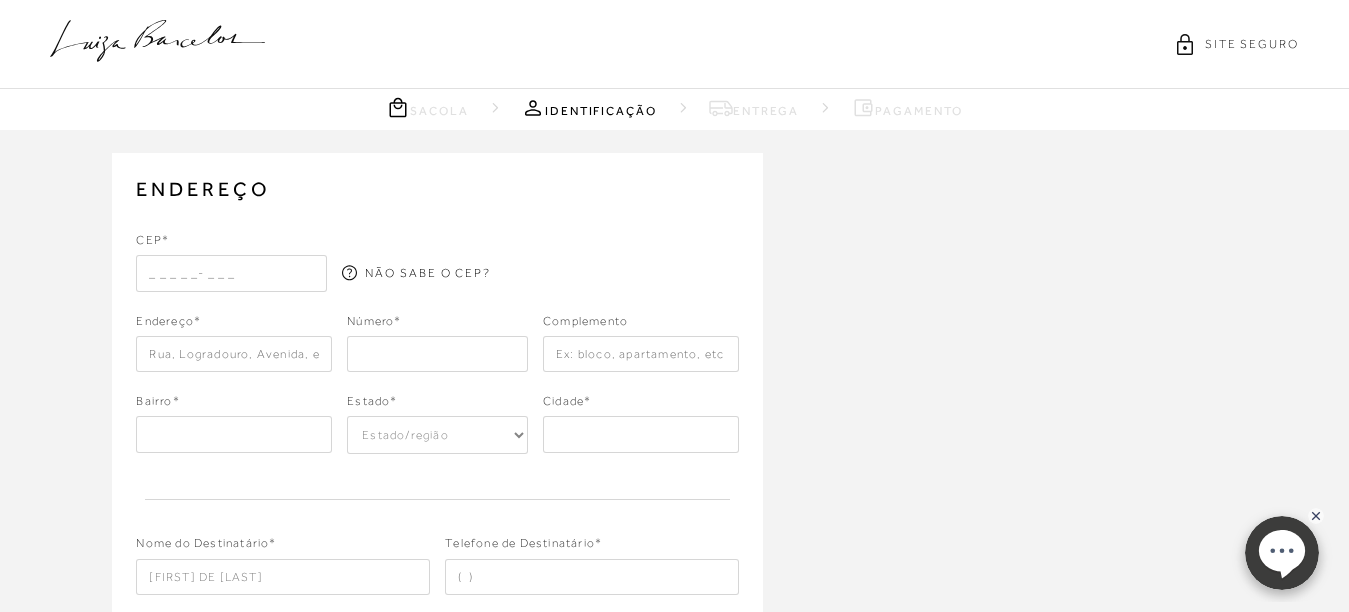 type on "([AREA_CODE]) [PHONE]" 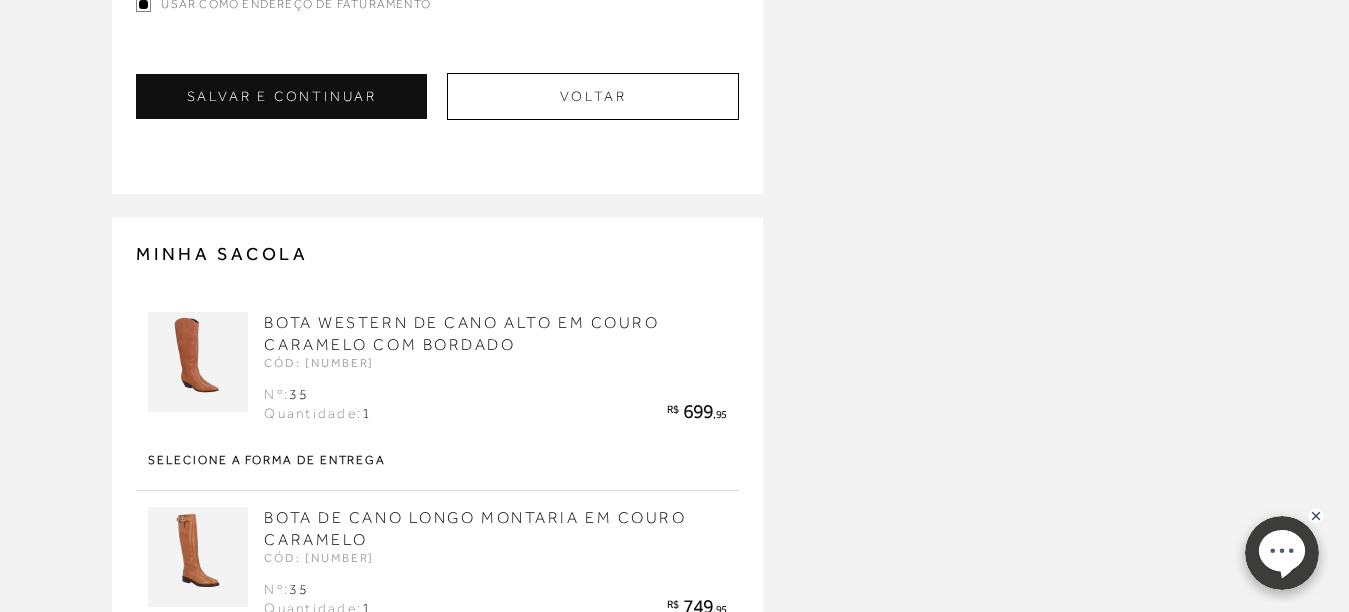 scroll, scrollTop: 636, scrollLeft: 0, axis: vertical 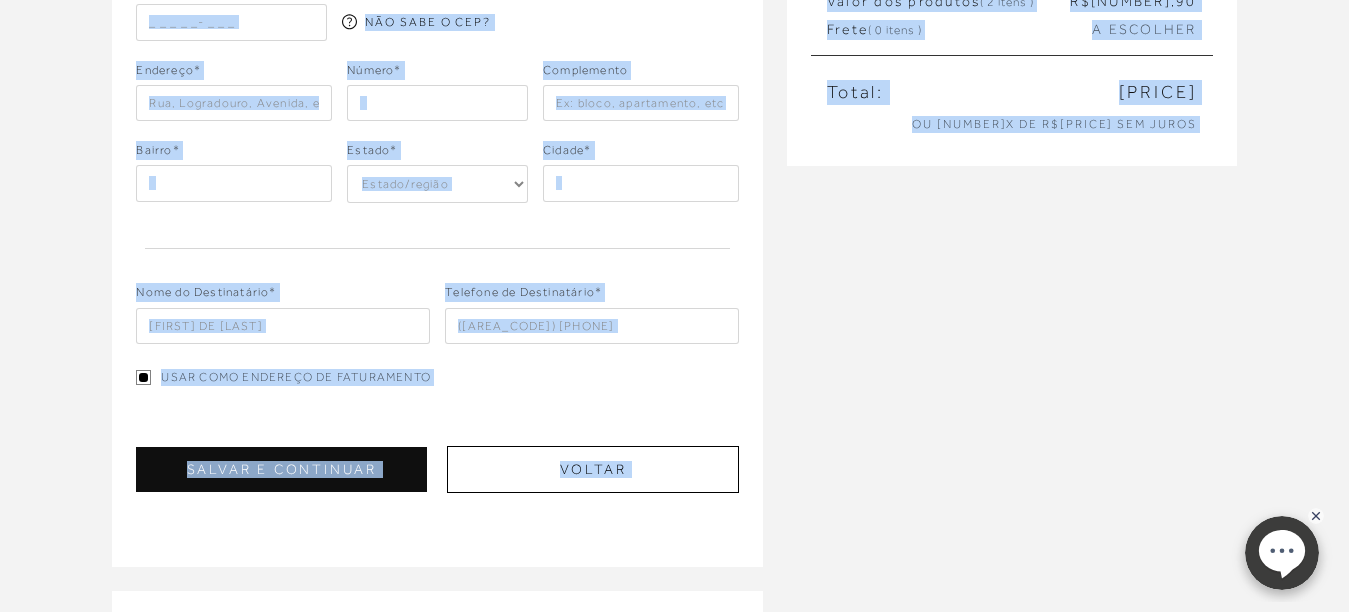 drag, startPoint x: 1348, startPoint y: 221, endPoint x: 1360, endPoint y: 187, distance: 36.05551 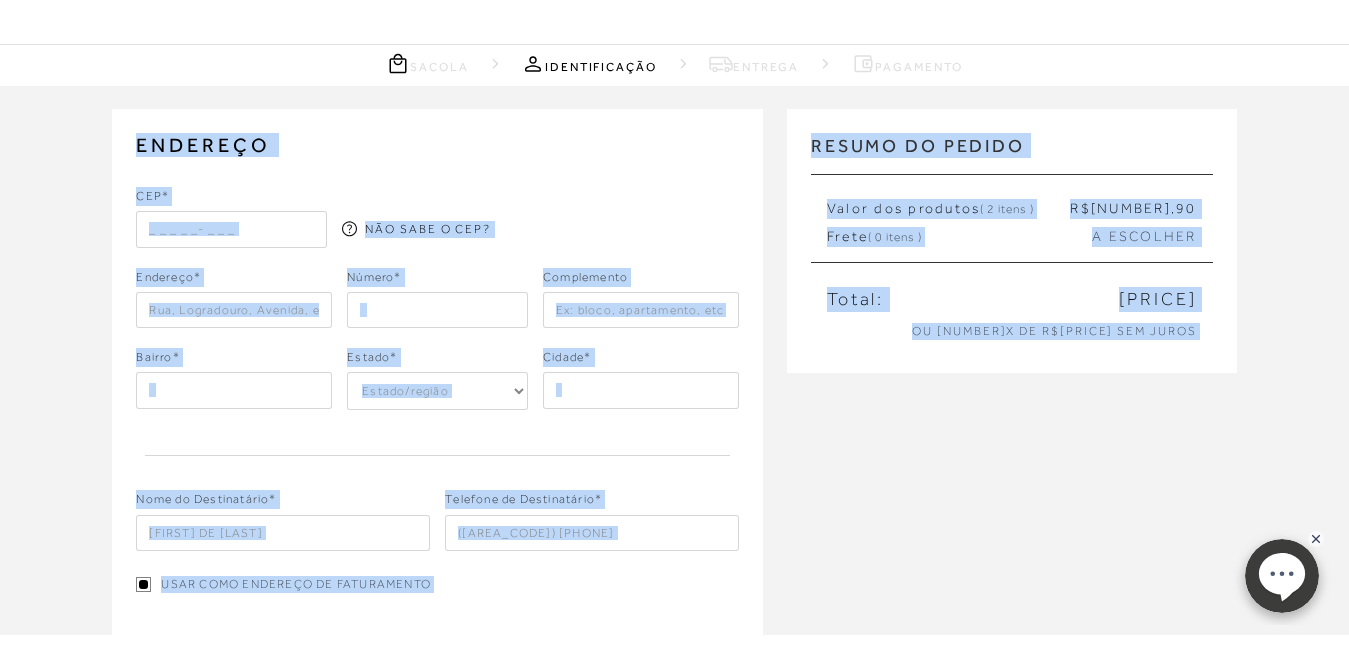 scroll, scrollTop: 64, scrollLeft: 0, axis: vertical 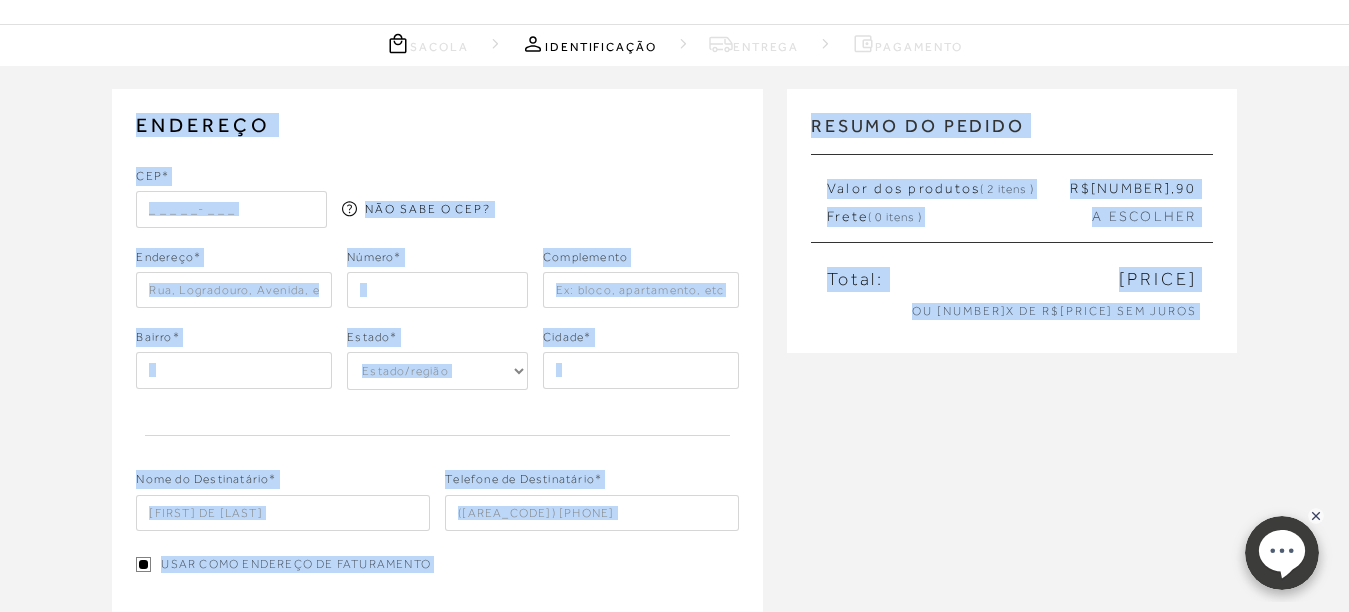 click on "RESUMO DO PEDIDO
BOTA WESTERN DE CANO ALTO EM COURO CARAMELO COM BORDADO
CÓD: [NUMBER]
Tamanho : 35
Quantidade 1
[PRICE]
BOTA DE CANO LONGO MONTARIA EM COURO CARAMELO
[PRICE]" at bounding box center (1012, 221) 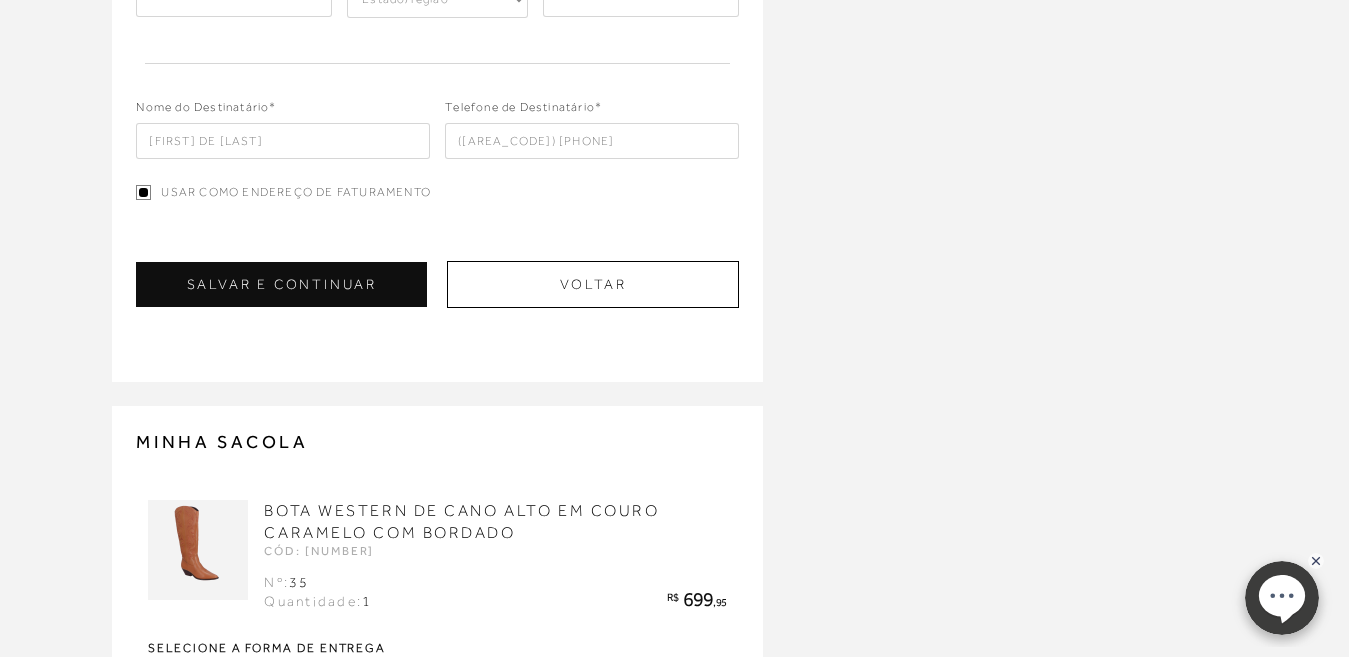 scroll, scrollTop: 0, scrollLeft: 0, axis: both 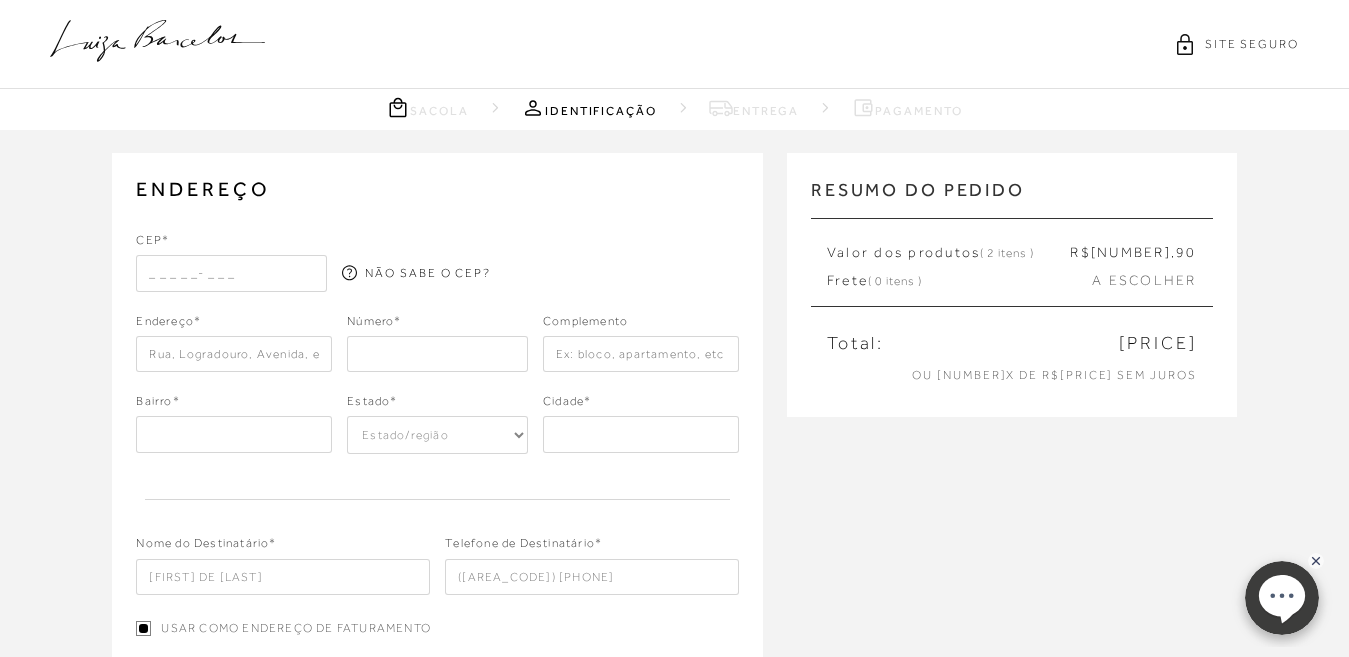 click 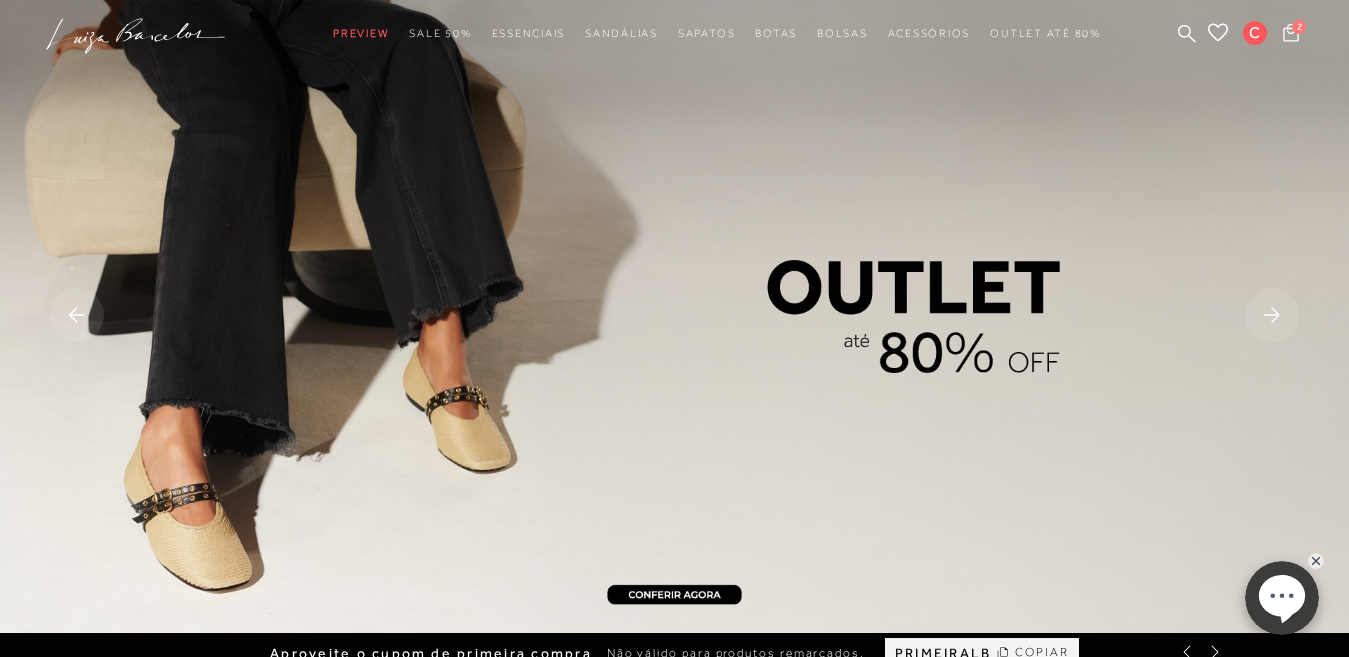 scroll, scrollTop: 0, scrollLeft: 0, axis: both 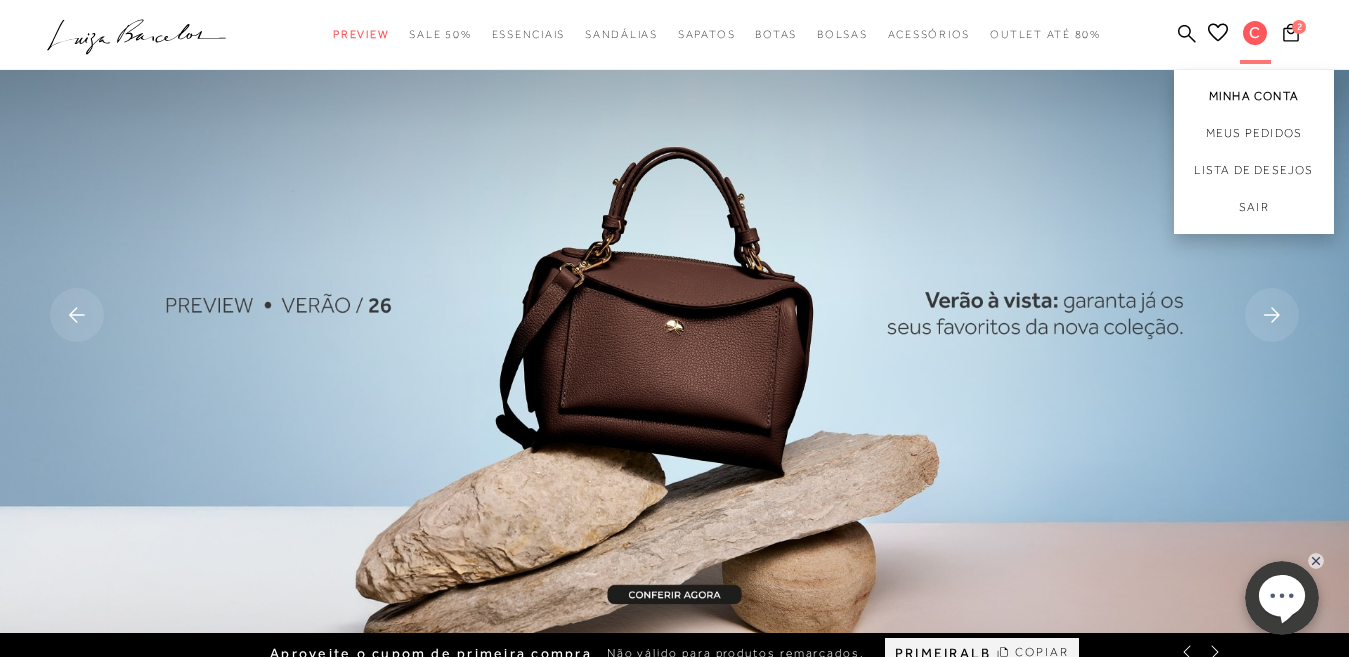 click on "Minha Conta" at bounding box center [1254, 92] 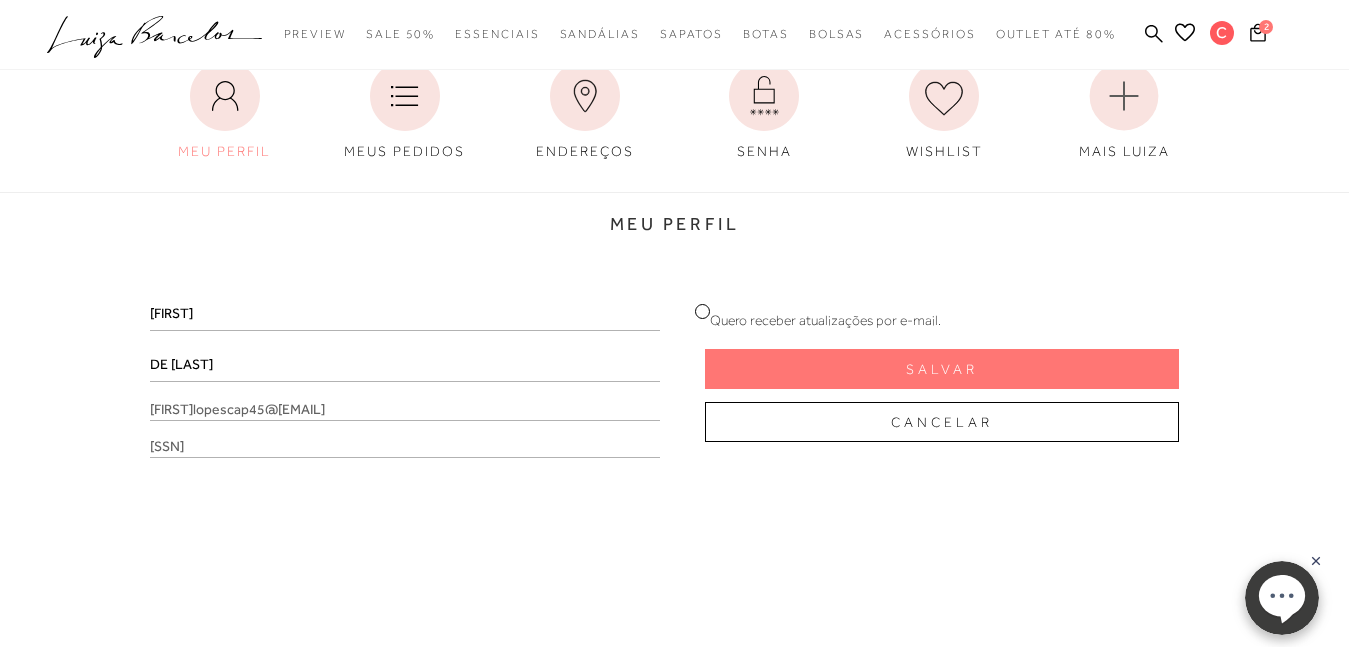 scroll, scrollTop: 131, scrollLeft: 0, axis: vertical 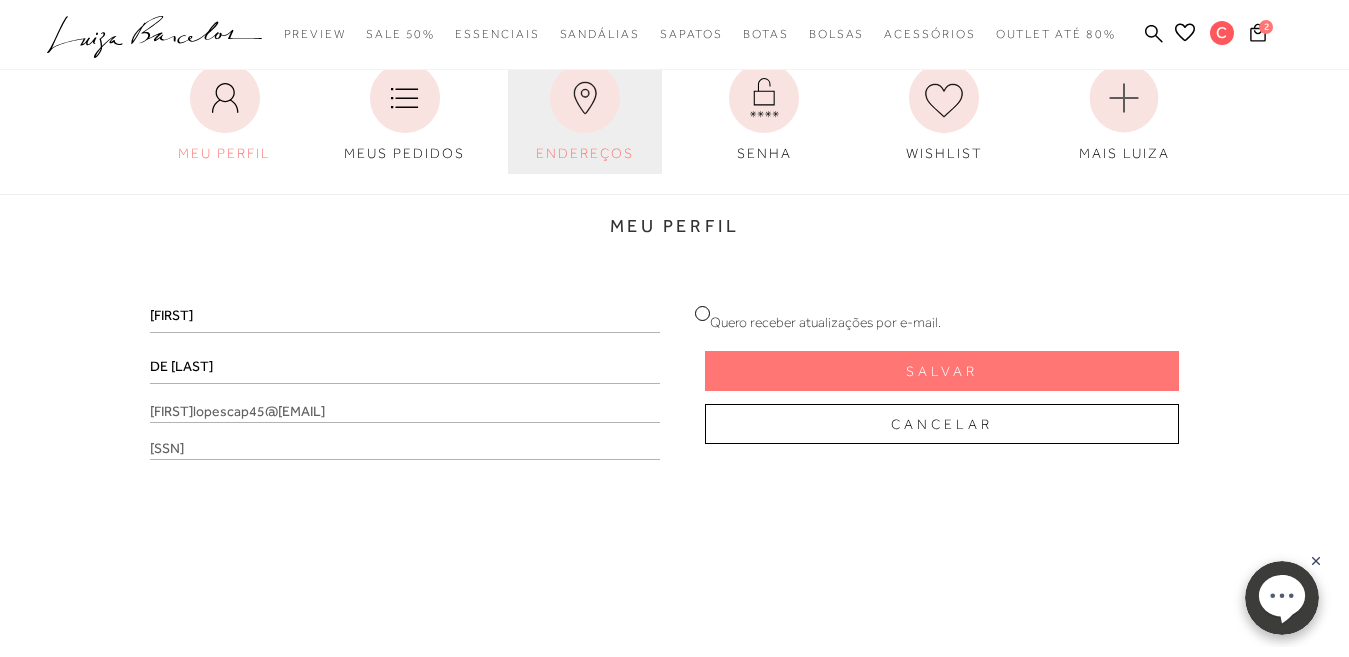 click on "ENDEREÇOS" at bounding box center [585, 153] 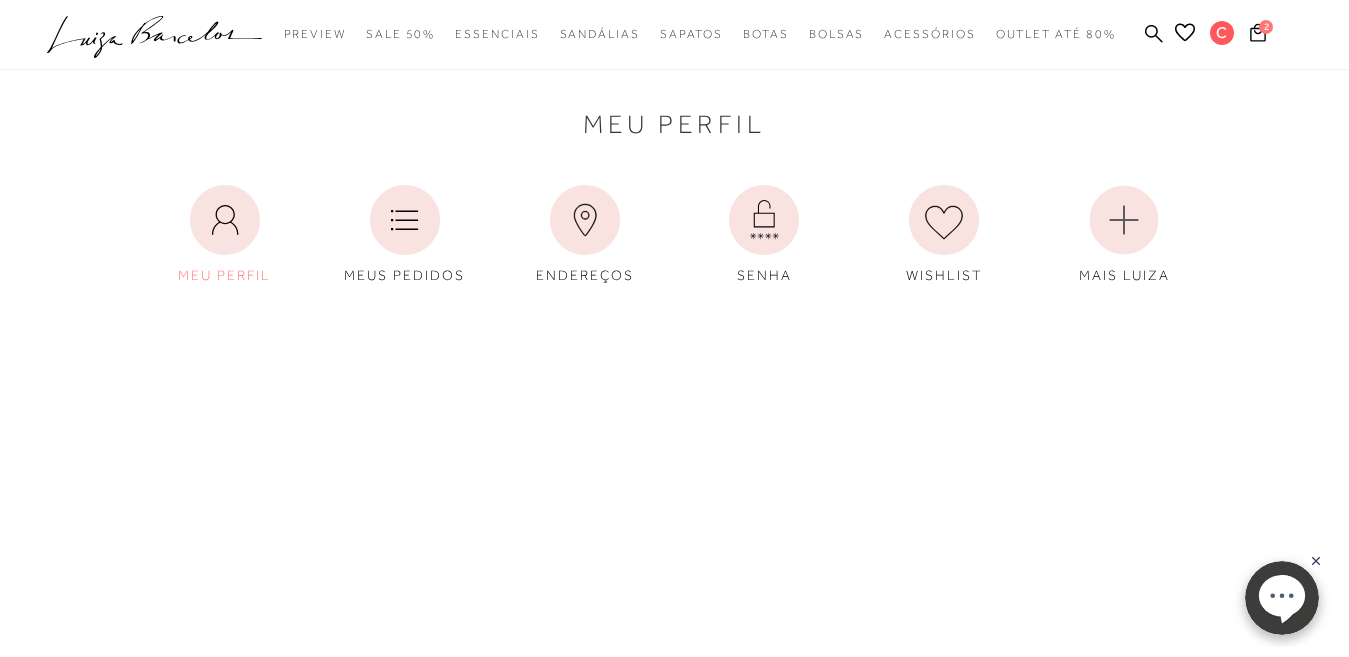 scroll, scrollTop: 0, scrollLeft: 0, axis: both 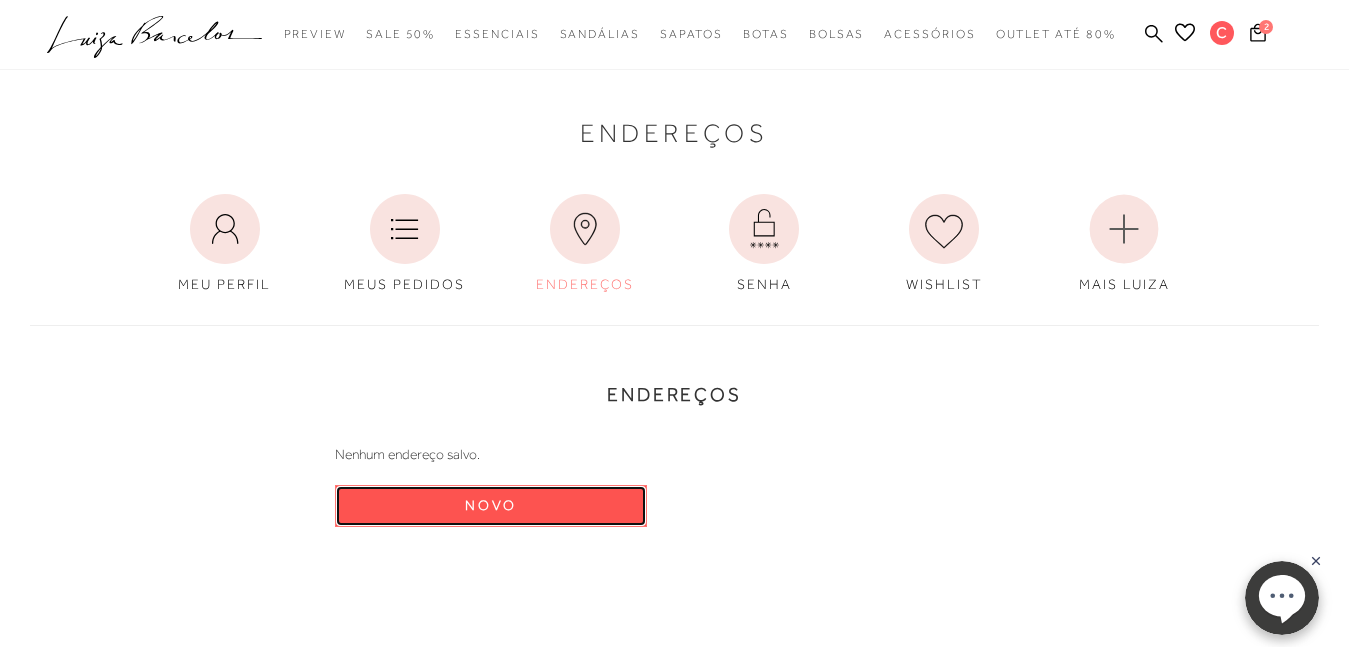 click on "Novo" at bounding box center [491, 505] 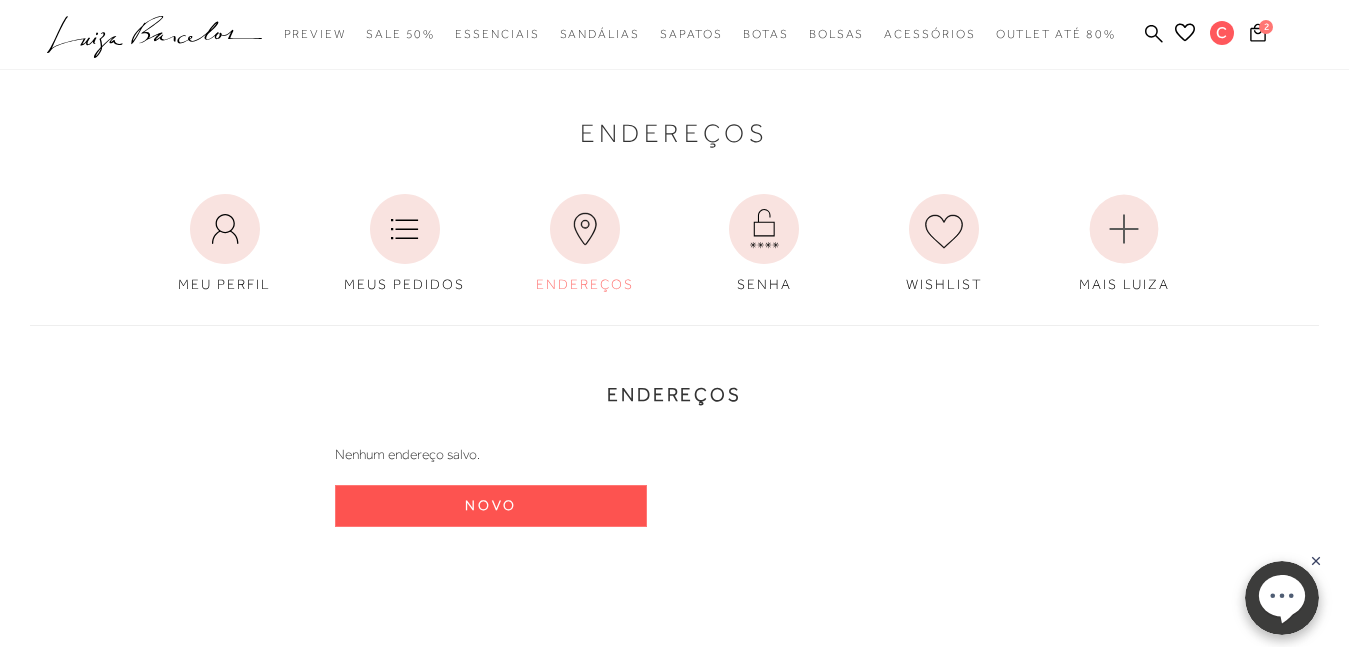 select on "BR" 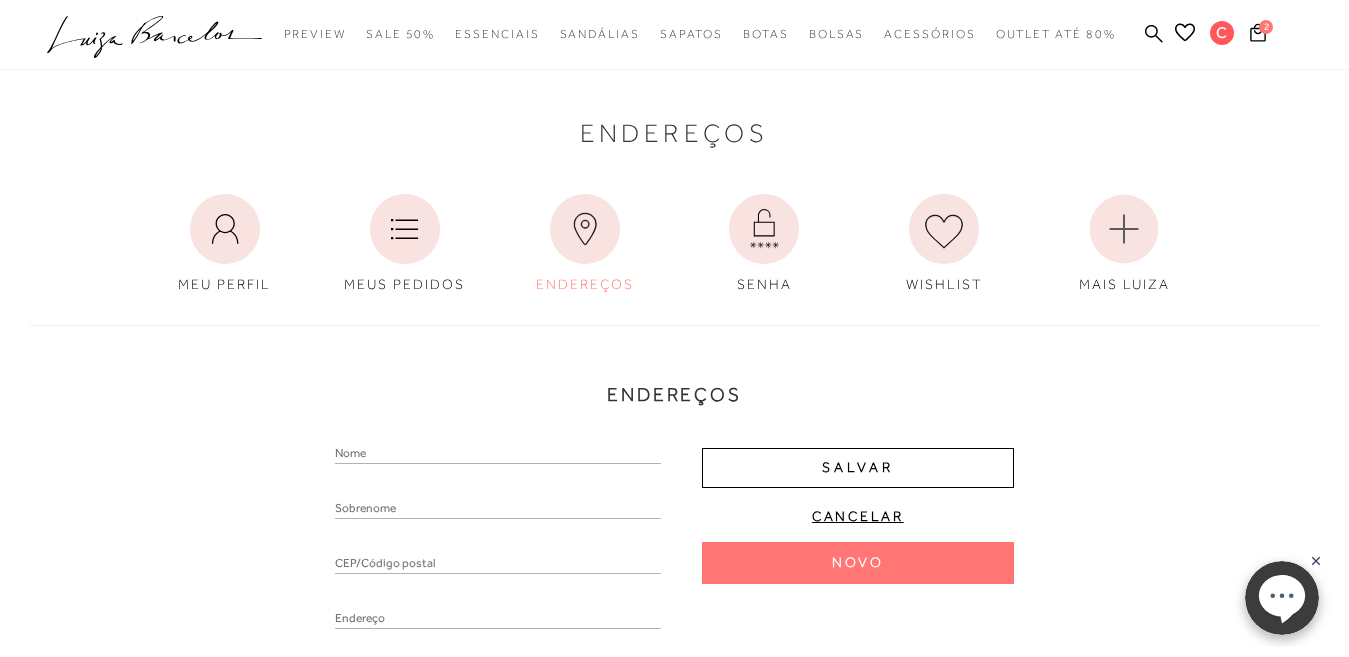 click at bounding box center (498, 454) 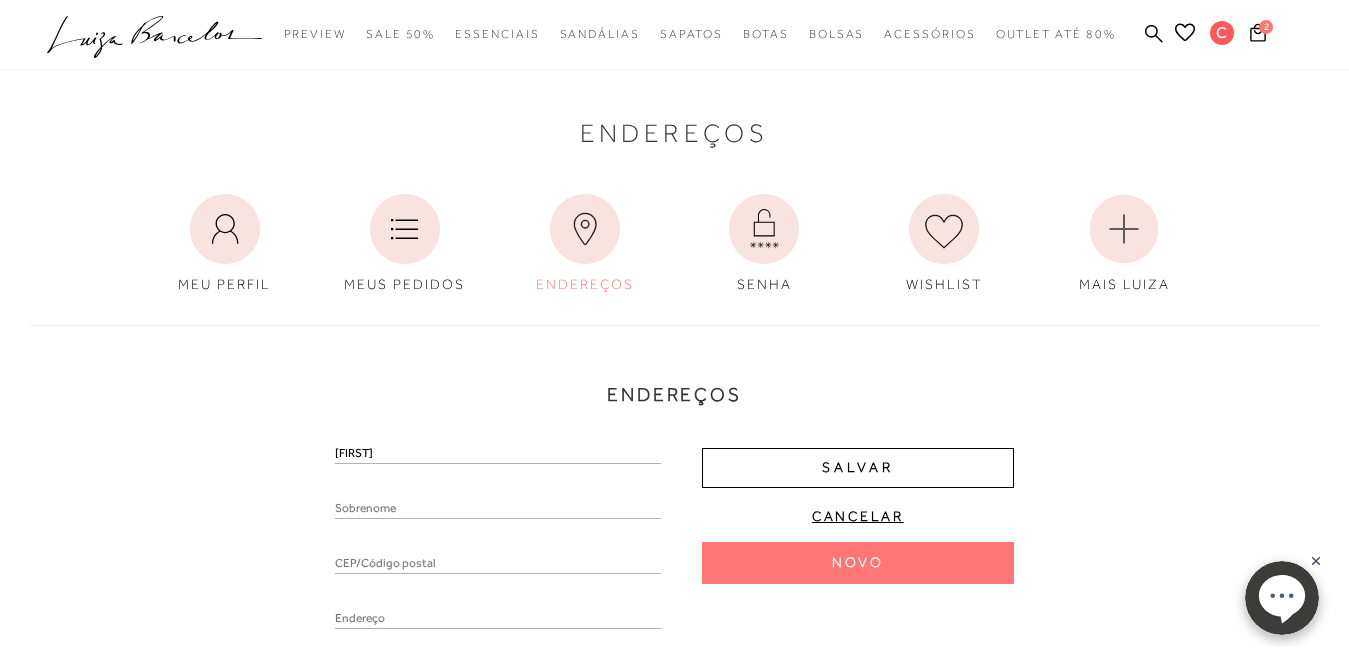 type on "DE [LAST]" 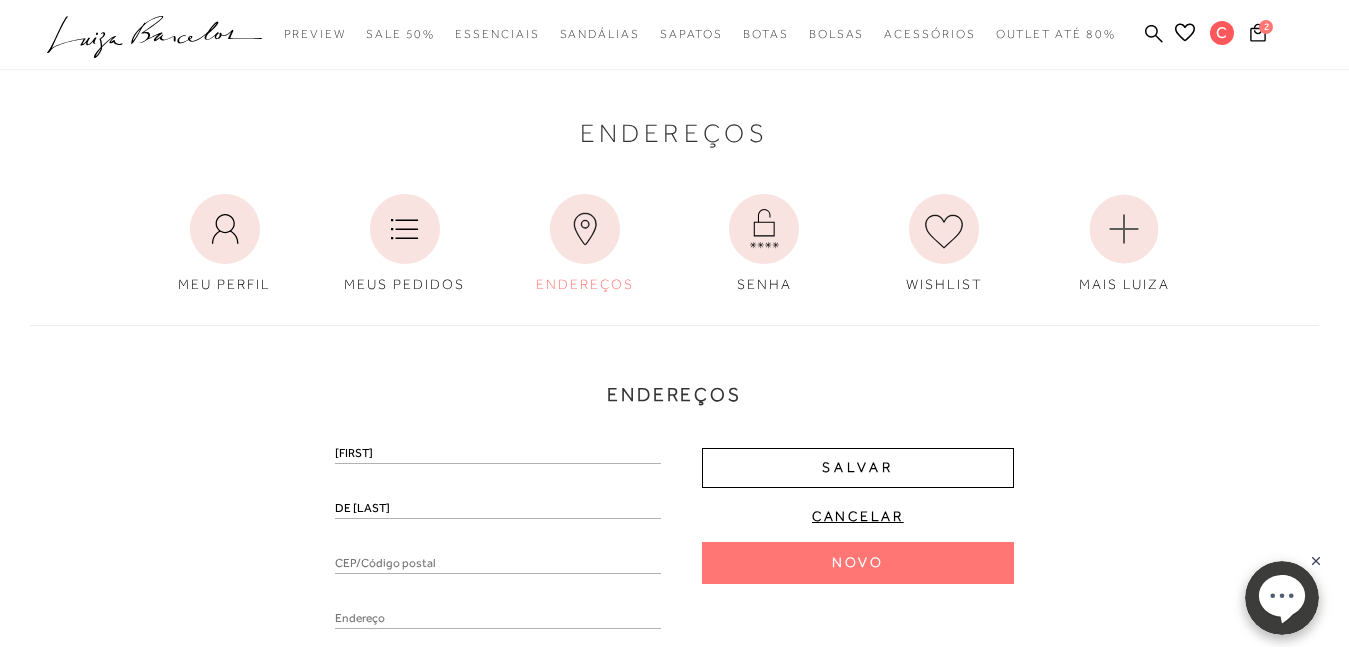 type on "[POSTAL_CODE]" 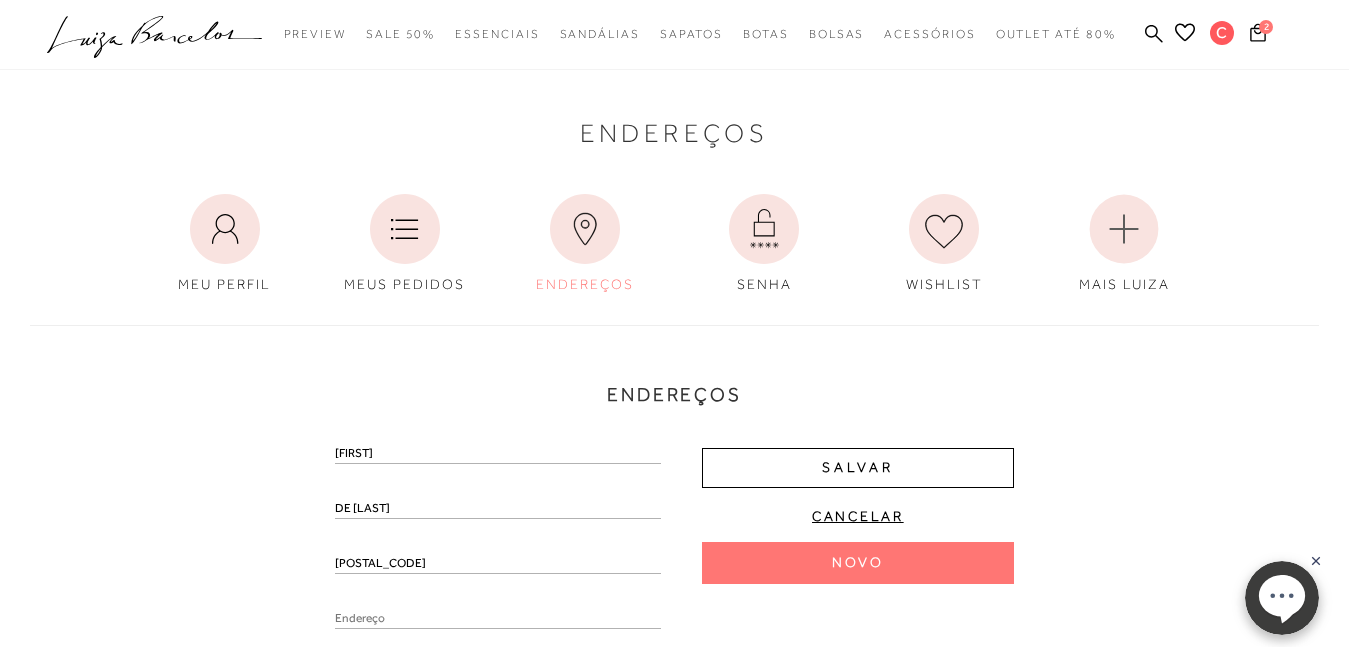 type on "RUA DR HERMELINDO" 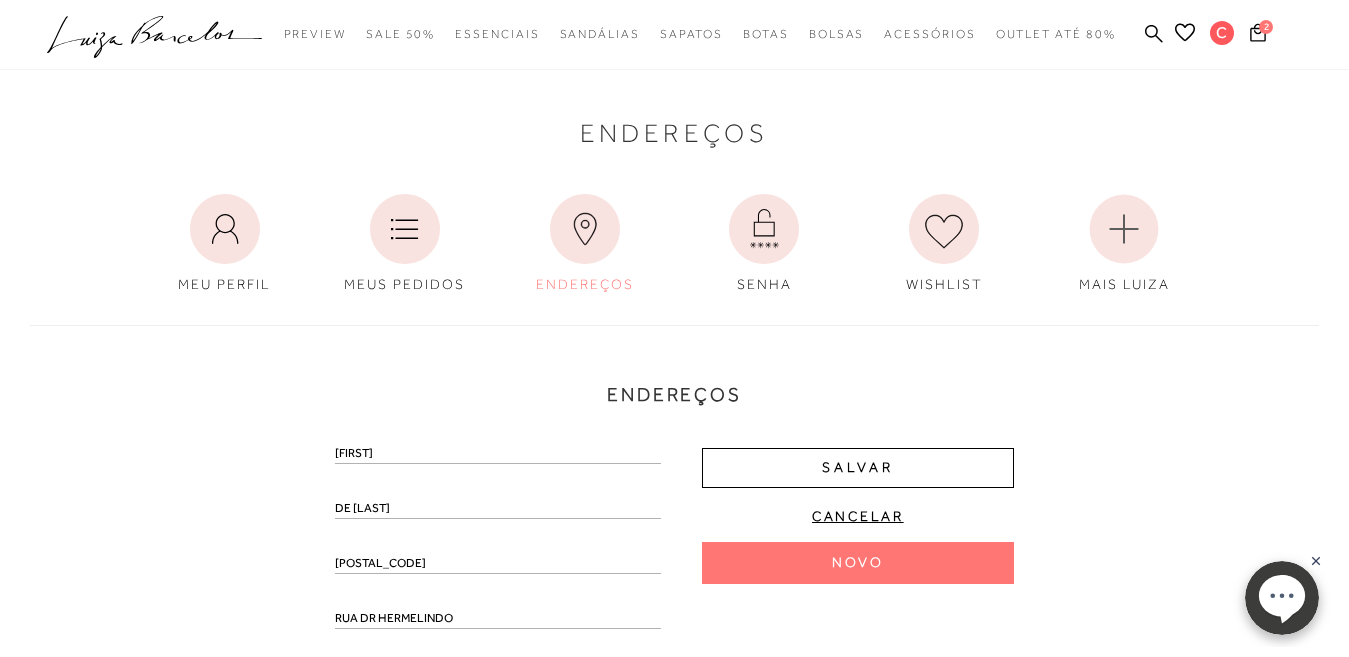 type on "[NUMBER]" 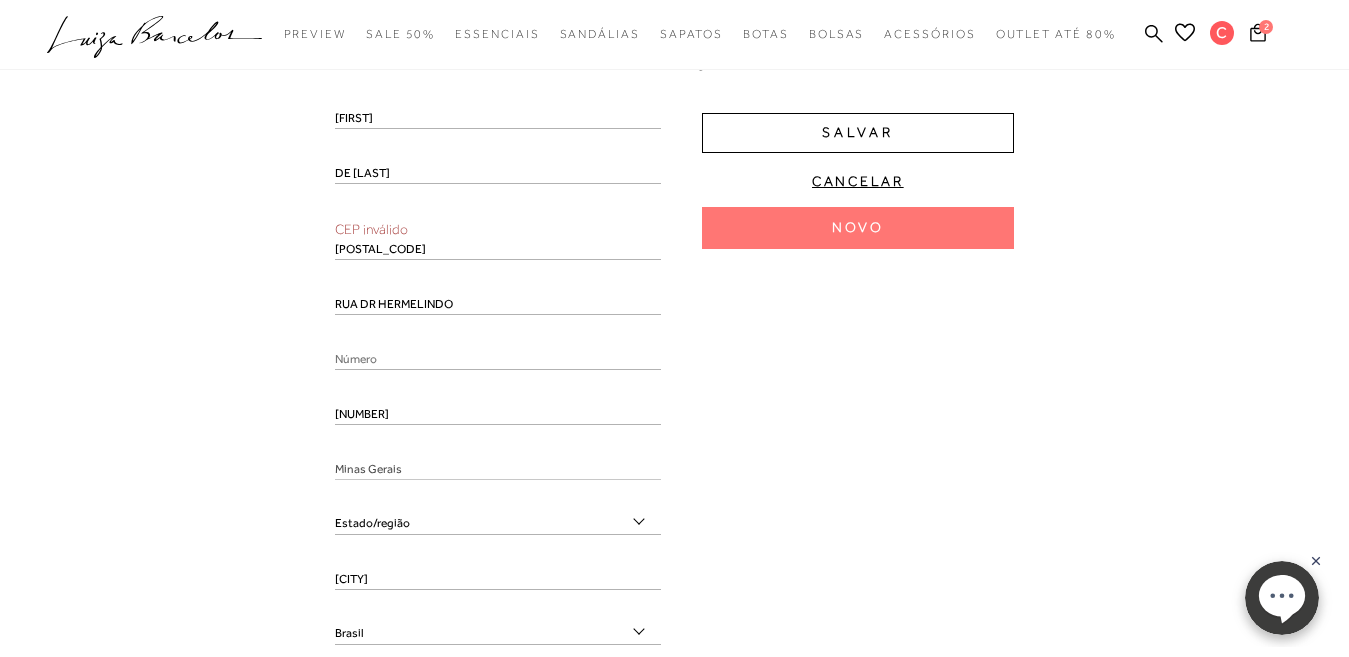 scroll, scrollTop: 341, scrollLeft: 0, axis: vertical 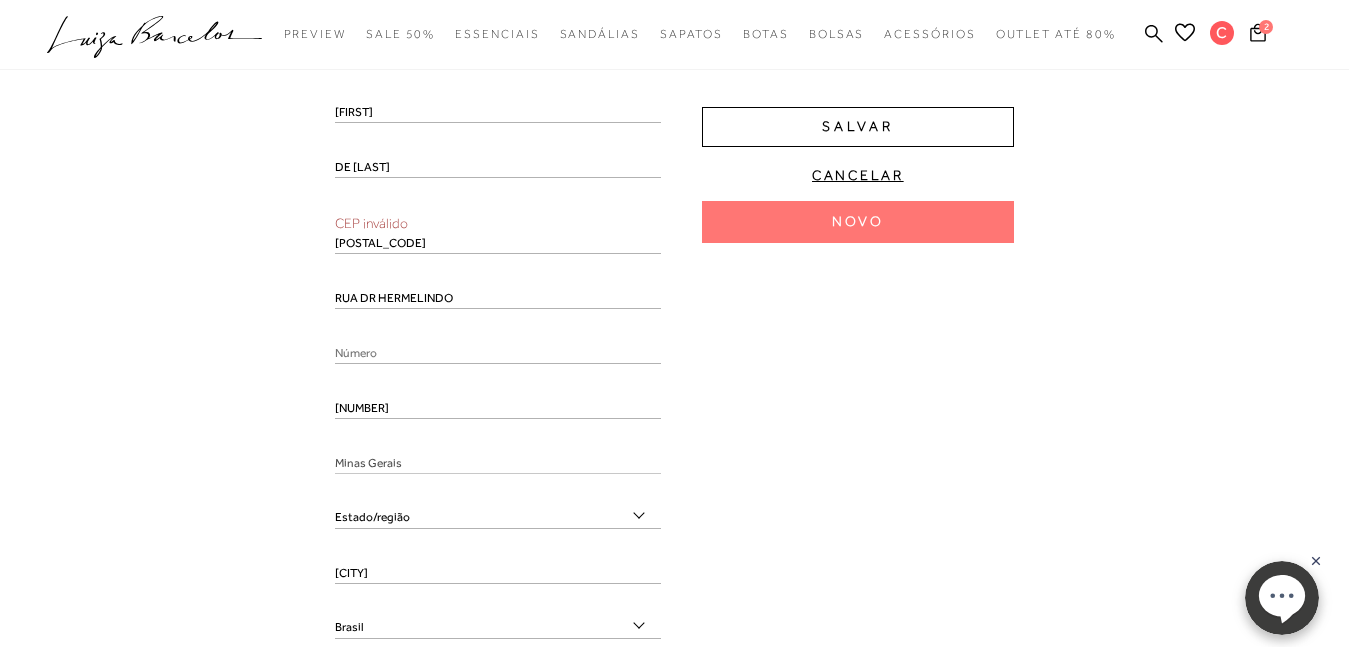 click on "[POSTAL_CODE]" at bounding box center (498, 244) 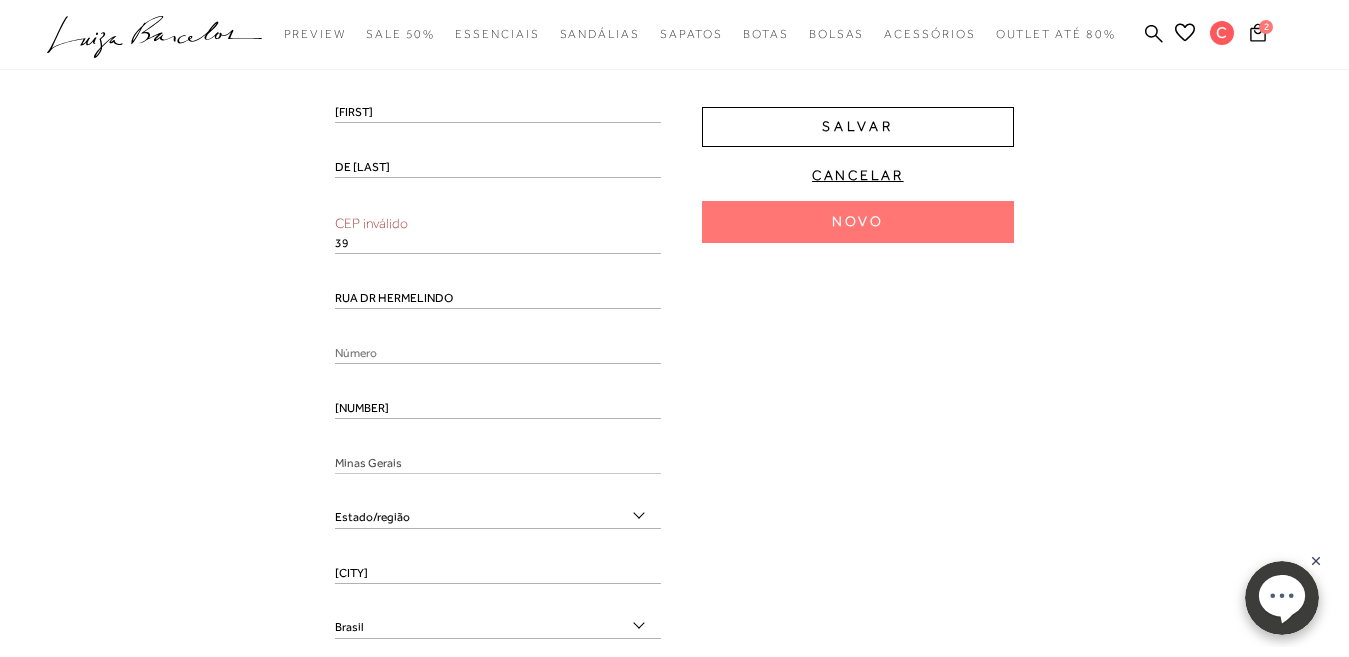 type on "3" 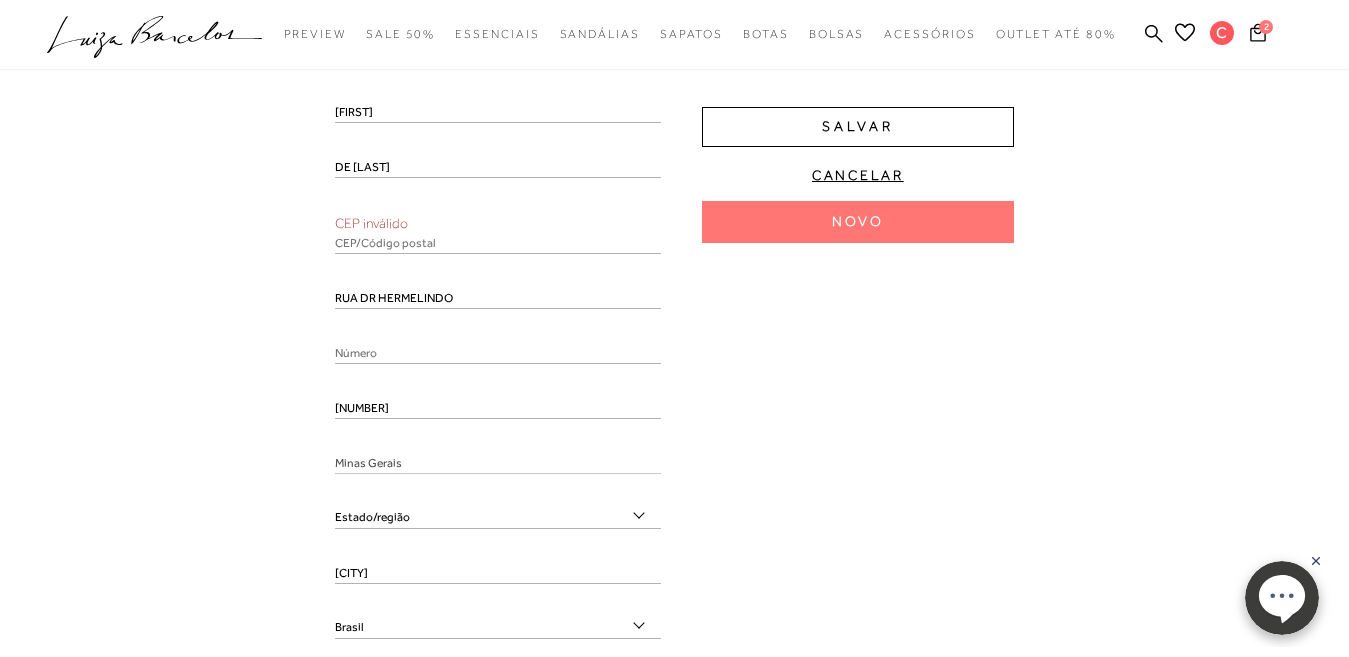 paste on "[POSTAL_CODE]" 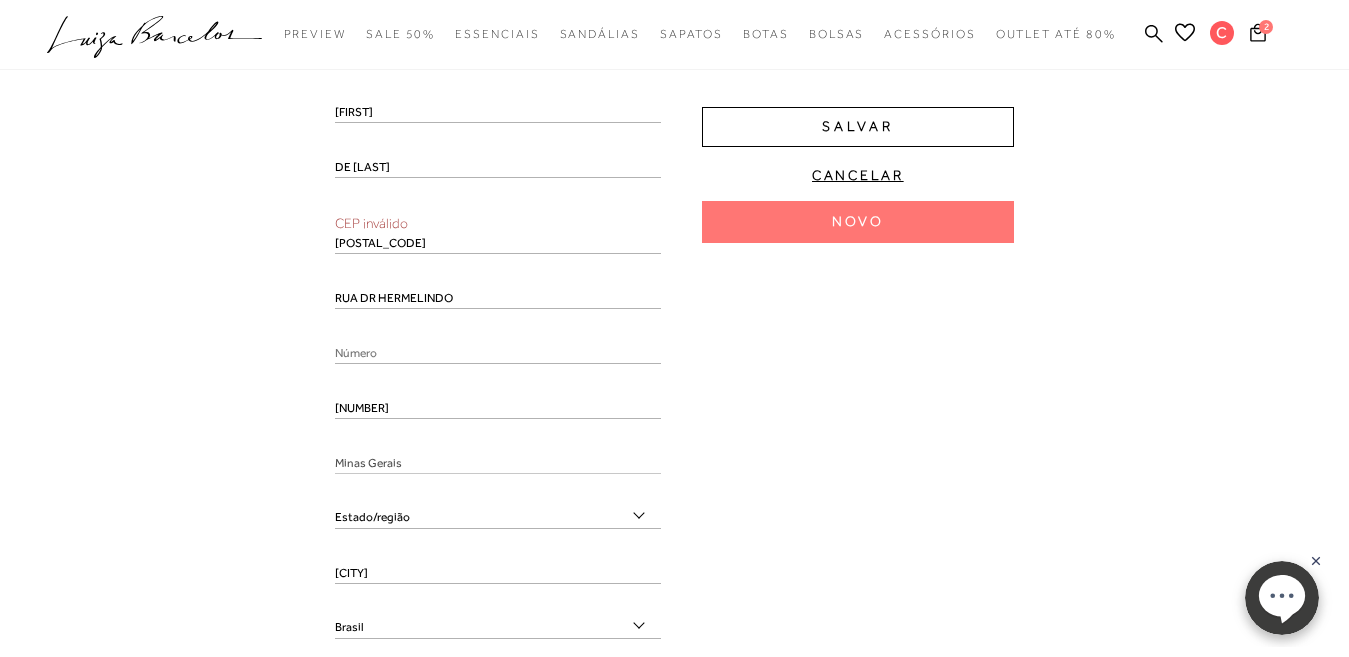 type on "[POSTAL_CODE]" 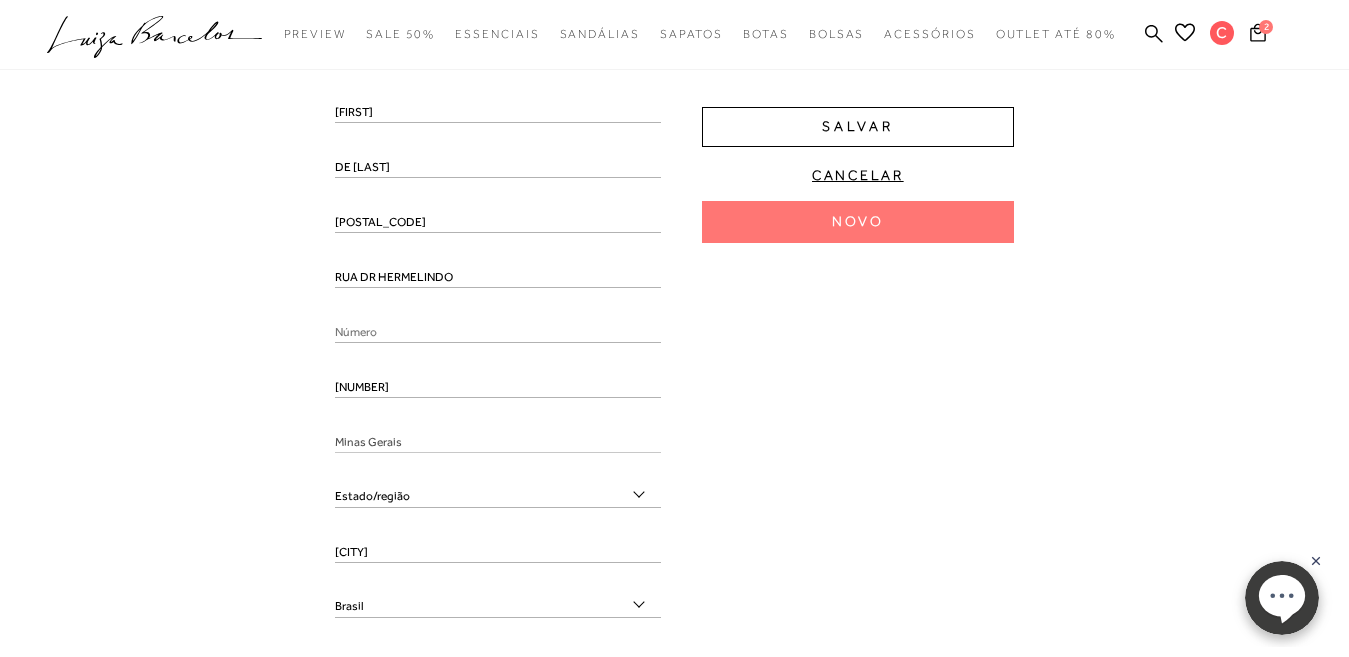 click on "[FIRST]
DE [LAST]
[POSTAL_CODE]
RUA DR HERMELINDO
[NUMBER]
[NUMBER]
[STATE]" at bounding box center (674, 395) 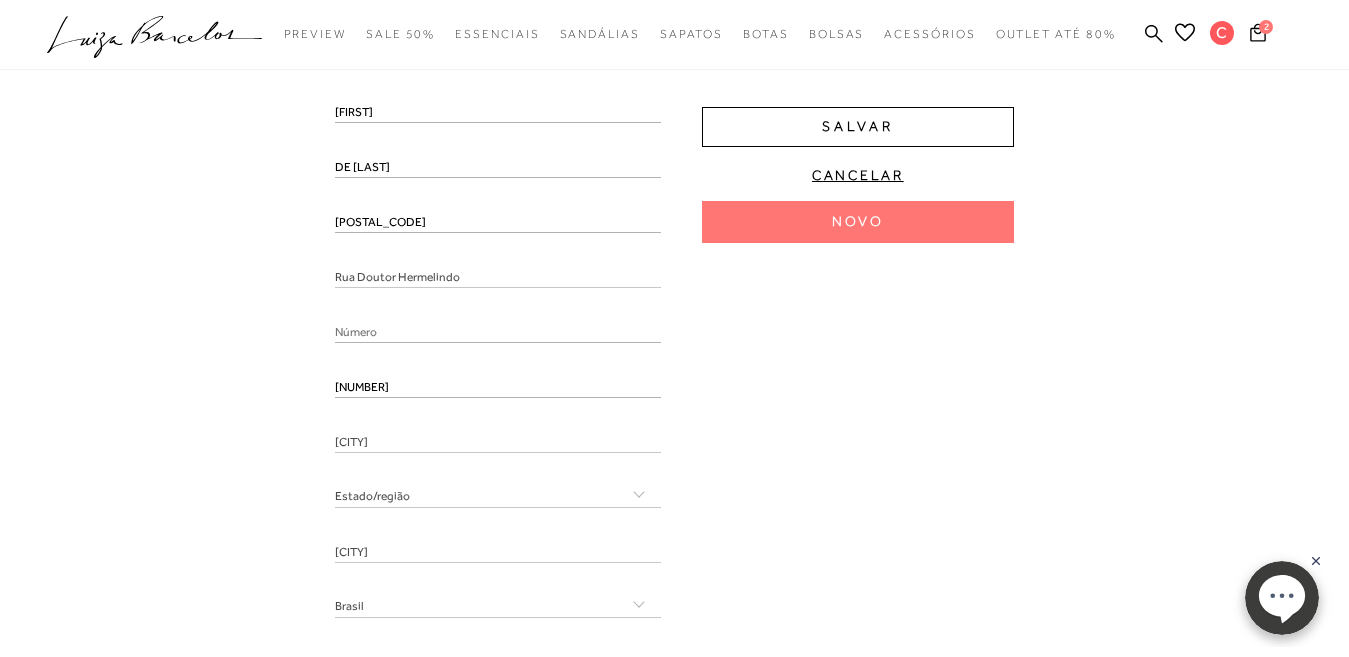 click on "[FIRST]
DE [LAST]
[POSTAL_CODE]
Rua Doutor Hermelindo
[NUMBER]
[NUMBER]
[CITY]" at bounding box center (674, 395) 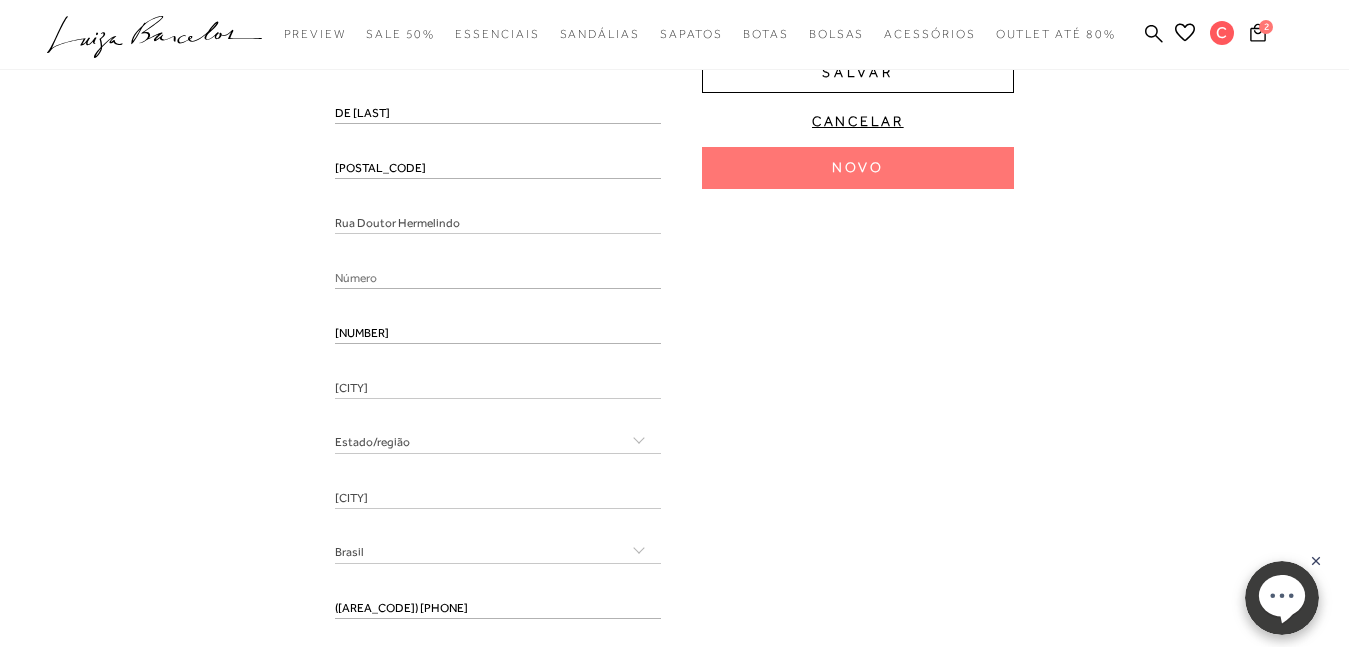 scroll, scrollTop: 380, scrollLeft: 0, axis: vertical 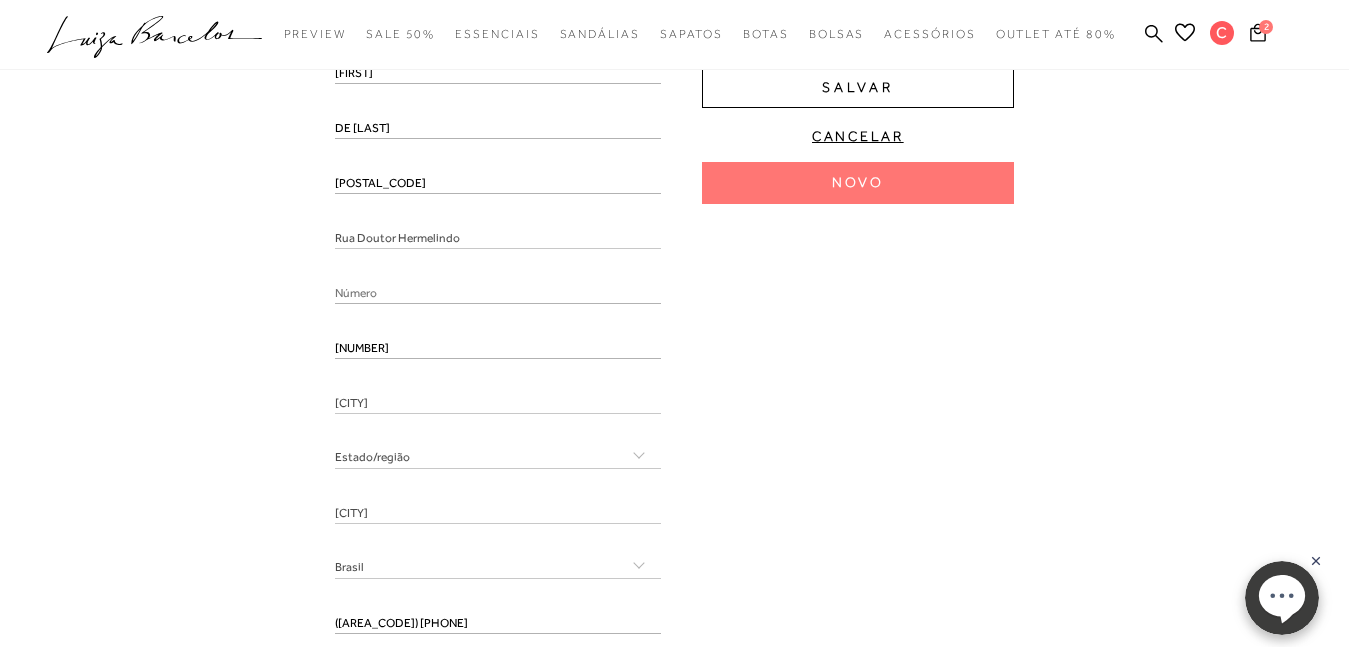 click on "[FIRST]
DE [LAST]
[POSTAL_CODE]
Rua Doutor Hermelindo
[NUMBER]
[NUMBER]
[CITY]
Acre" at bounding box center [498, 356] 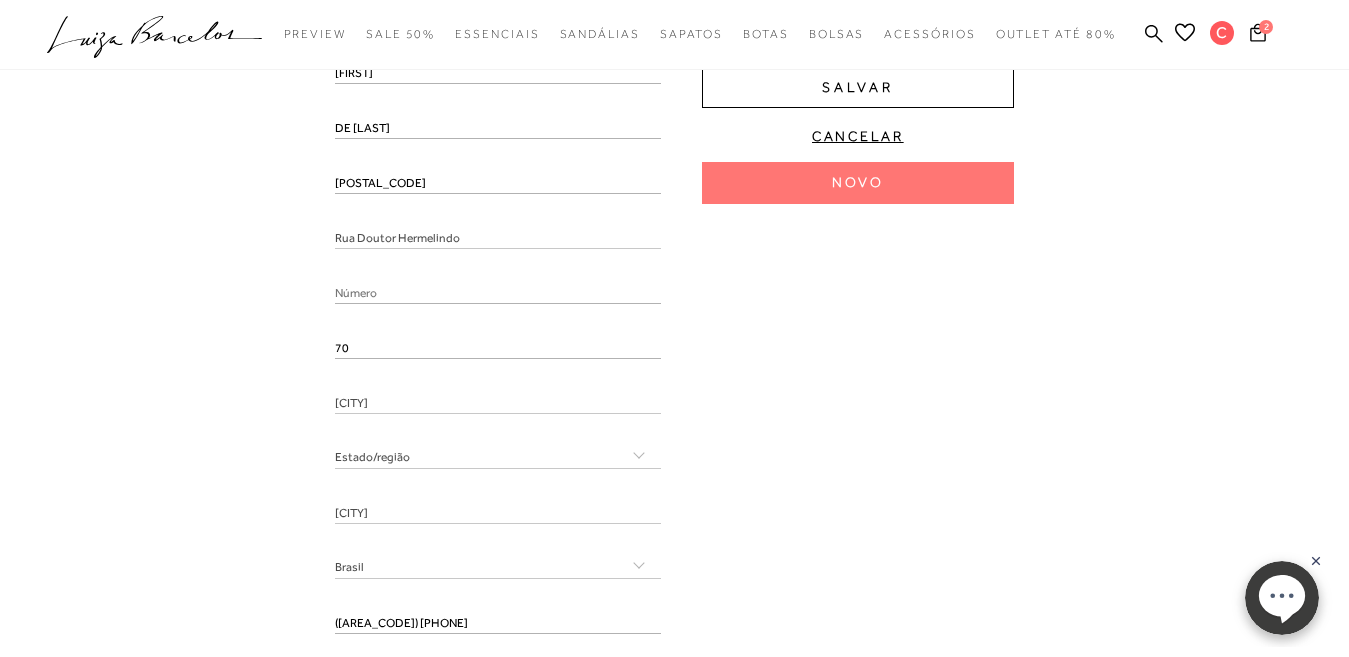 type on "7" 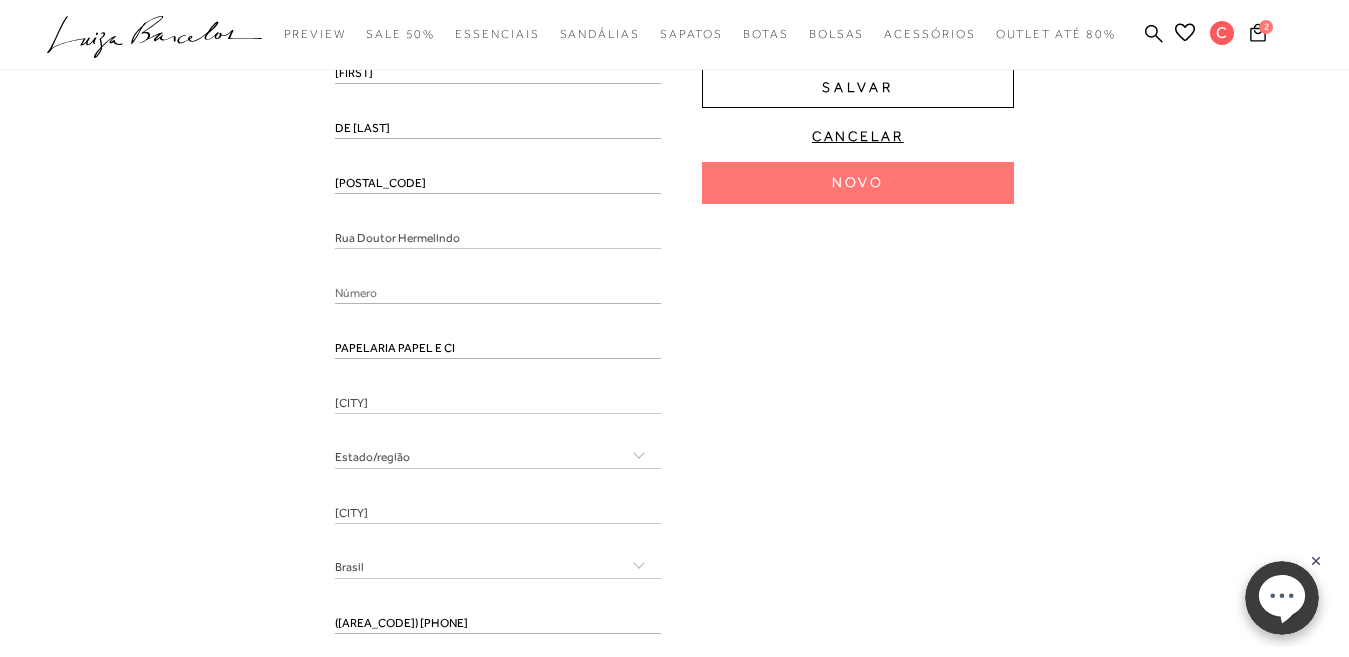 click on "PAPELARIA PAPEL E CI" at bounding box center [498, 349] 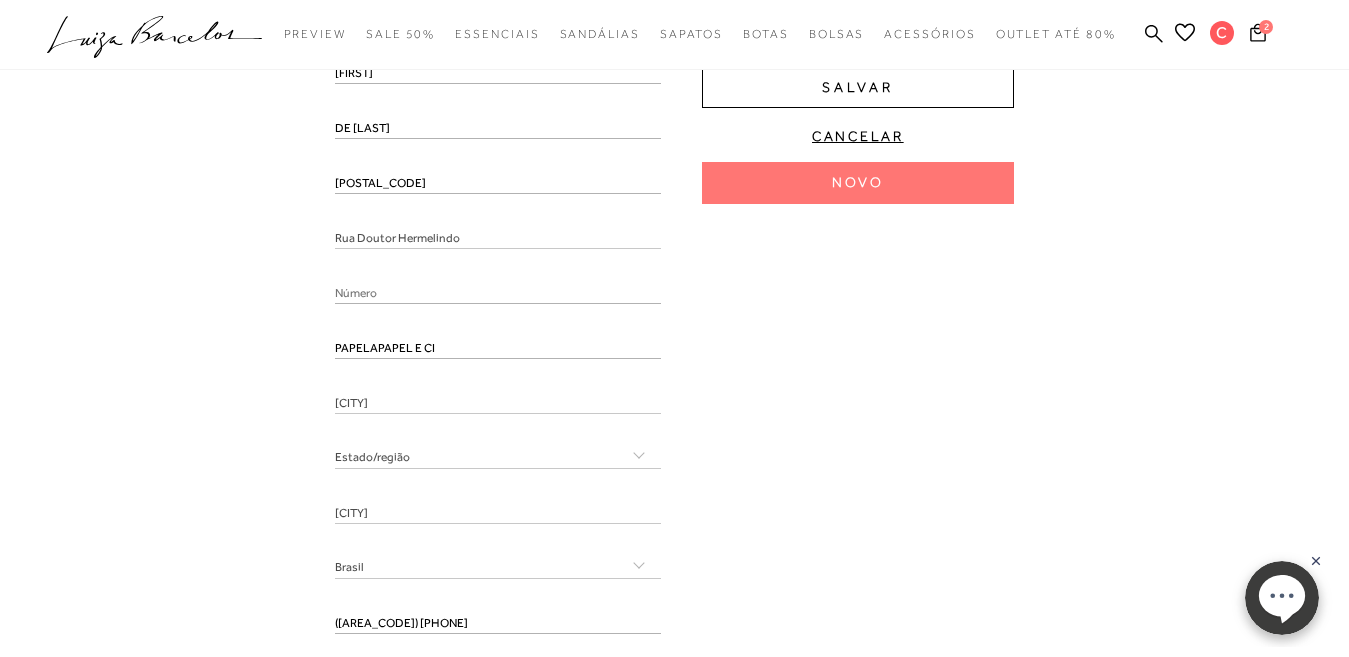 drag, startPoint x: 451, startPoint y: 350, endPoint x: 165, endPoint y: 329, distance: 286.76993 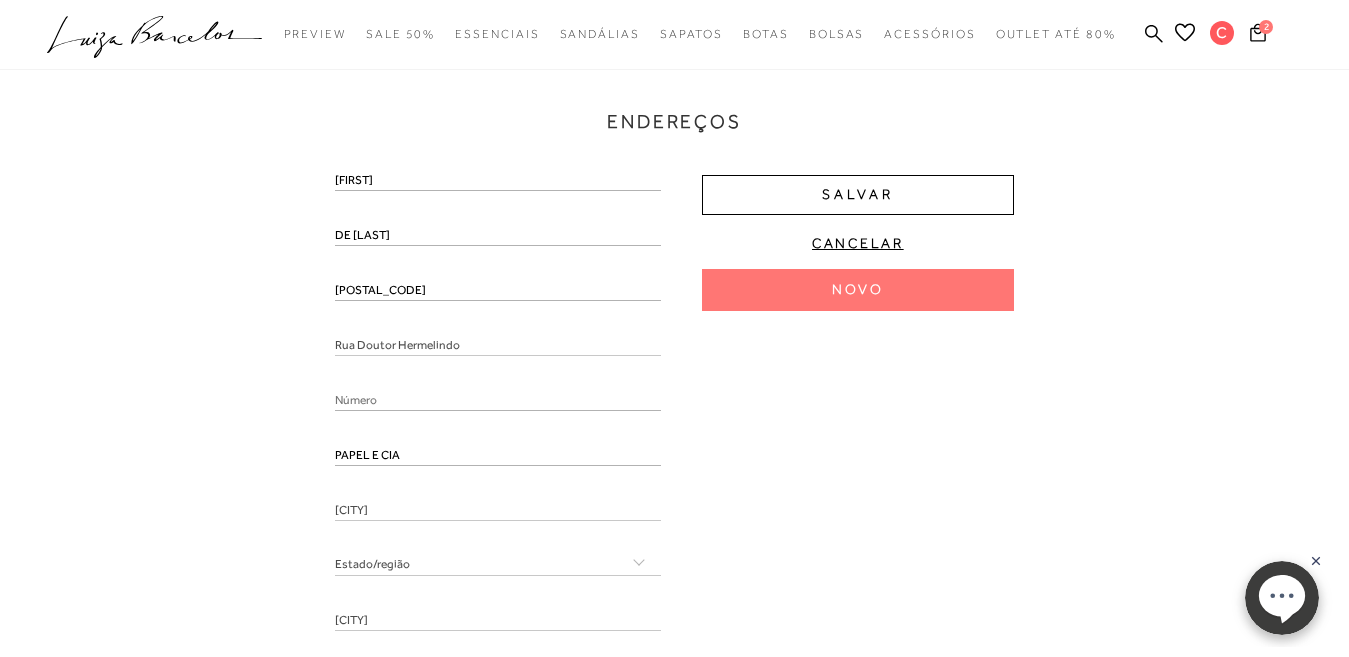 scroll, scrollTop: 247, scrollLeft: 0, axis: vertical 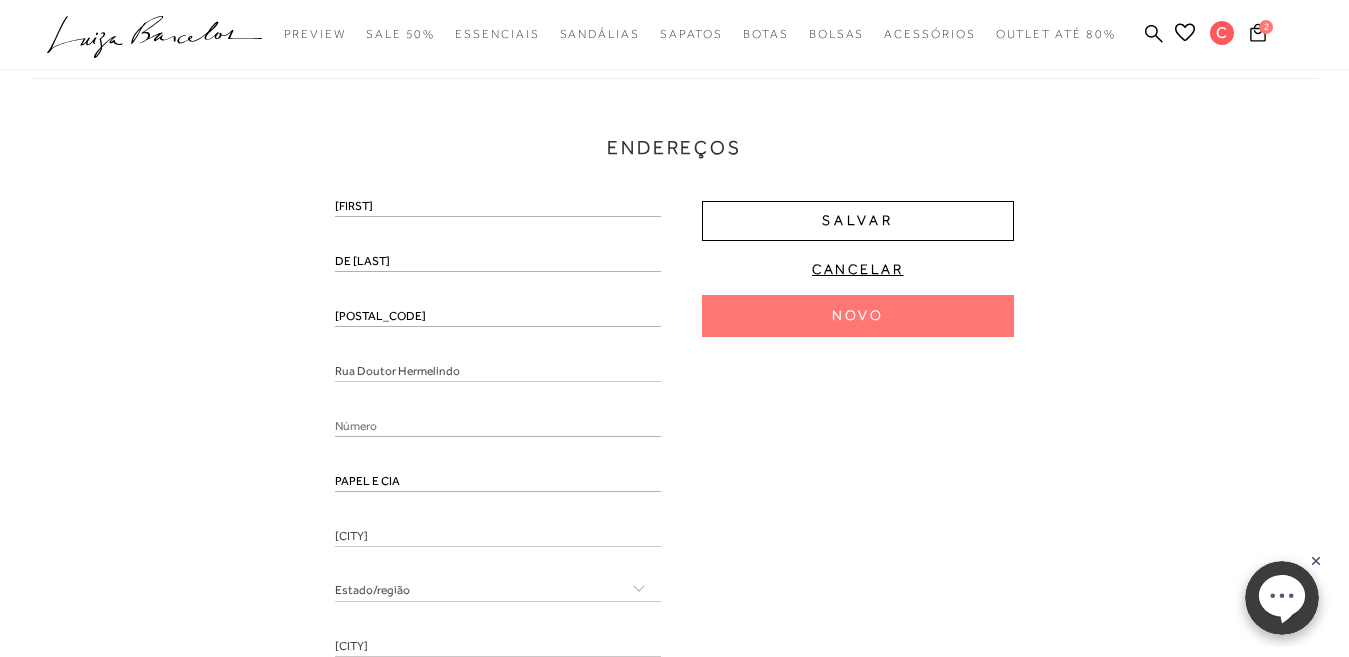 type on "PAPEL E CIA" 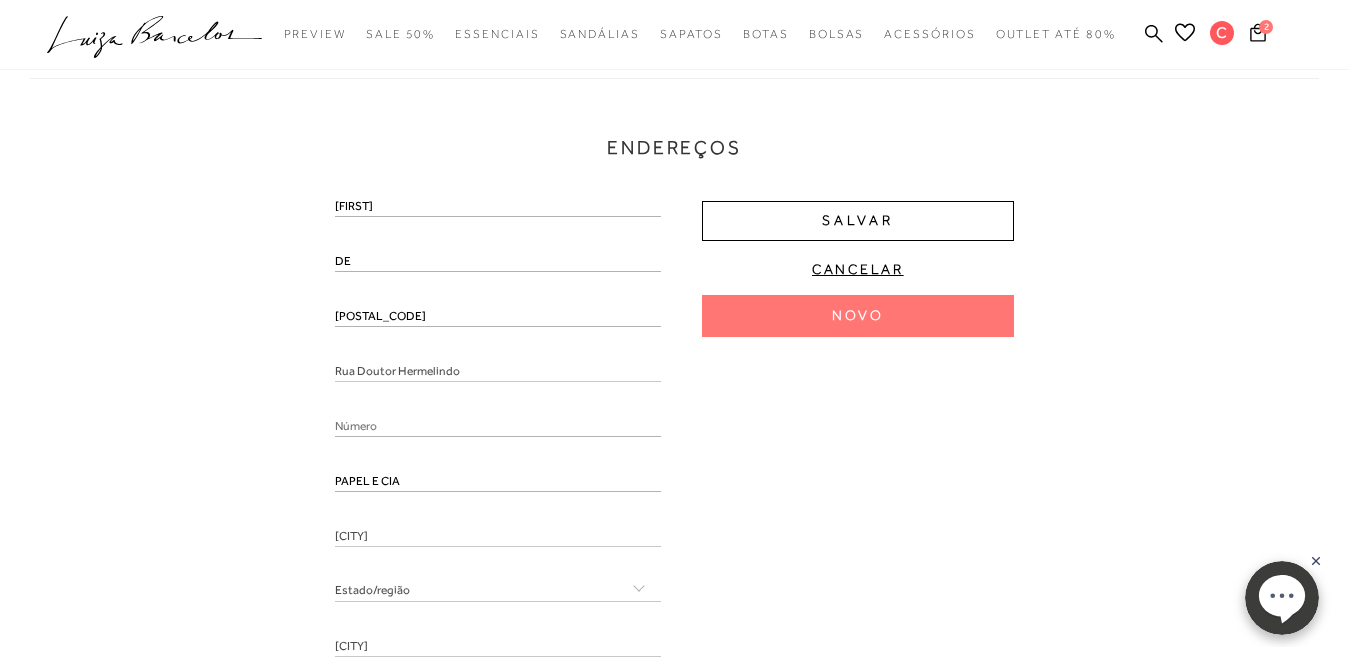 type on "D" 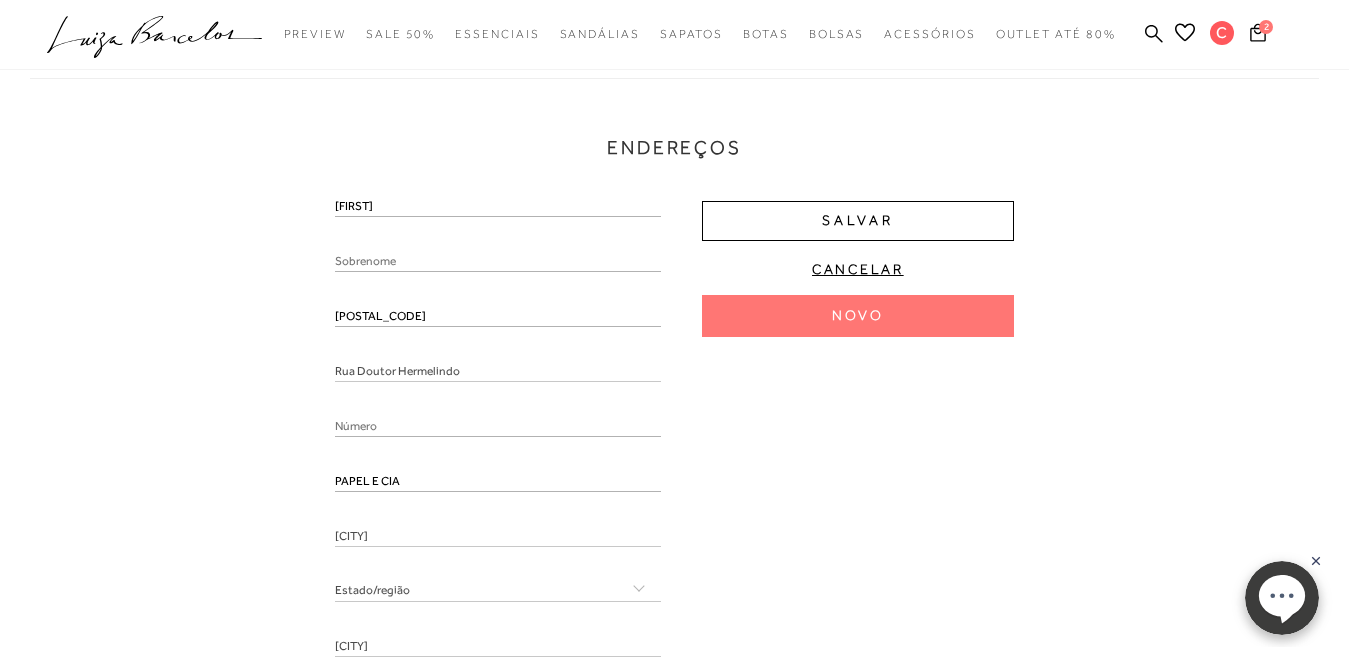 click at bounding box center [498, 262] 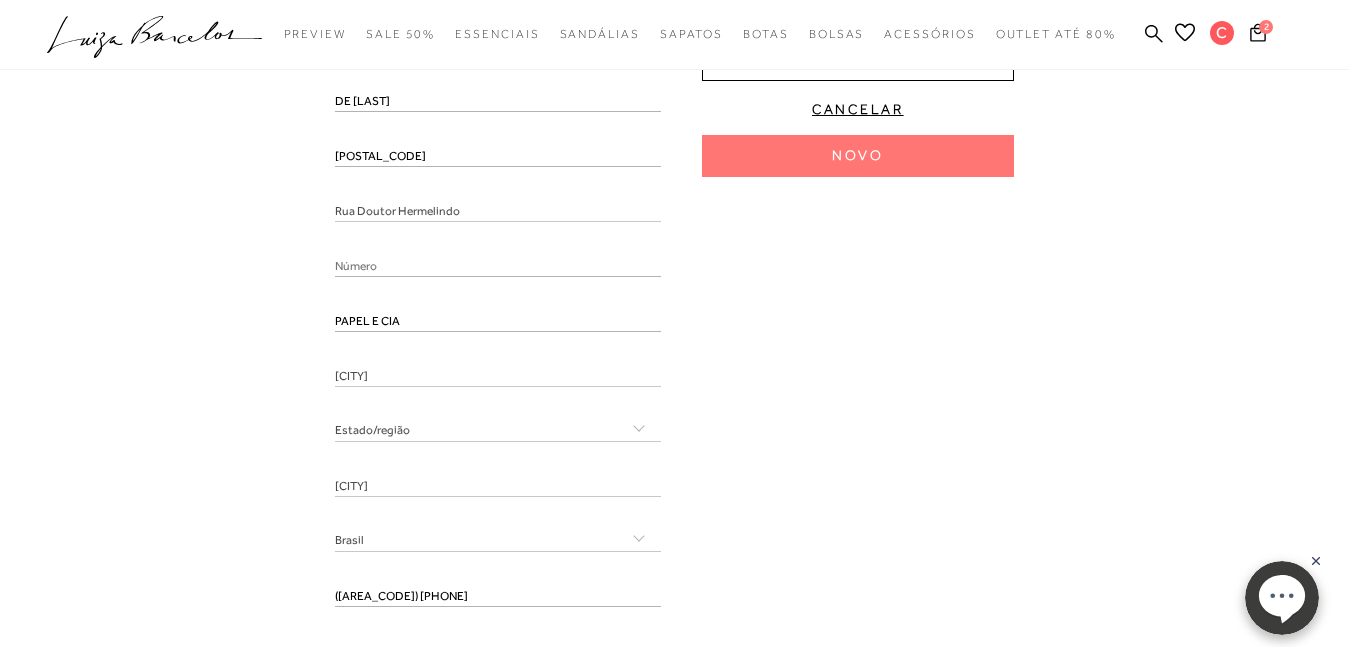 scroll, scrollTop: 447, scrollLeft: 0, axis: vertical 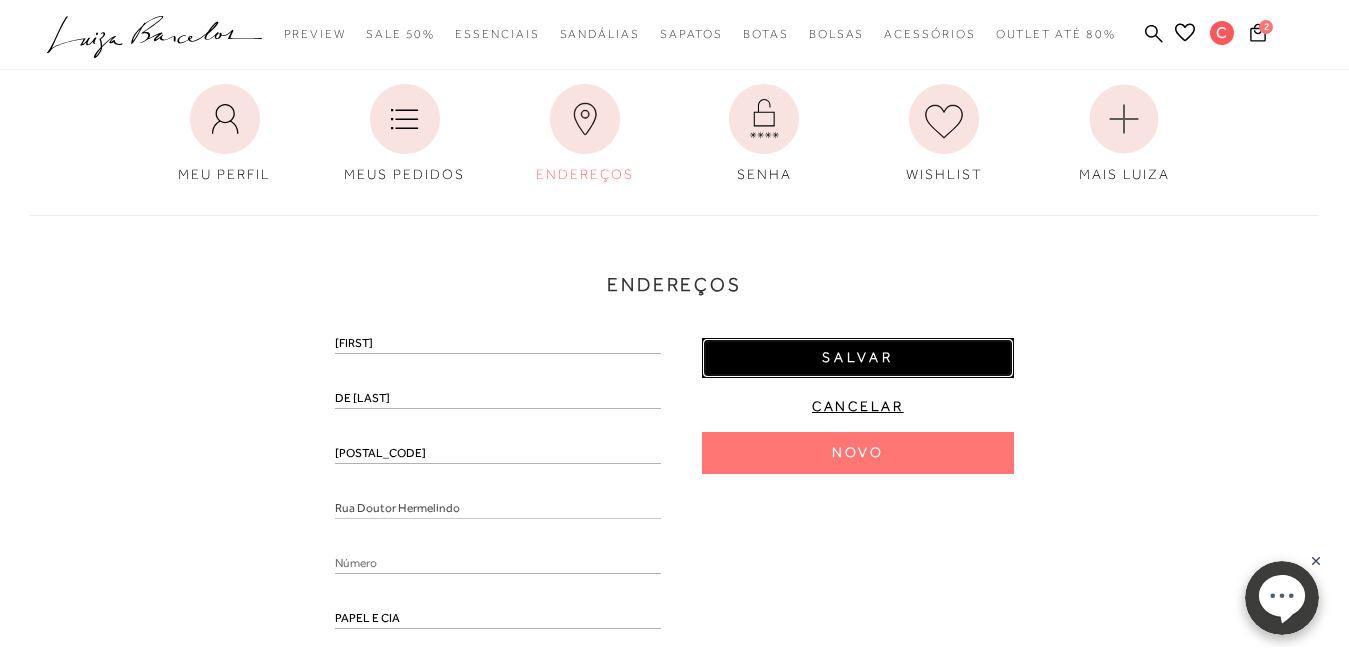 click on "Salvar" at bounding box center [858, 357] 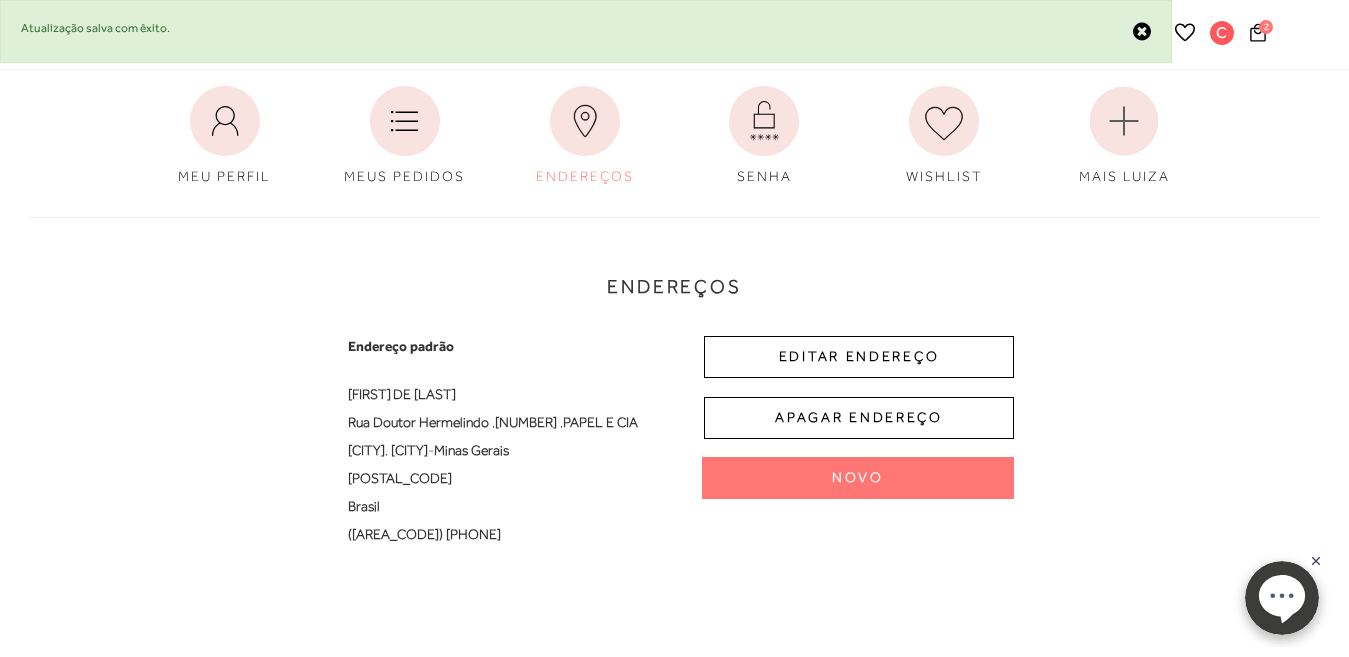 scroll, scrollTop: 110, scrollLeft: 0, axis: vertical 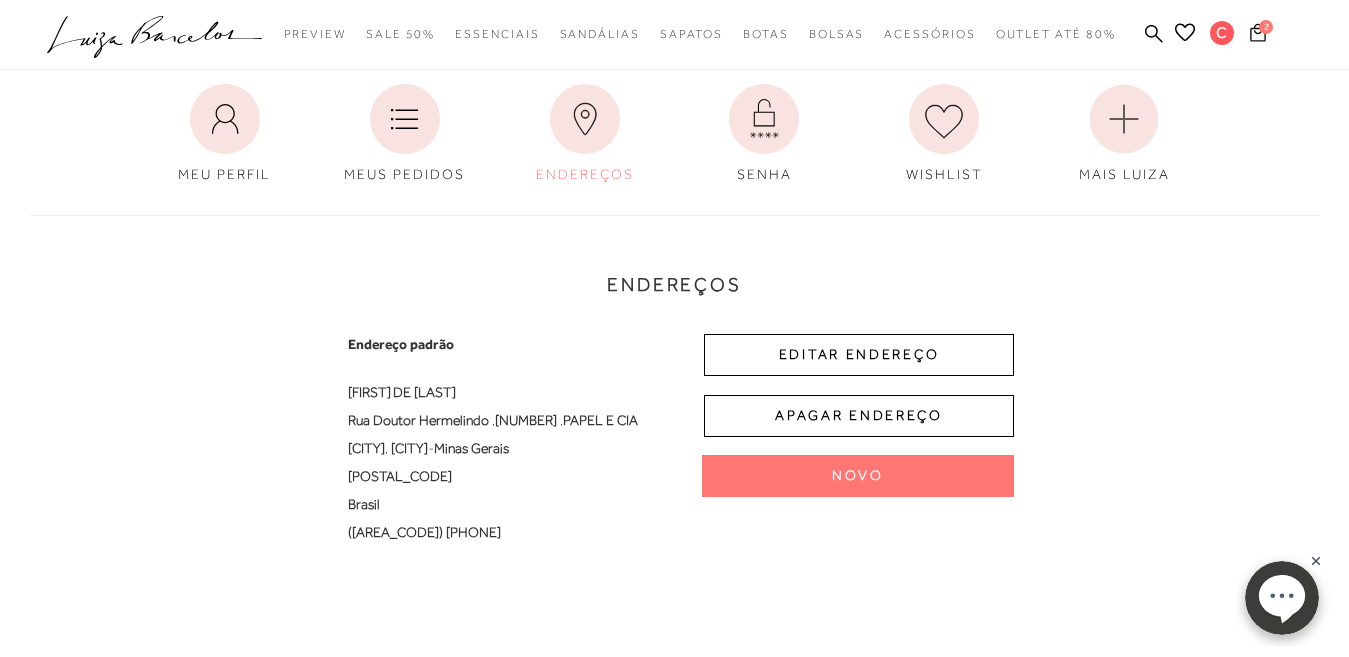 click 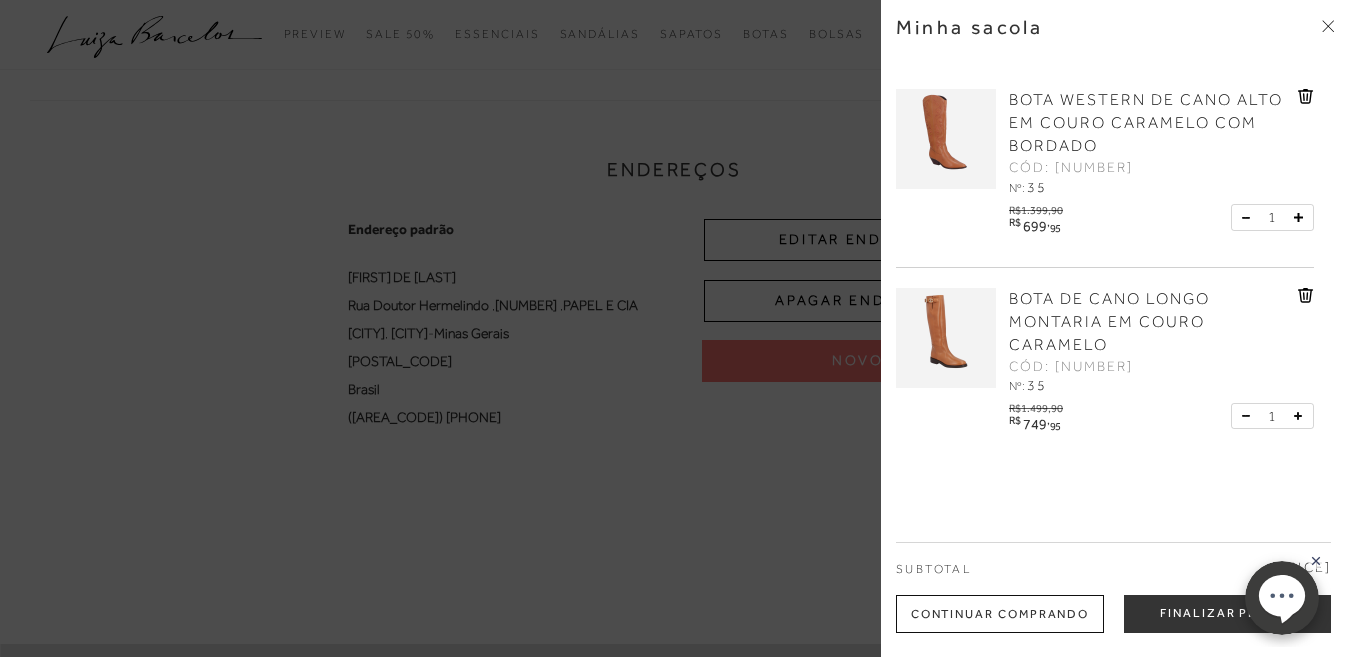 scroll, scrollTop: 253, scrollLeft: 0, axis: vertical 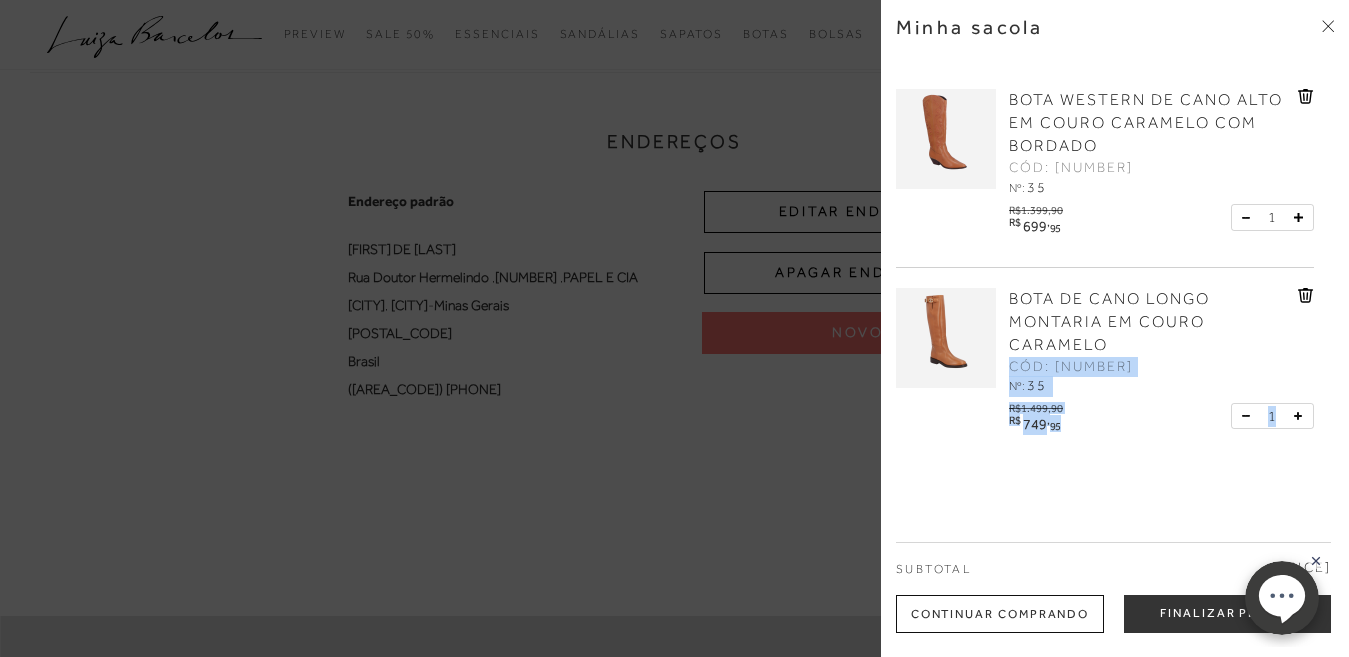 drag, startPoint x: 1328, startPoint y: 369, endPoint x: 1330, endPoint y: 429, distance: 60.033325 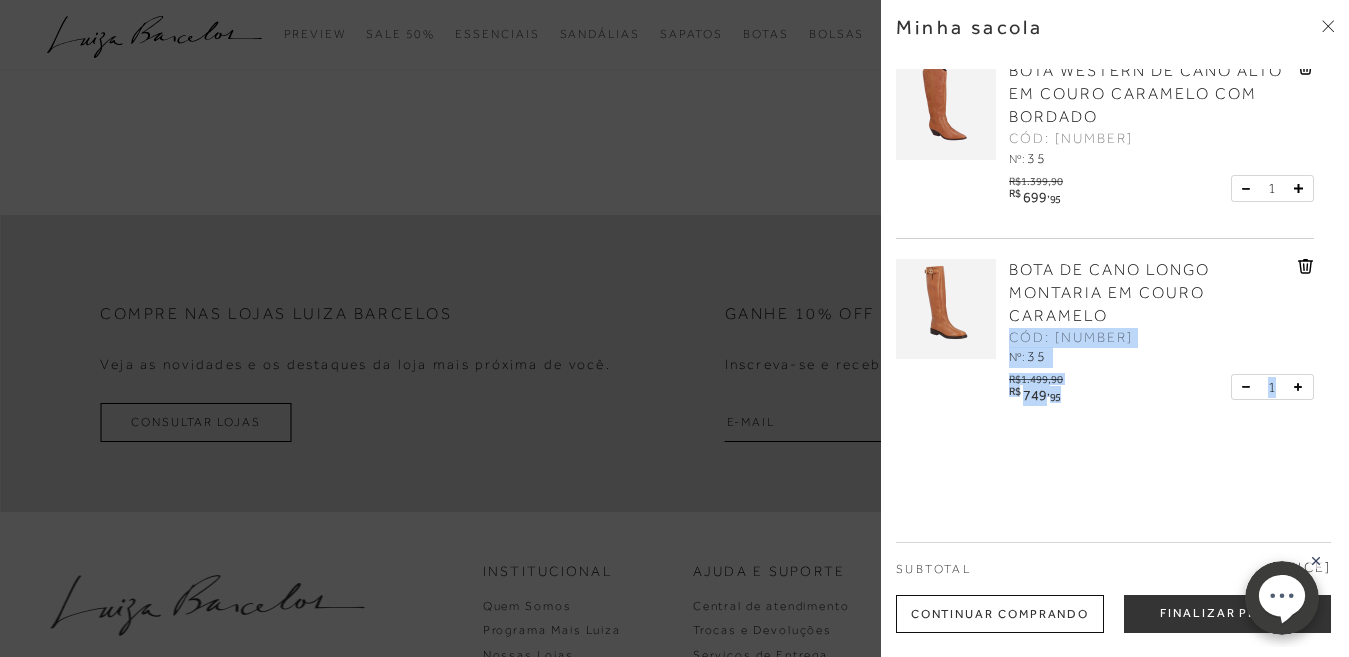 scroll, scrollTop: 735, scrollLeft: 0, axis: vertical 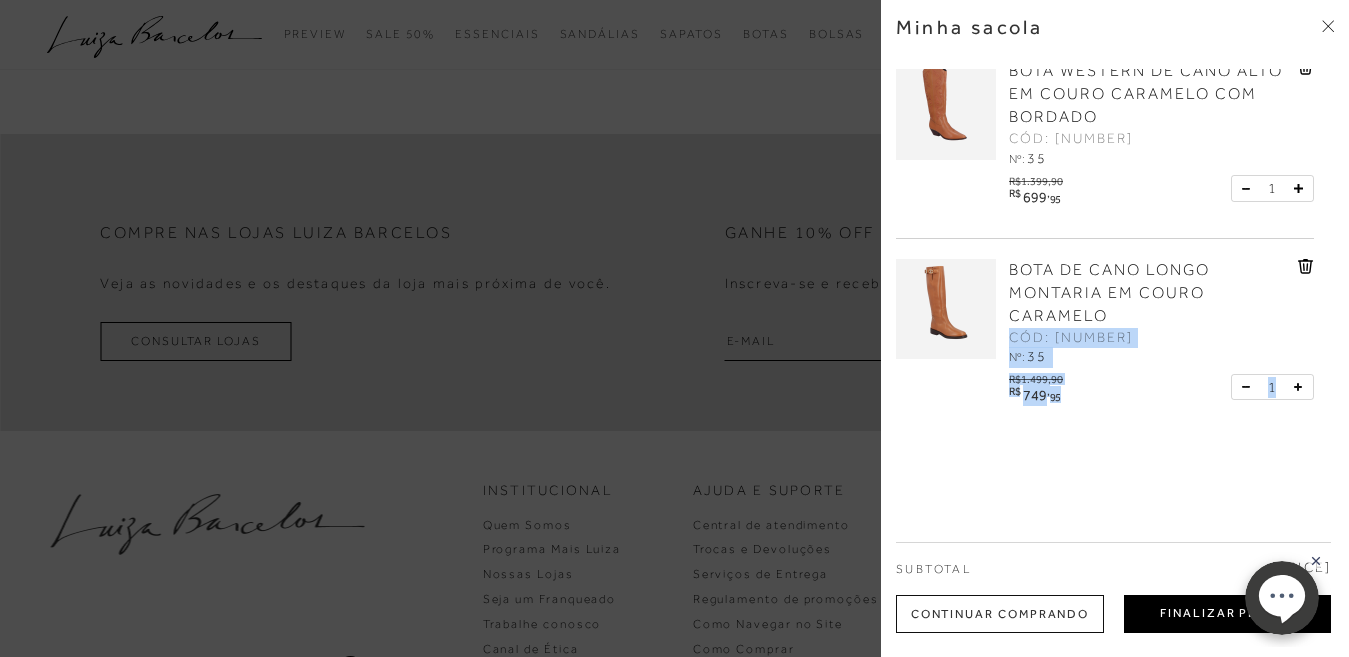 click on "Finalizar Pedido" at bounding box center (1227, 614) 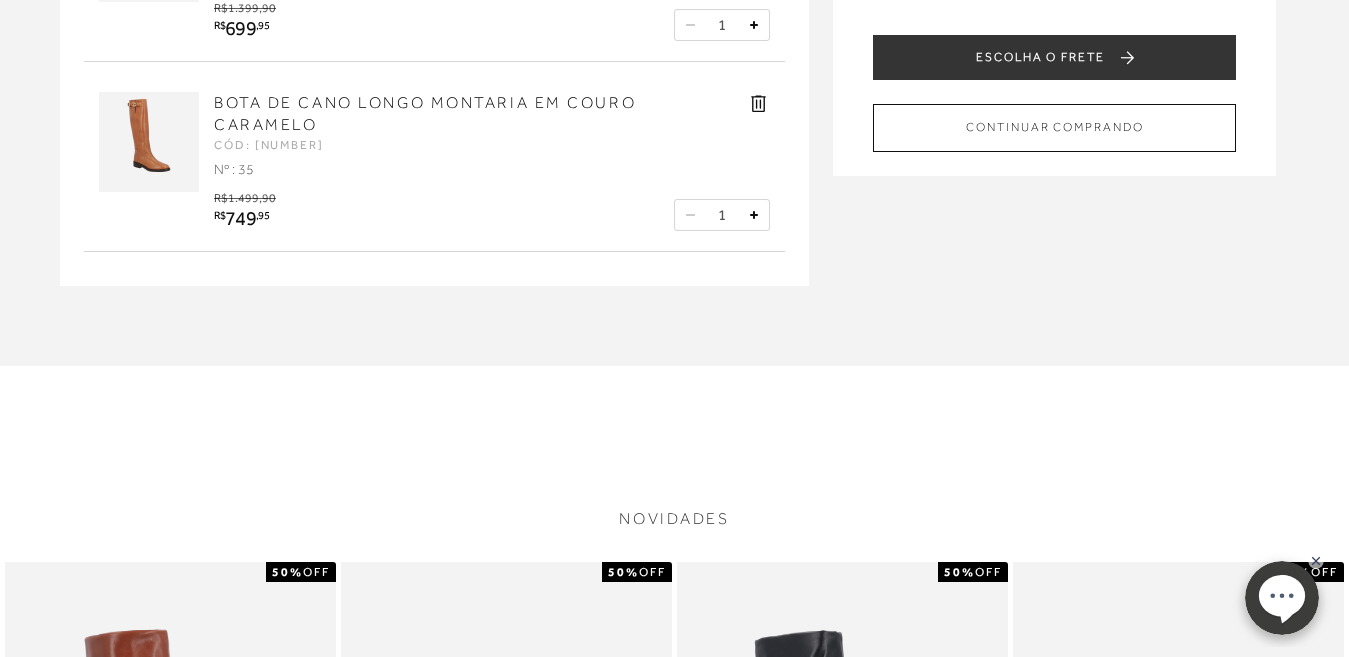 scroll, scrollTop: 245, scrollLeft: 0, axis: vertical 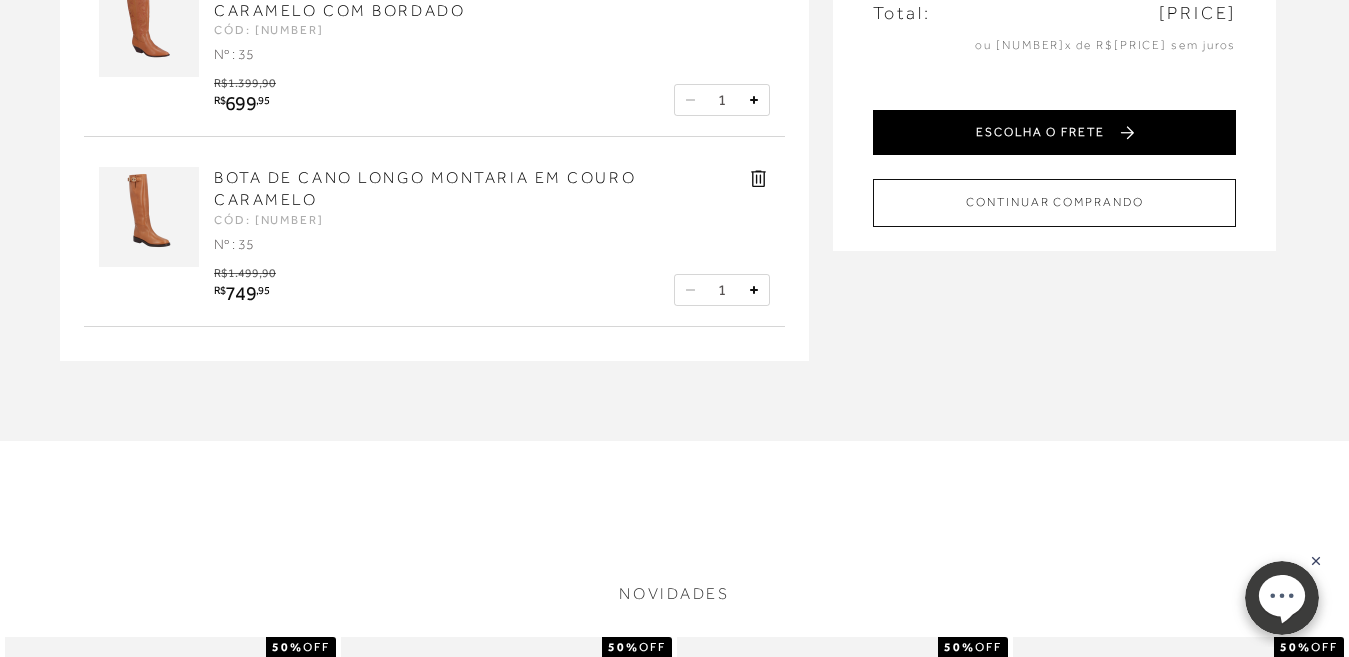 click on "ESCOLHA O FRETE" at bounding box center [1054, 132] 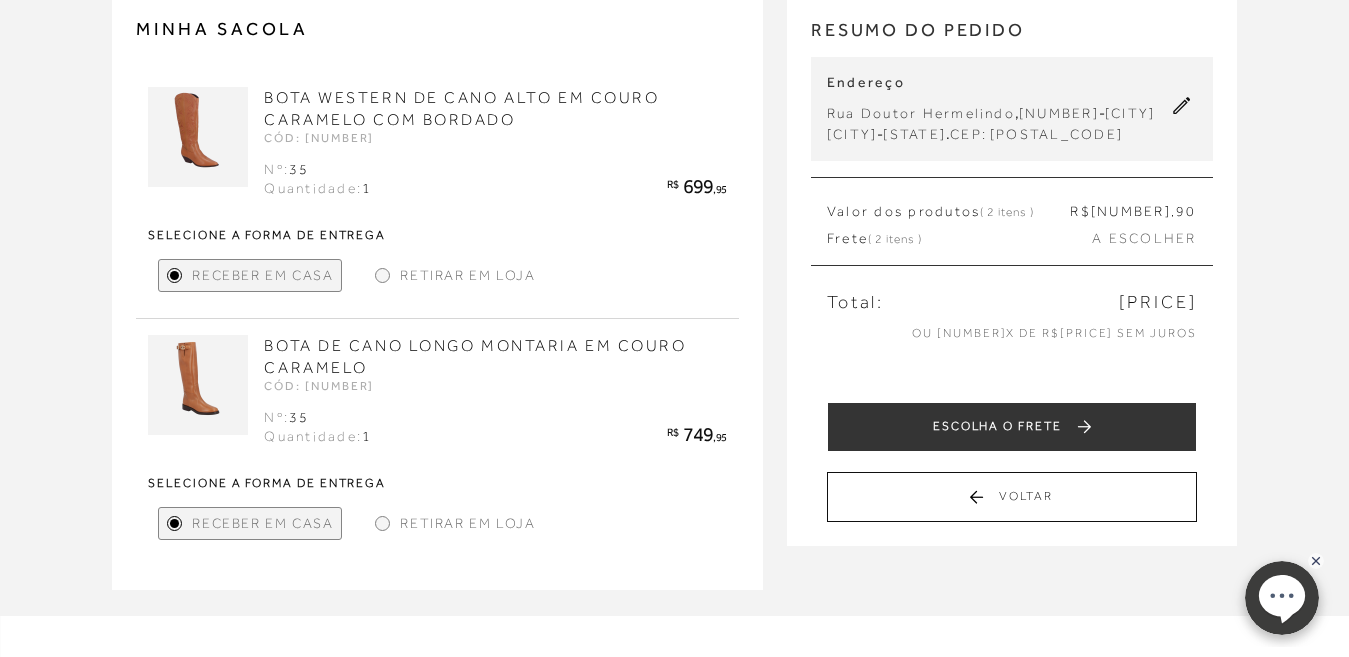 scroll, scrollTop: 0, scrollLeft: 0, axis: both 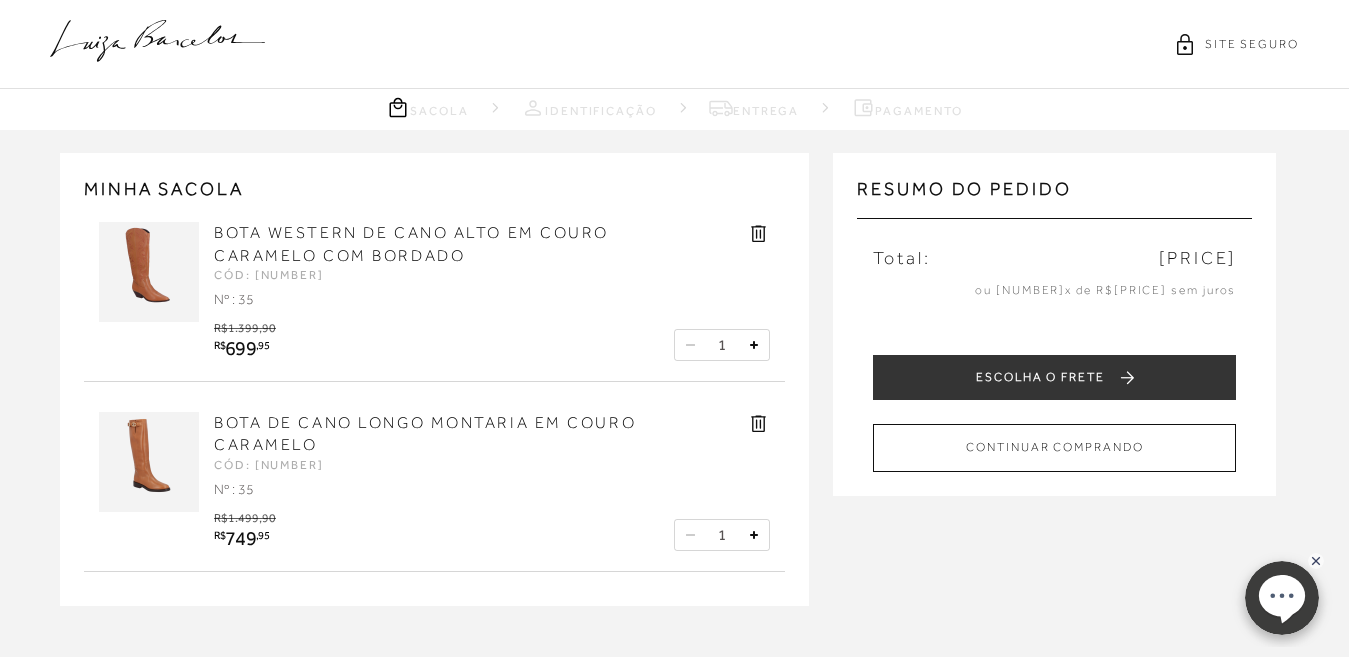 click 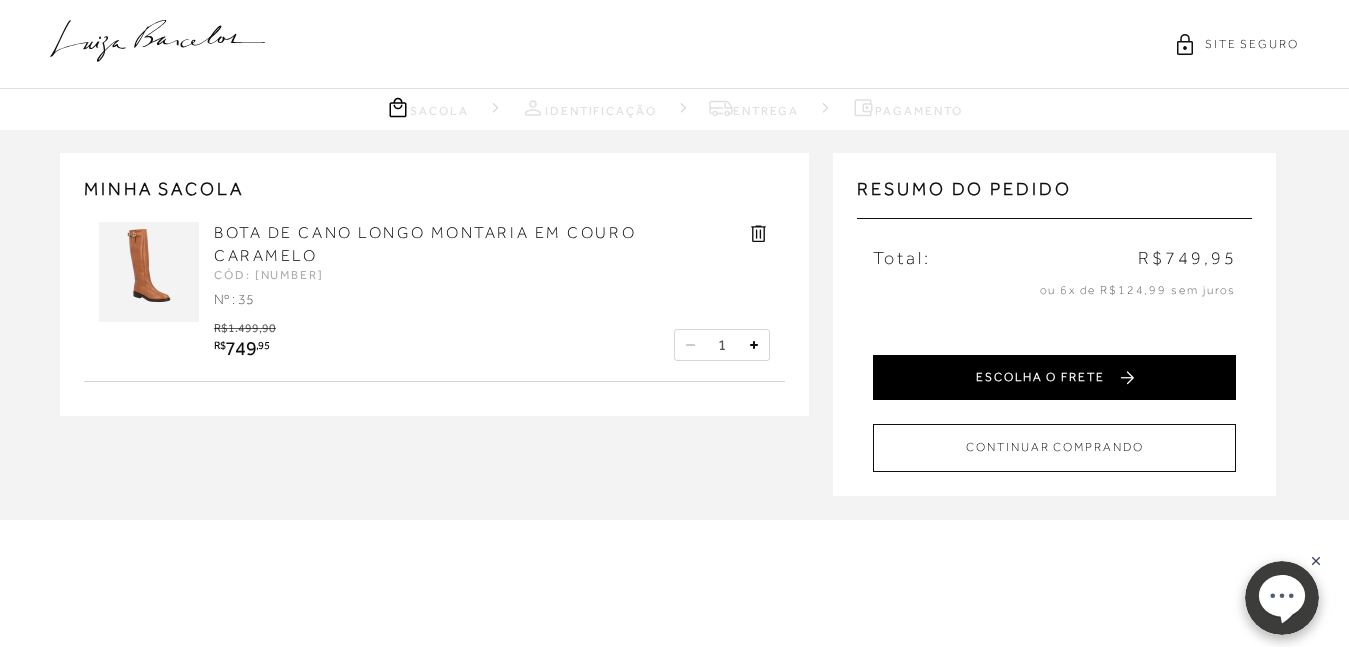 click on "ESCOLHA O FRETE" at bounding box center (1054, 377) 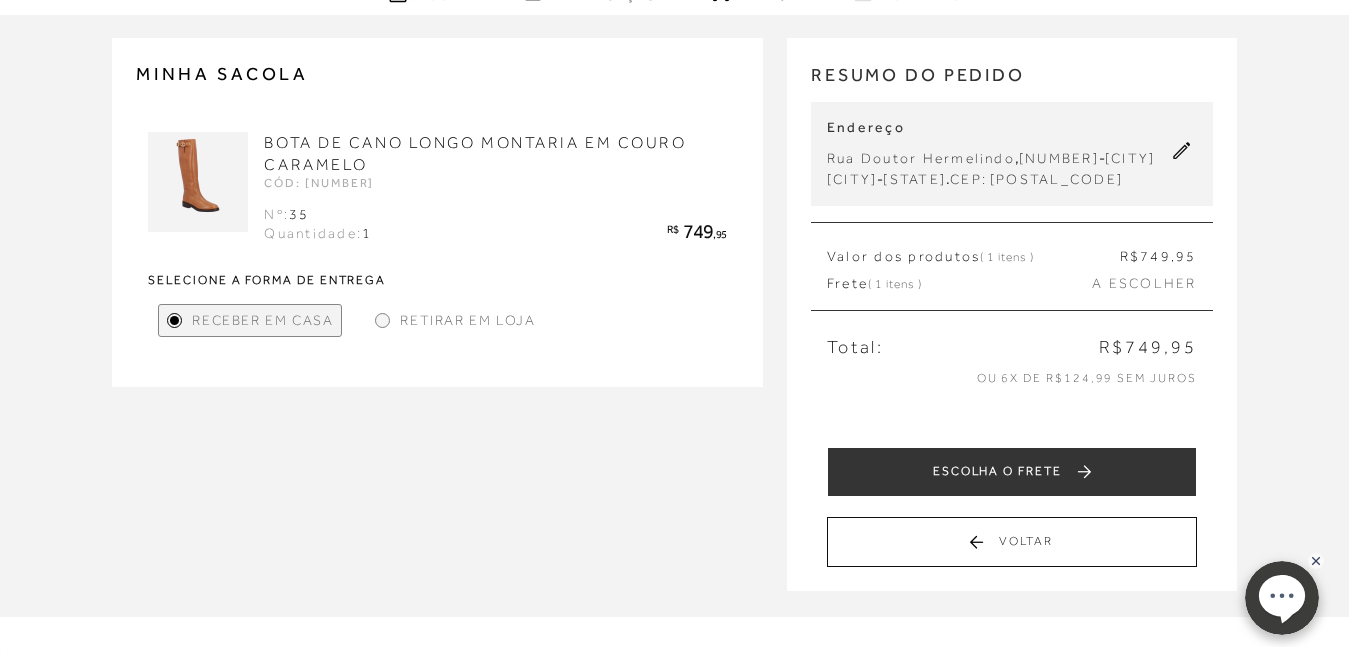 scroll, scrollTop: 155, scrollLeft: 0, axis: vertical 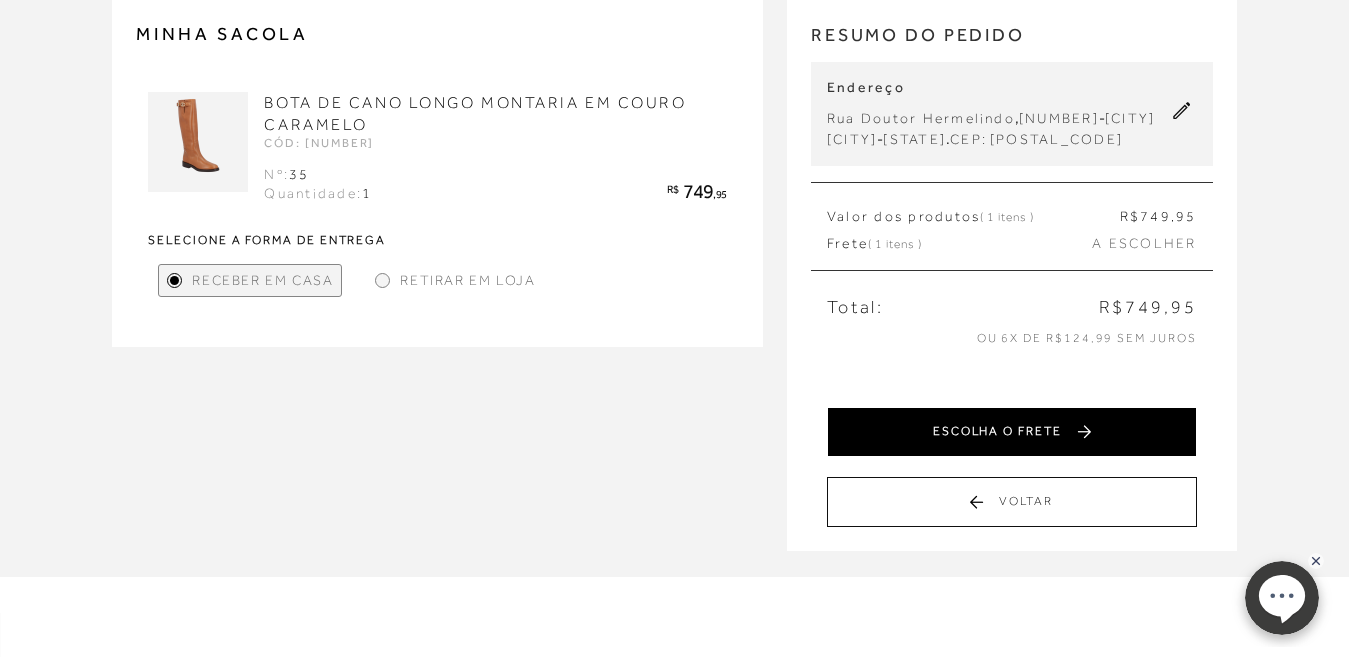 click on "ESCOLHA O FRETE" at bounding box center [1012, 432] 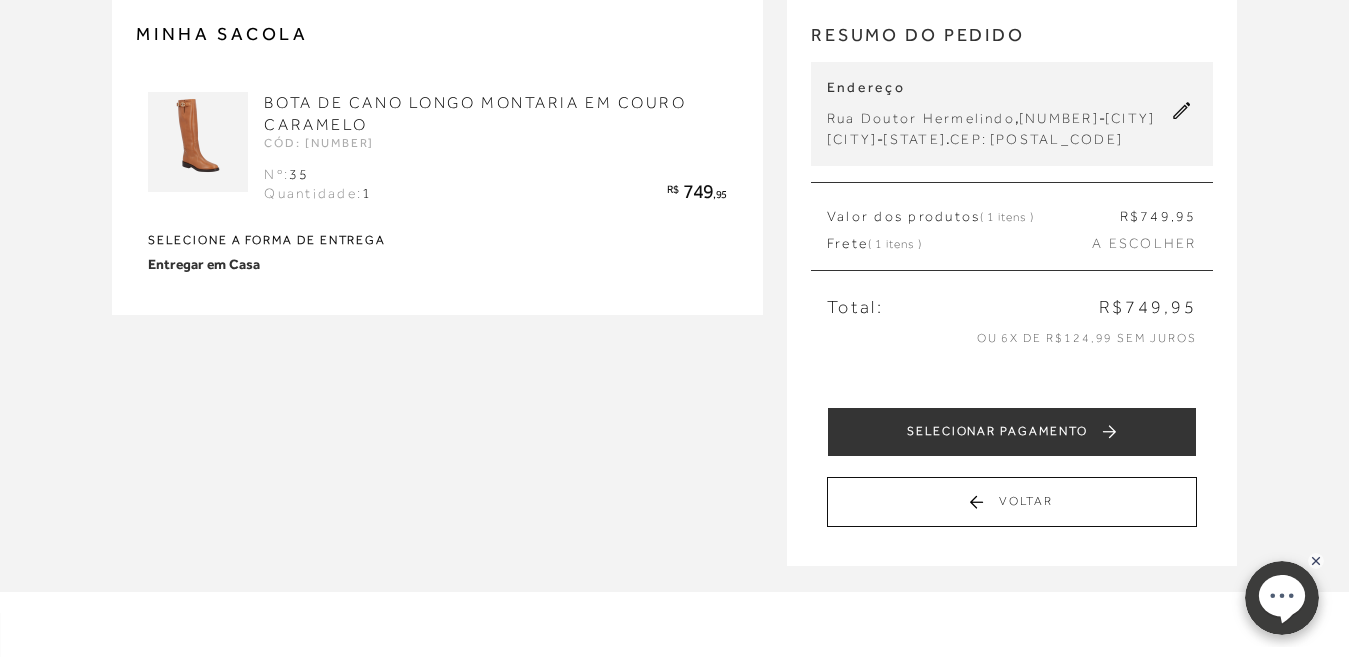 scroll, scrollTop: 0, scrollLeft: 0, axis: both 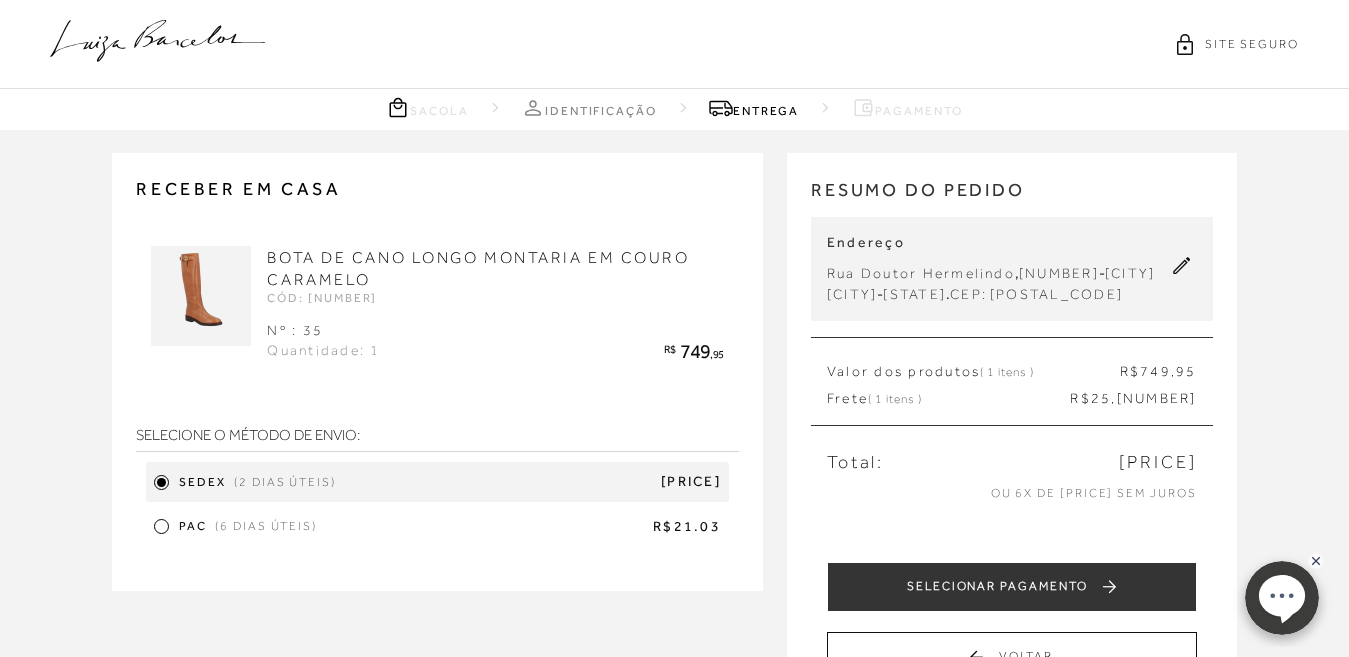 click at bounding box center (161, 526) 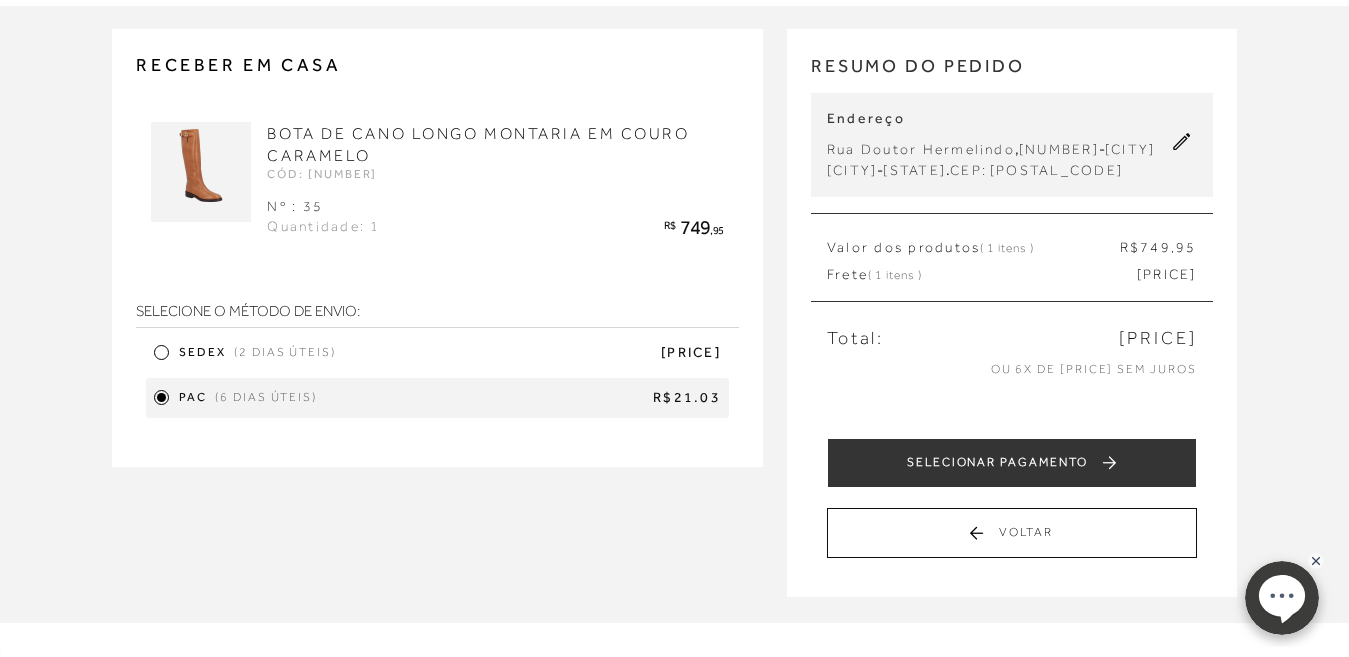 scroll, scrollTop: 131, scrollLeft: 0, axis: vertical 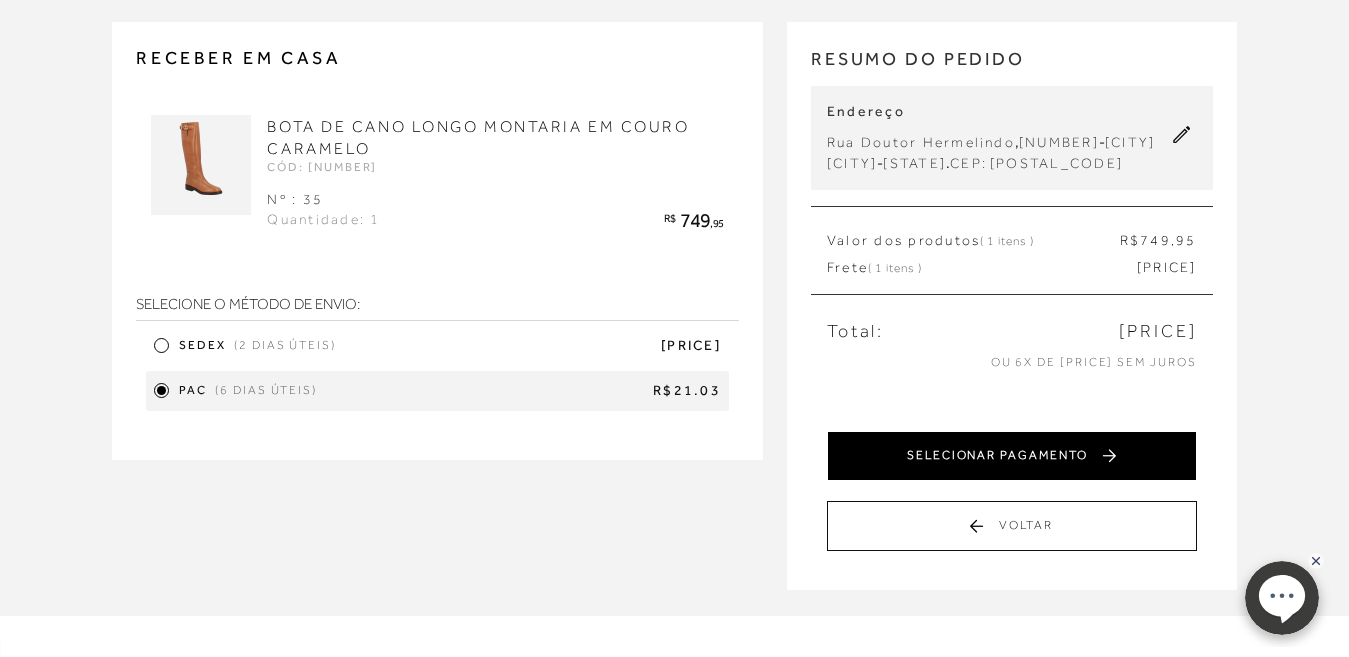 click on "SELECIONAR PAGAMENTO" at bounding box center [1012, 456] 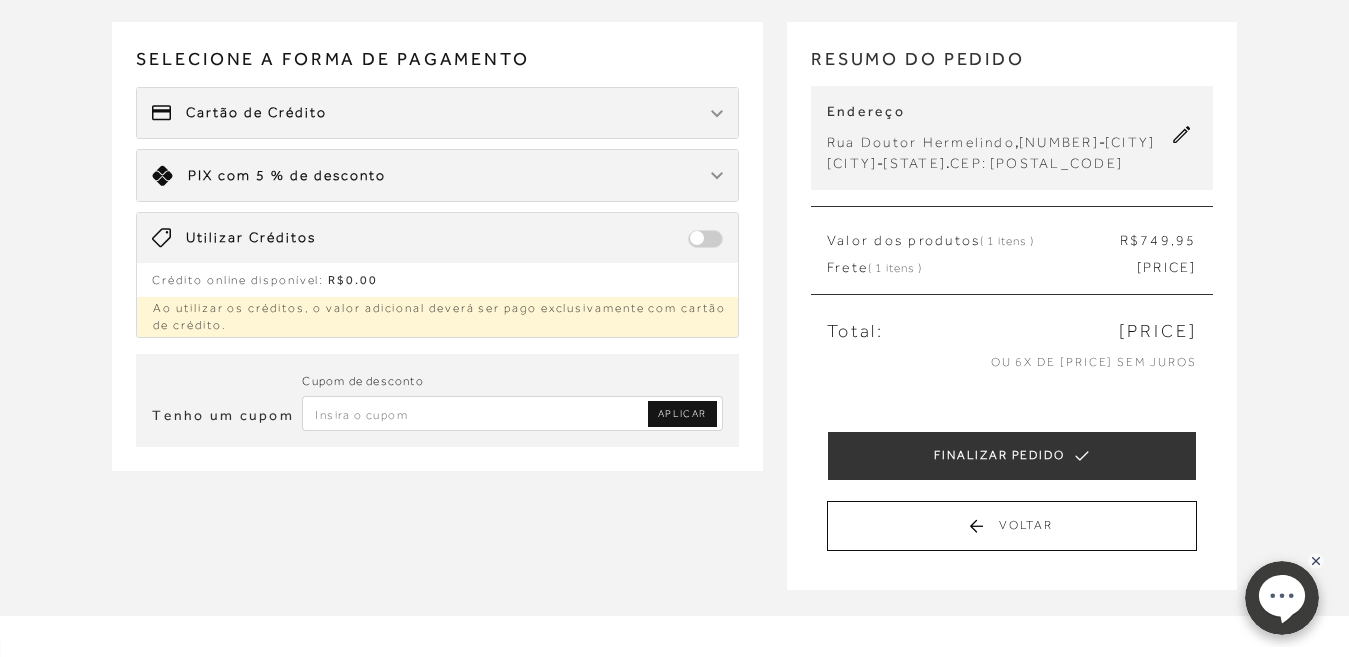 scroll, scrollTop: 0, scrollLeft: 0, axis: both 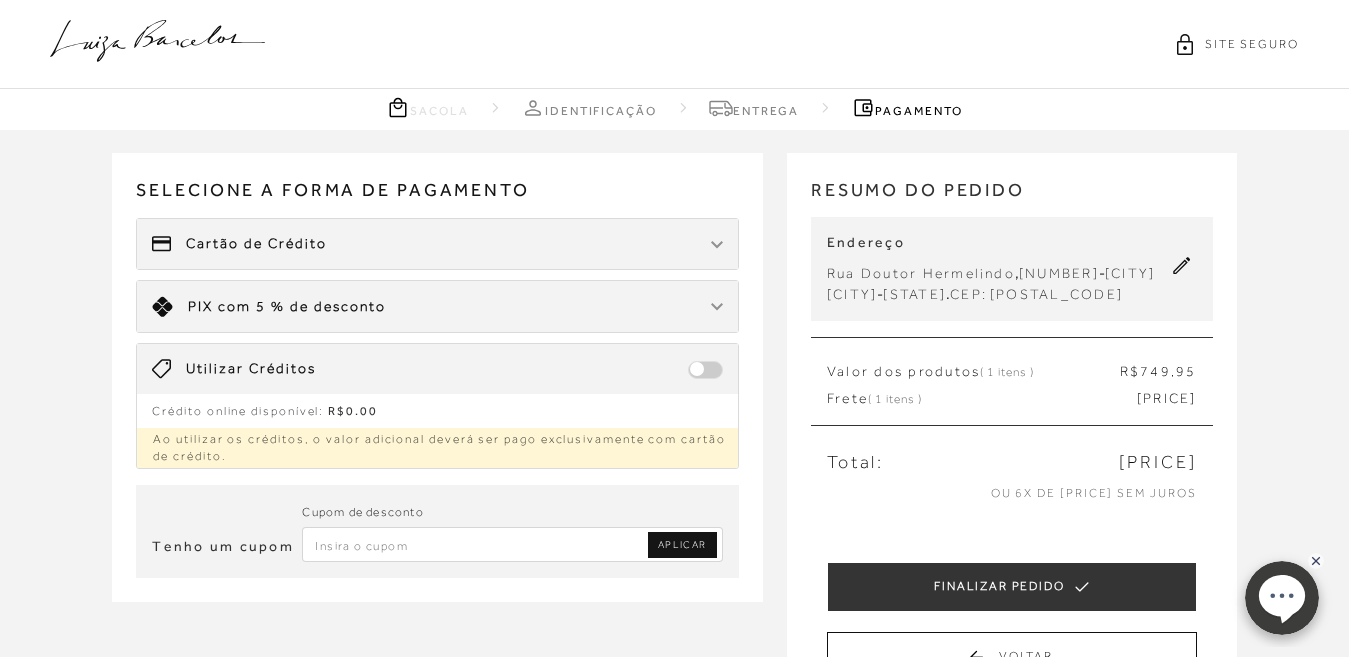 click at bounding box center (512, 544) 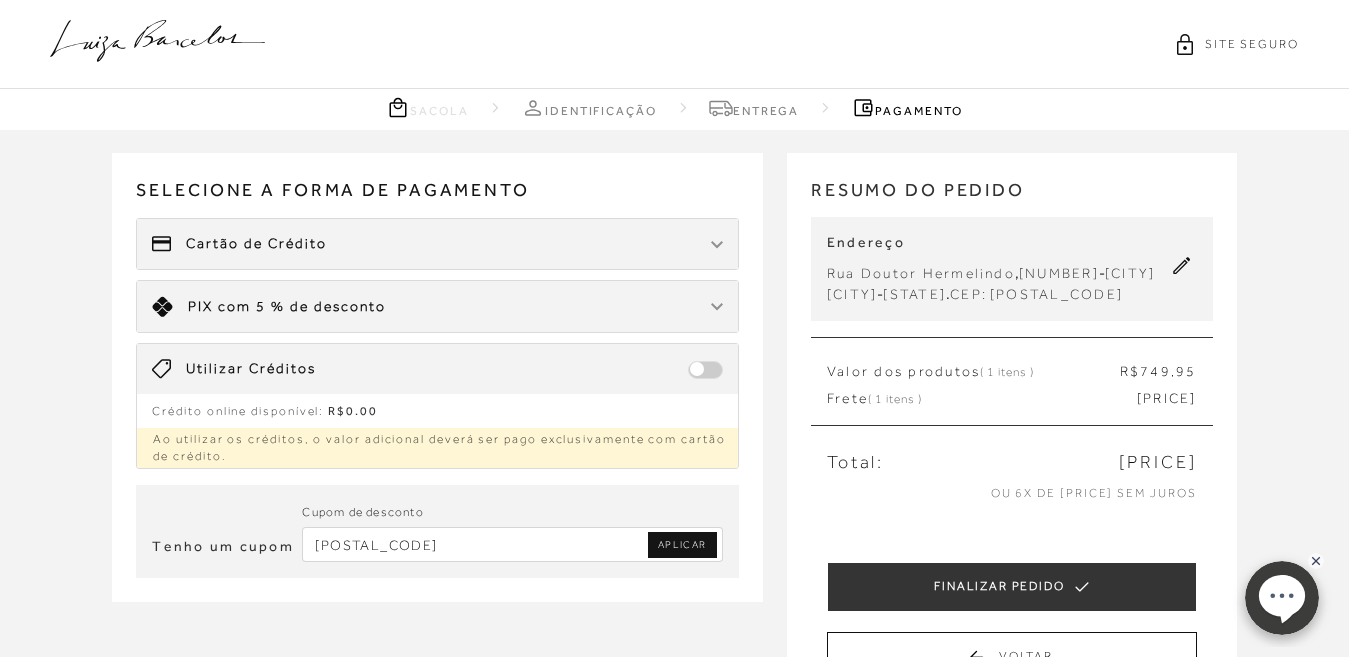 drag, startPoint x: 408, startPoint y: 544, endPoint x: 181, endPoint y: 500, distance: 231.225 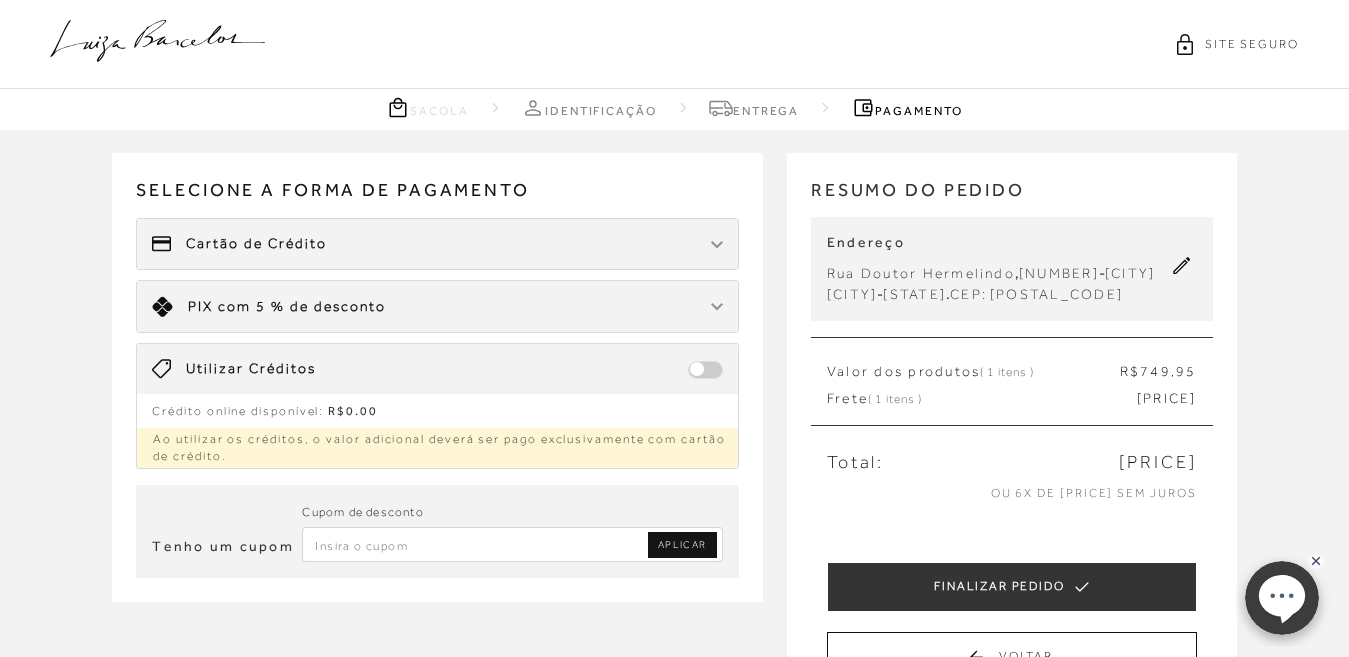 click 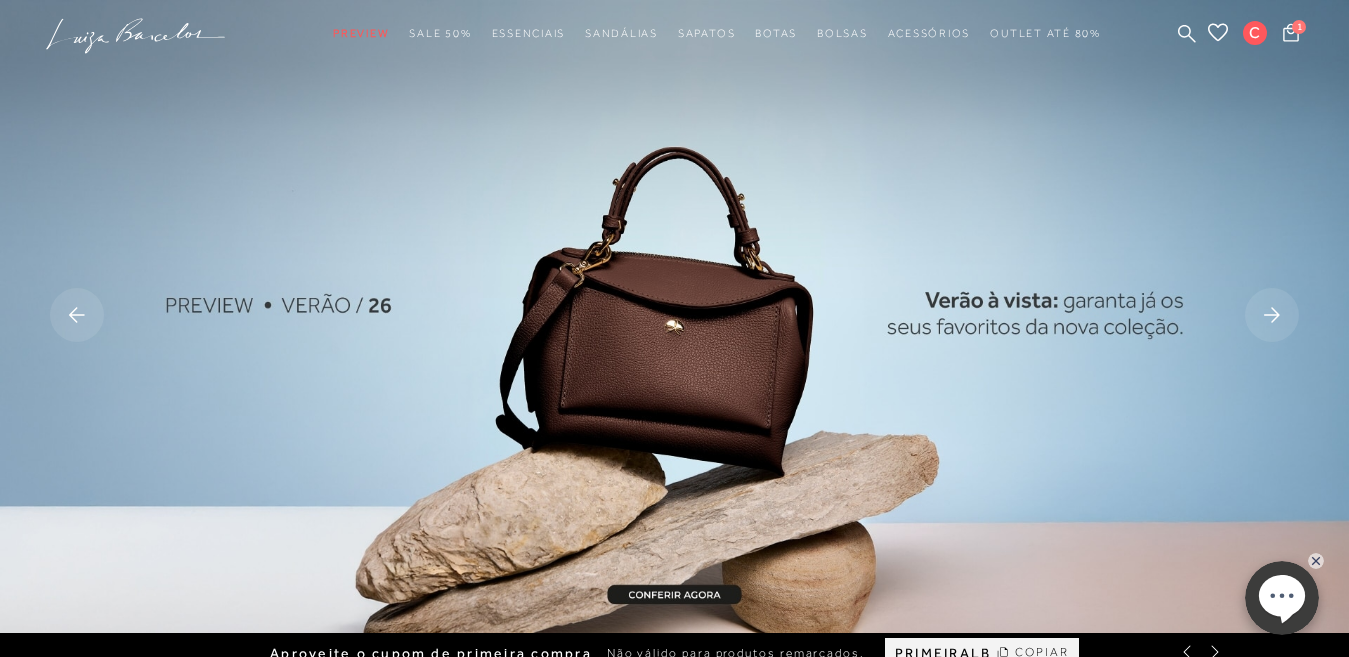 scroll, scrollTop: 0, scrollLeft: 0, axis: both 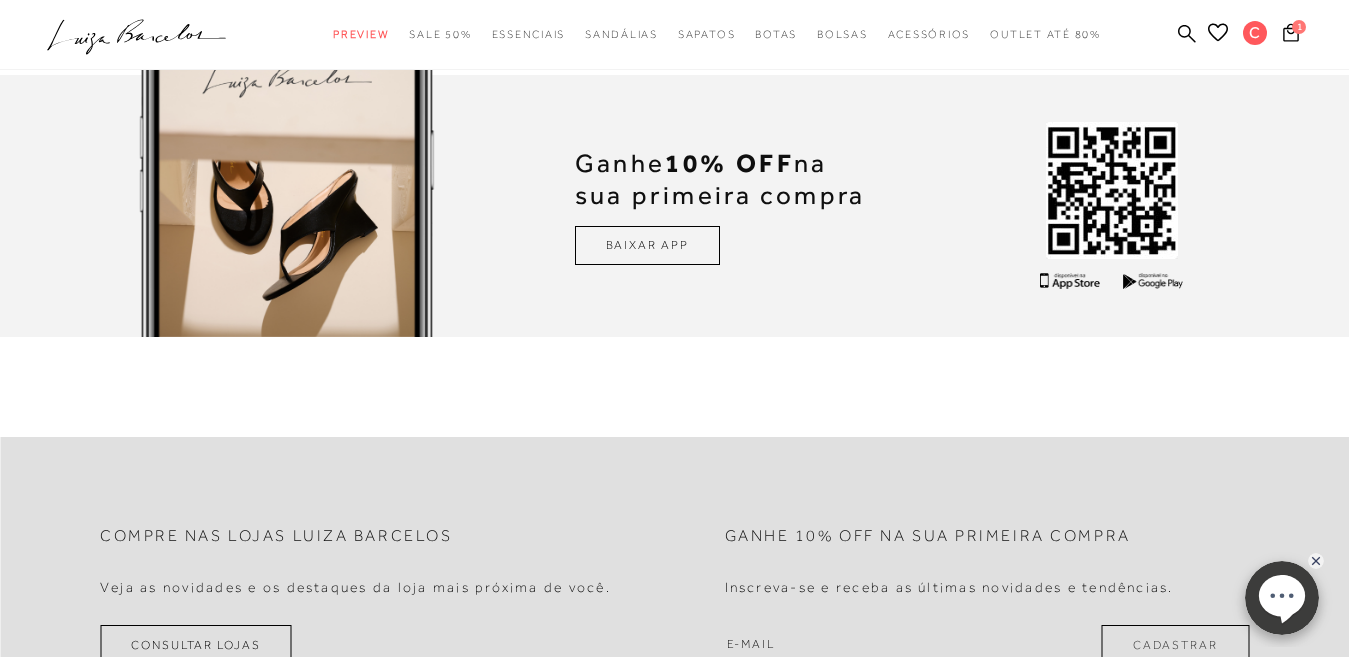 click on ".a{fill-rule:evenodd;}" 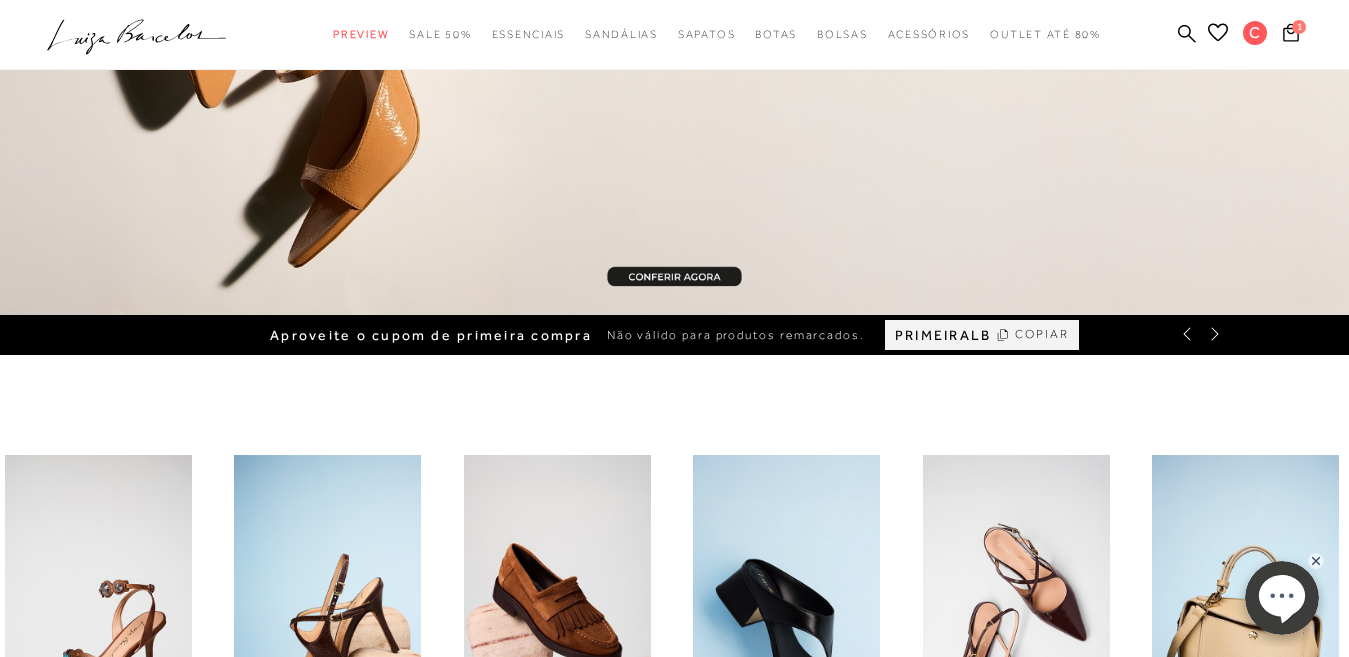 scroll, scrollTop: 312, scrollLeft: 0, axis: vertical 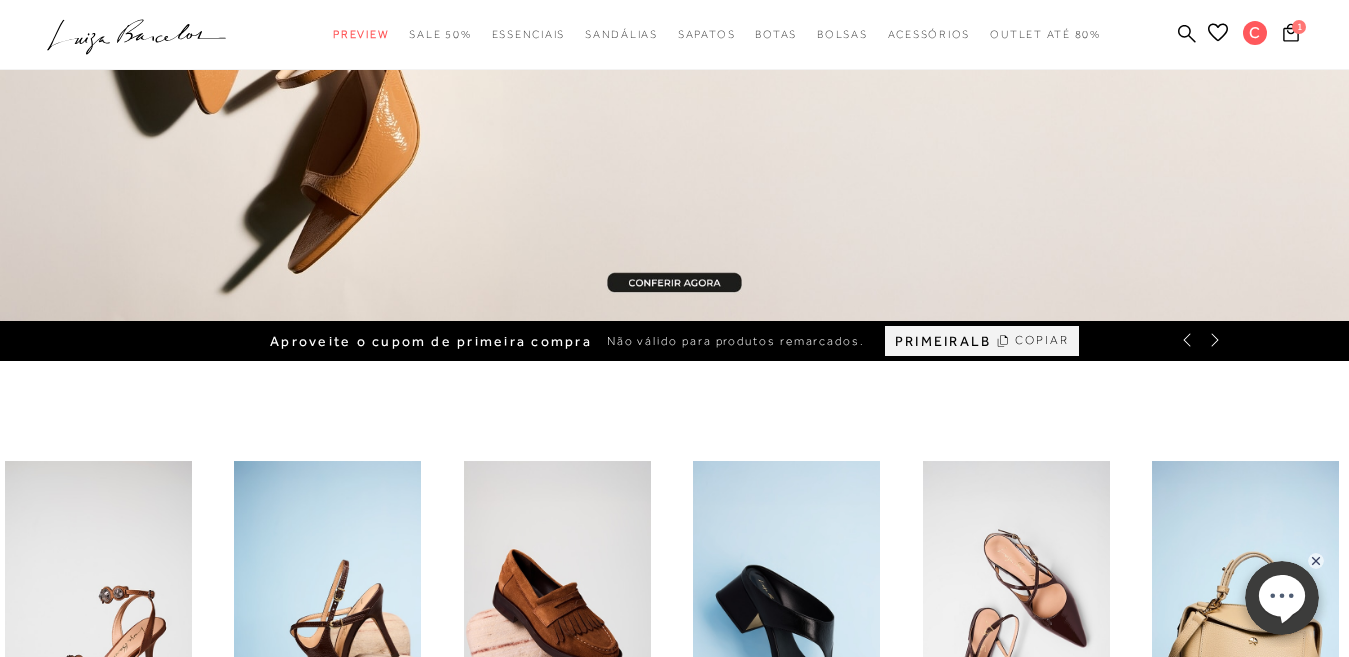 click on "PRIMEIRALB" at bounding box center (943, 341) 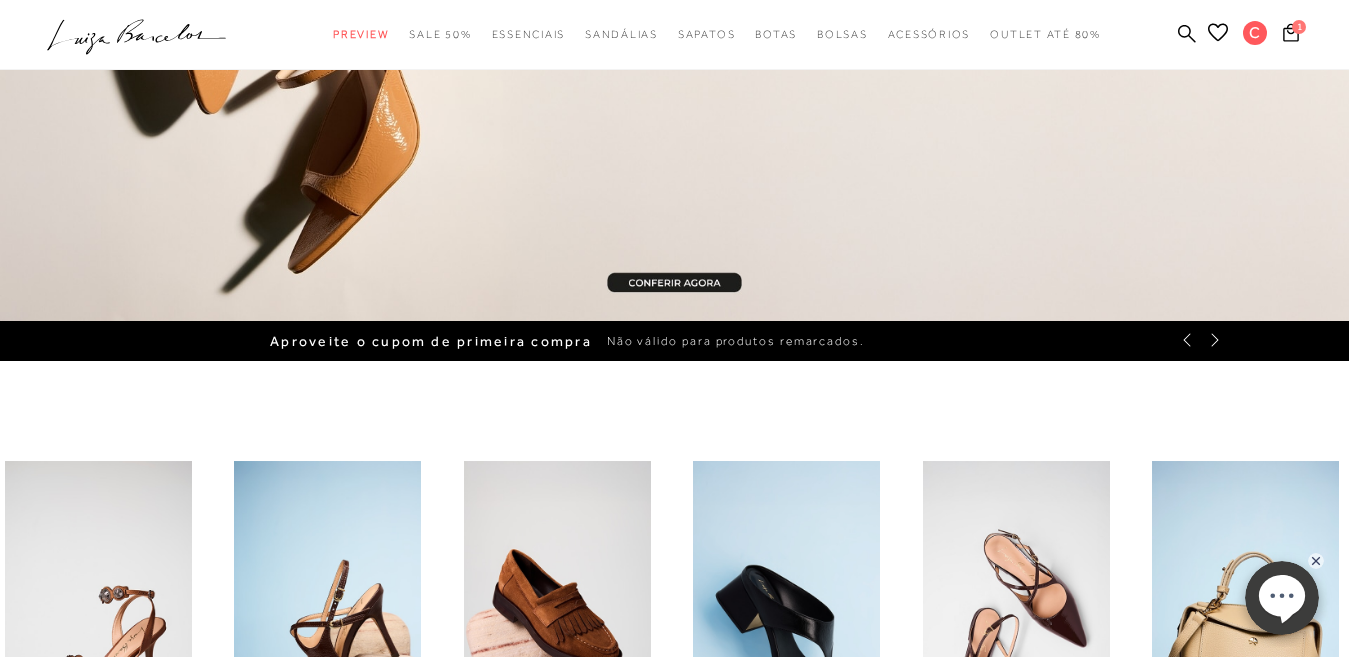 click on "PRIMEIRALB" at bounding box center [943, 341] 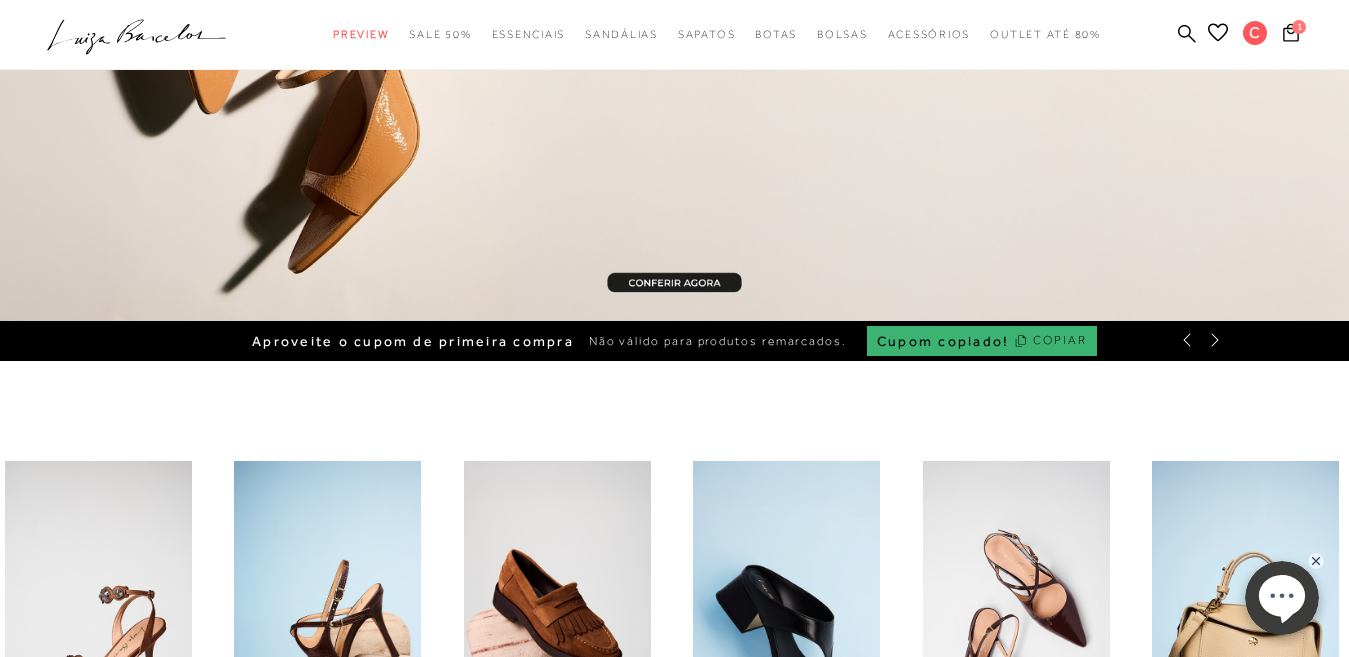 click on "Cupom copiado!" at bounding box center (943, 341) 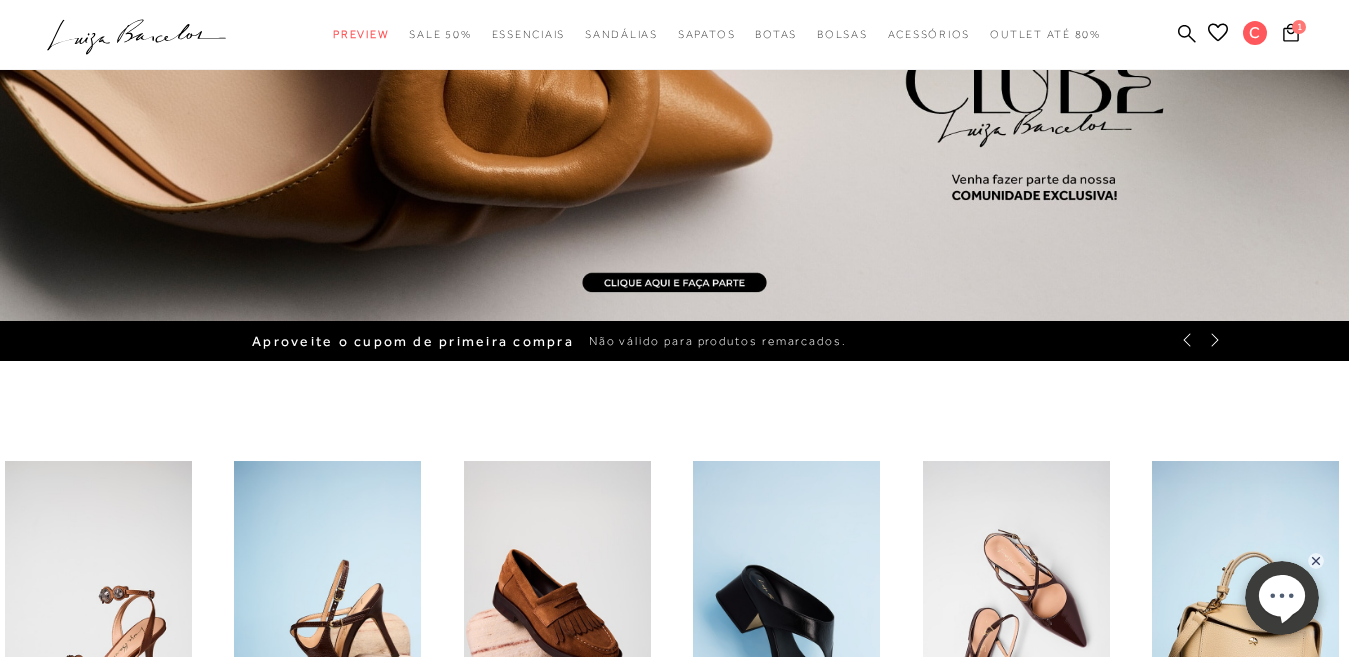 click on "Cupom copiado!" at bounding box center [943, 341] 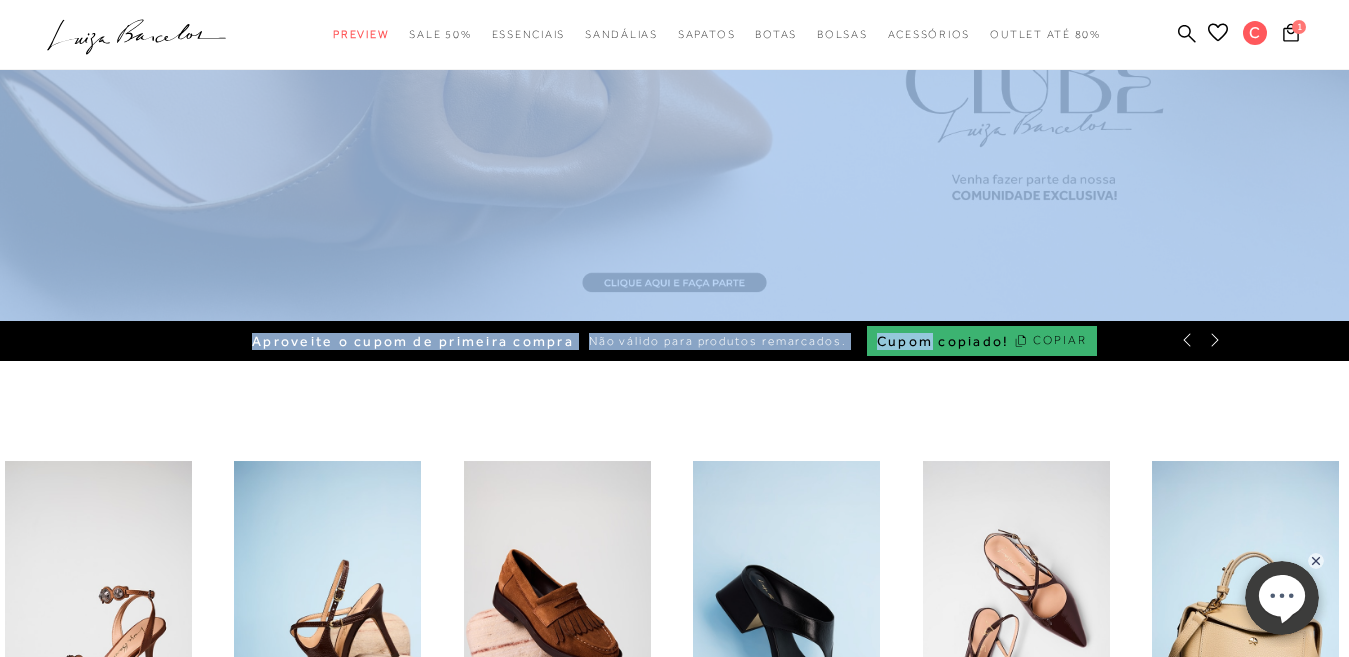 drag, startPoint x: 970, startPoint y: 332, endPoint x: 1184, endPoint y: 107, distance: 310.5173 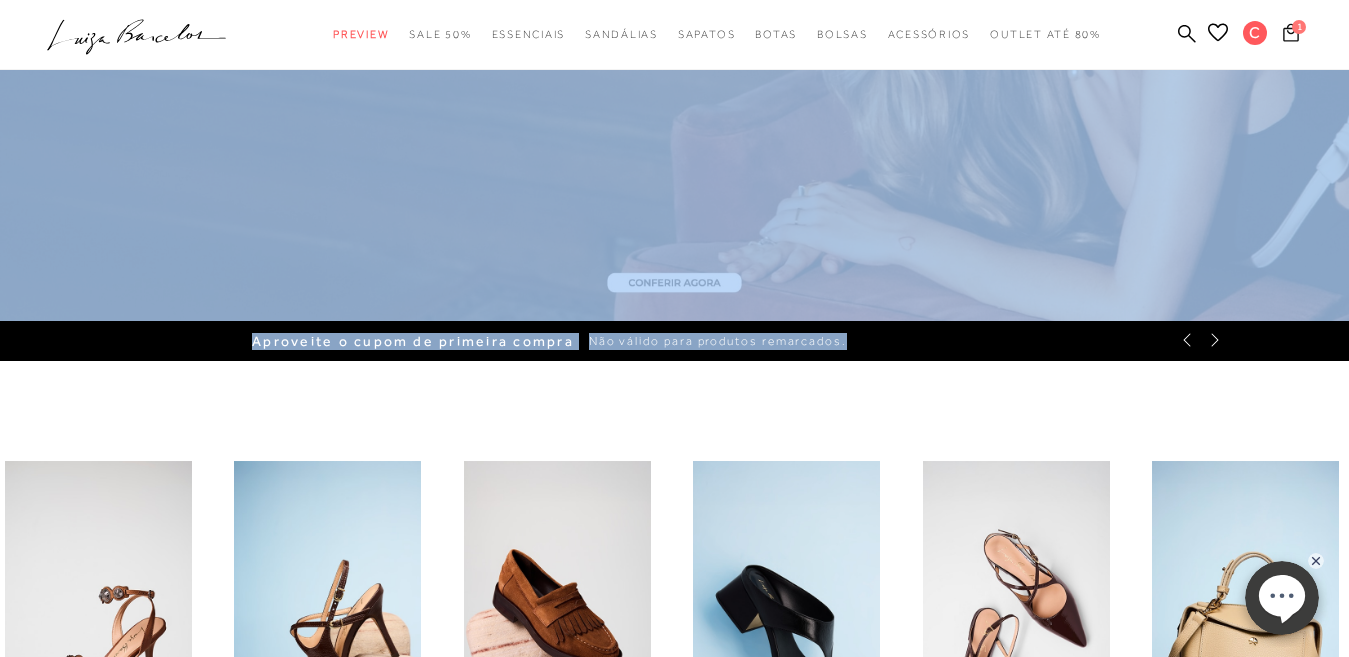 click 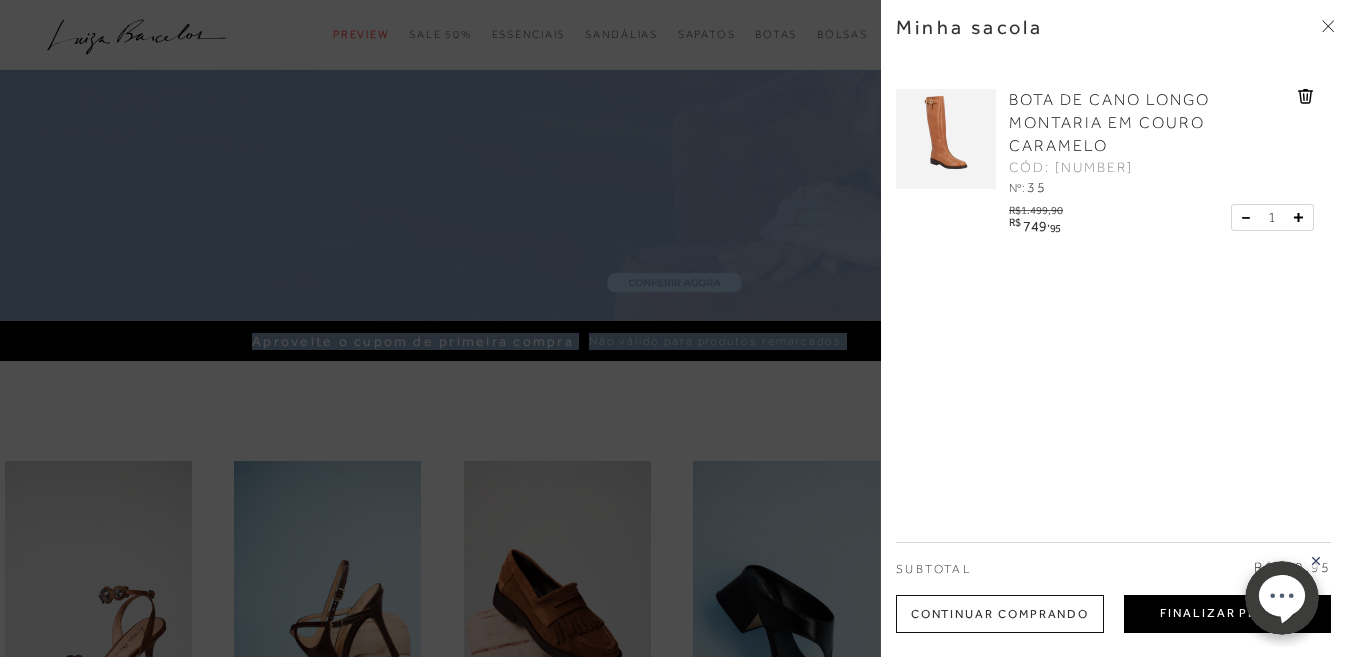 click on "Finalizar Pedido" at bounding box center [1227, 614] 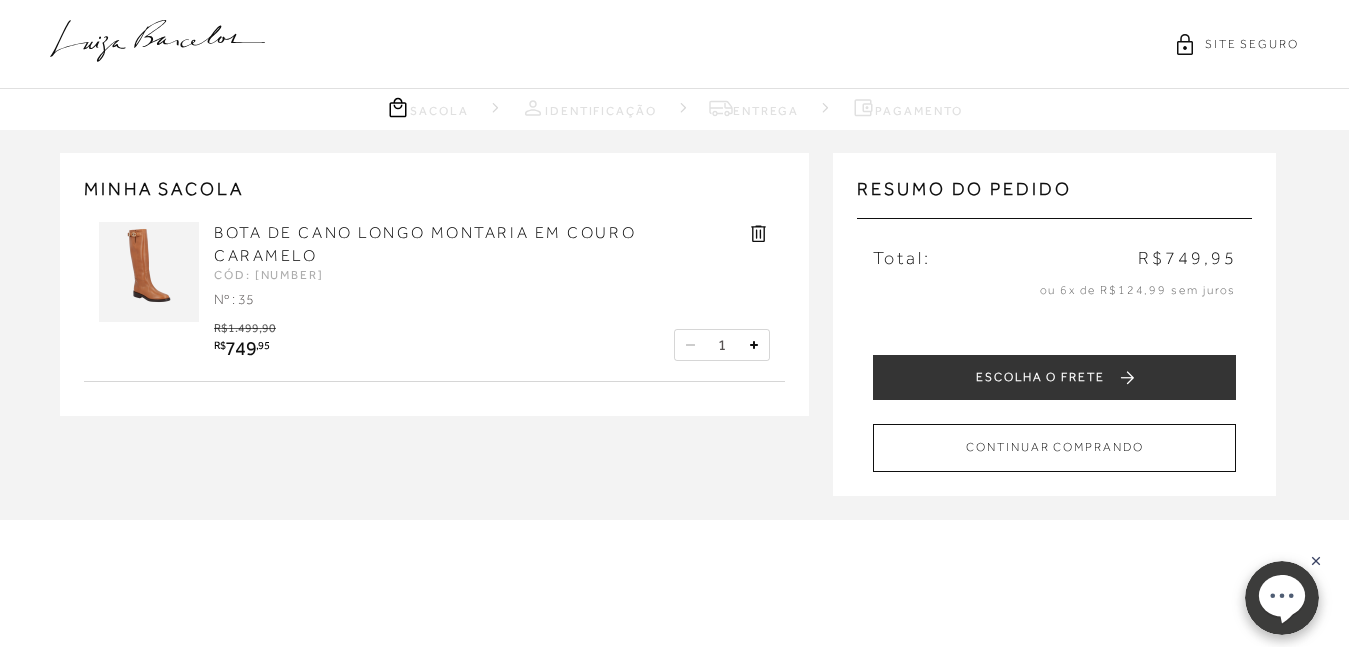 scroll, scrollTop: 0, scrollLeft: 0, axis: both 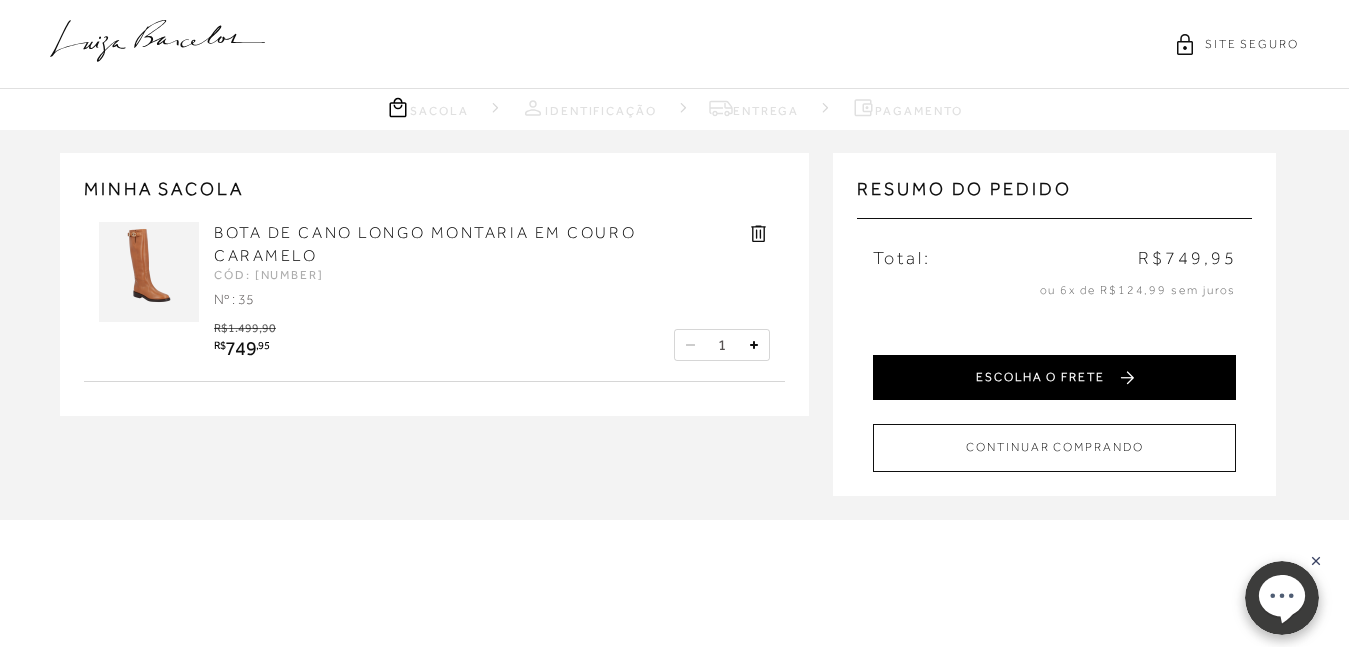 click on "ESCOLHA O FRETE" at bounding box center (1054, 377) 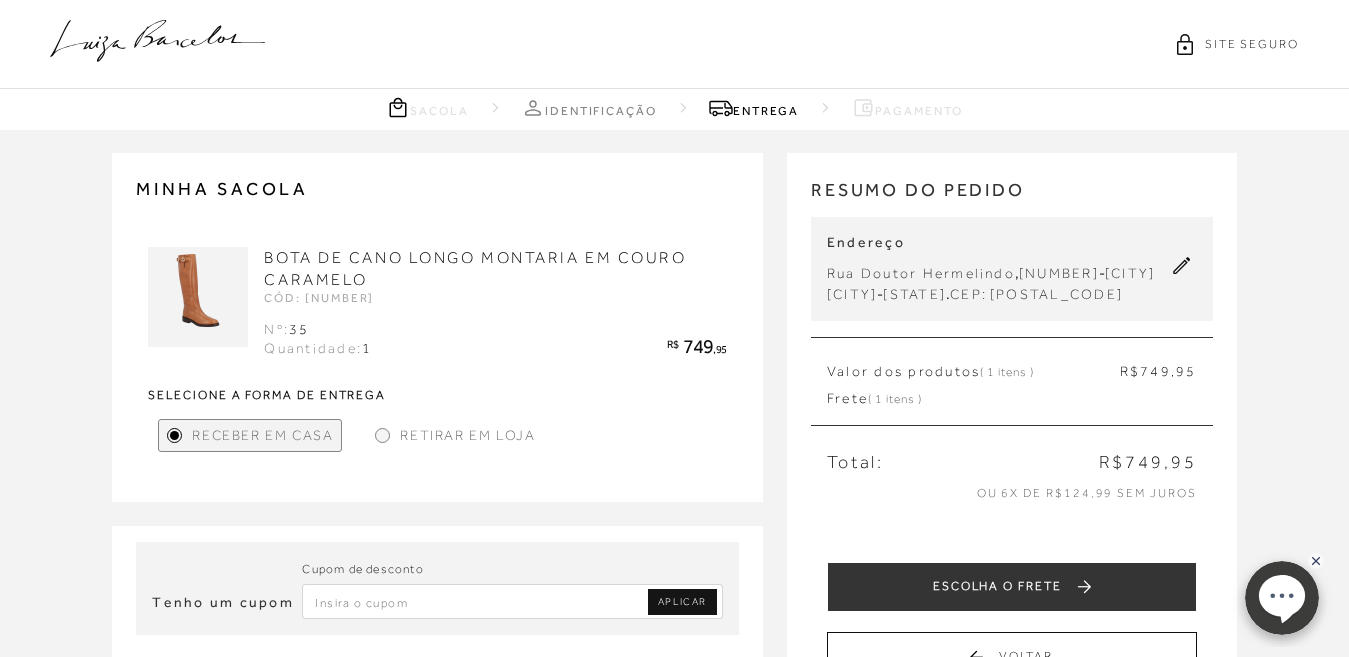 click at bounding box center (512, 601) 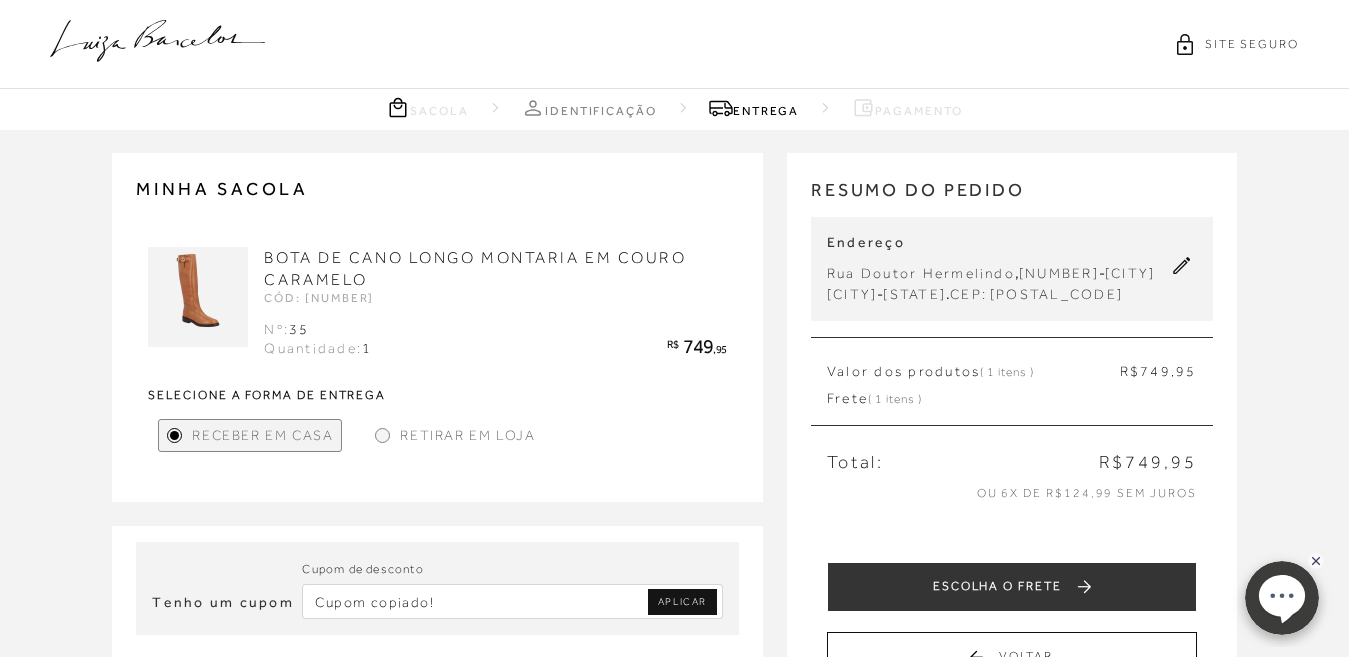 type on "Cupom copiado!" 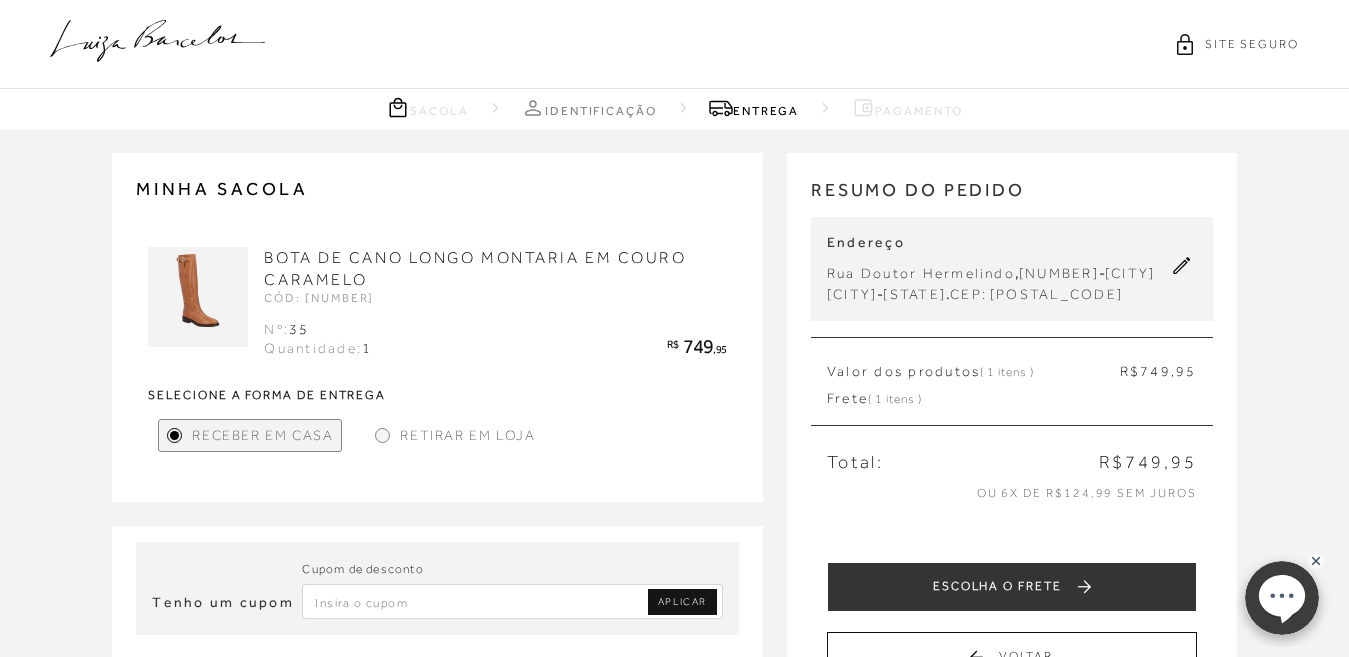 click at bounding box center [512, 601] 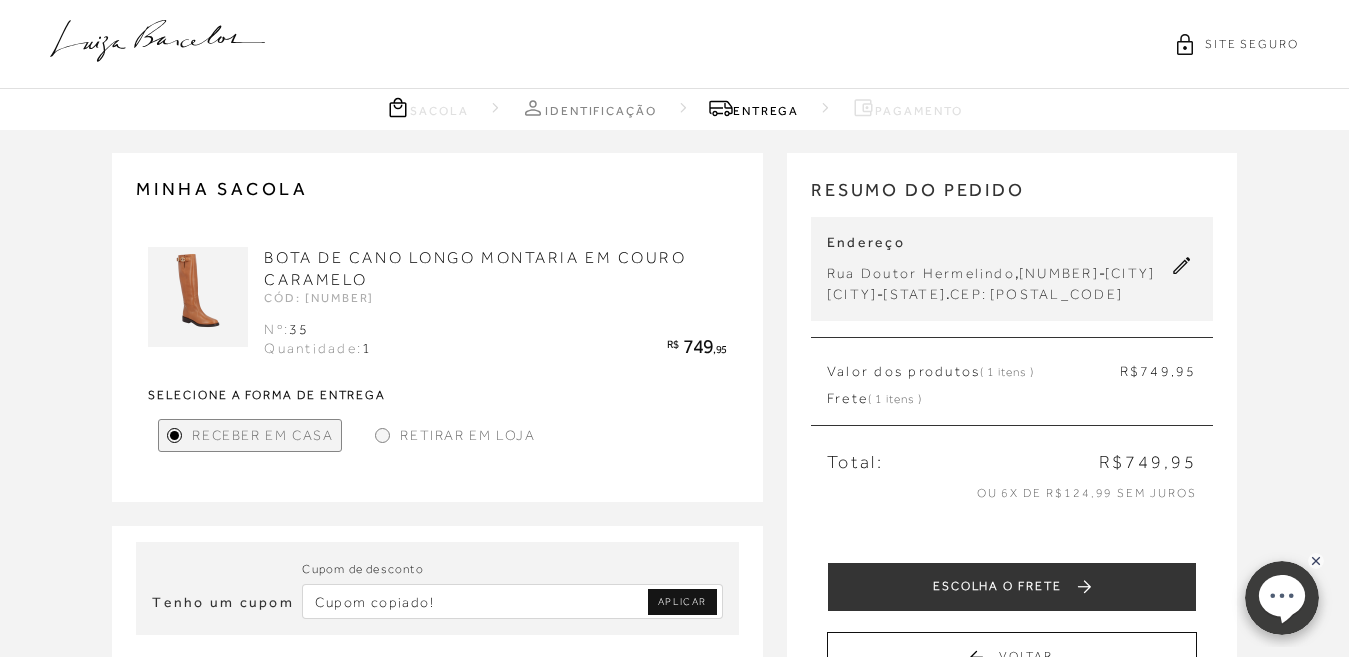 type on "Cupom copiado!" 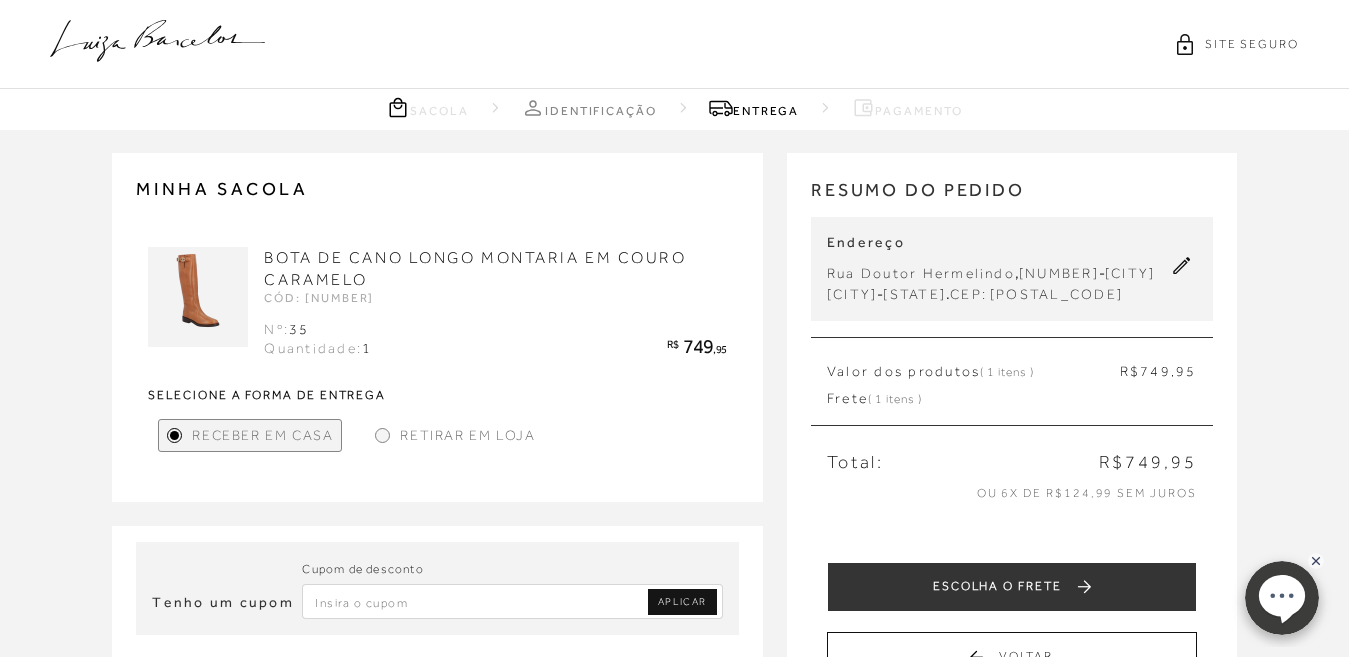 click on "APLICAR" at bounding box center (682, 602) 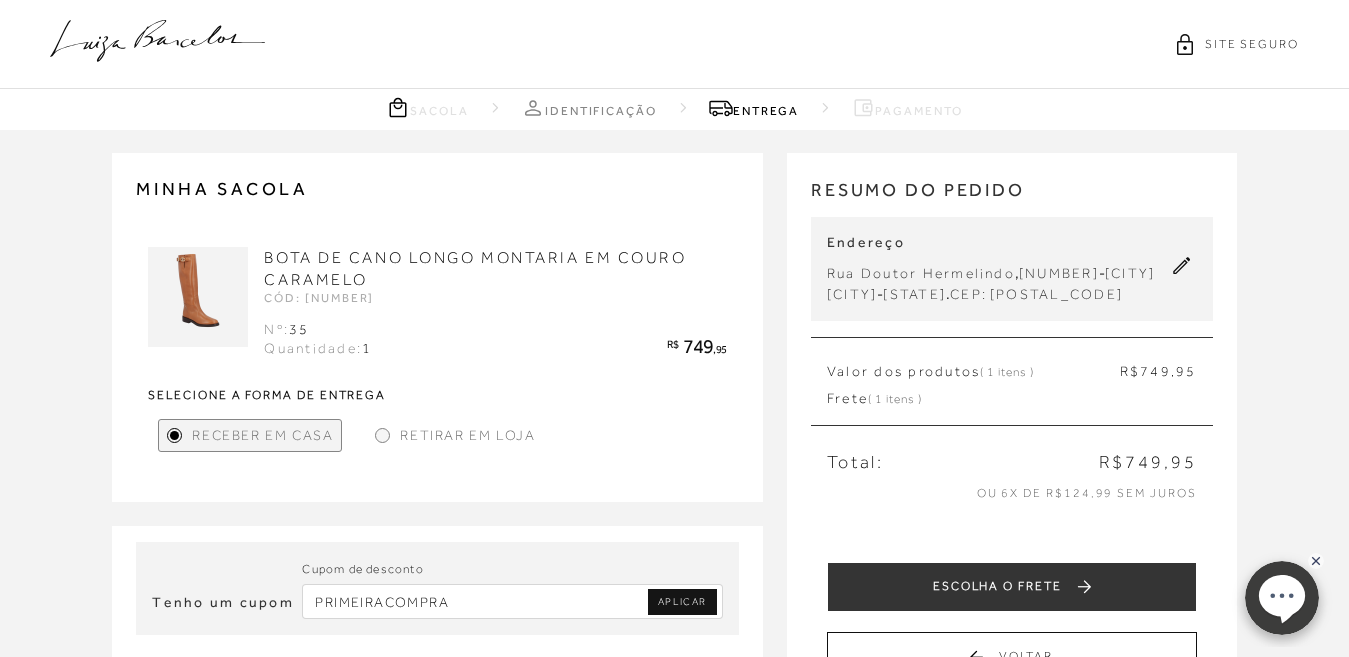 type on "PRIMEIRACOMPRA" 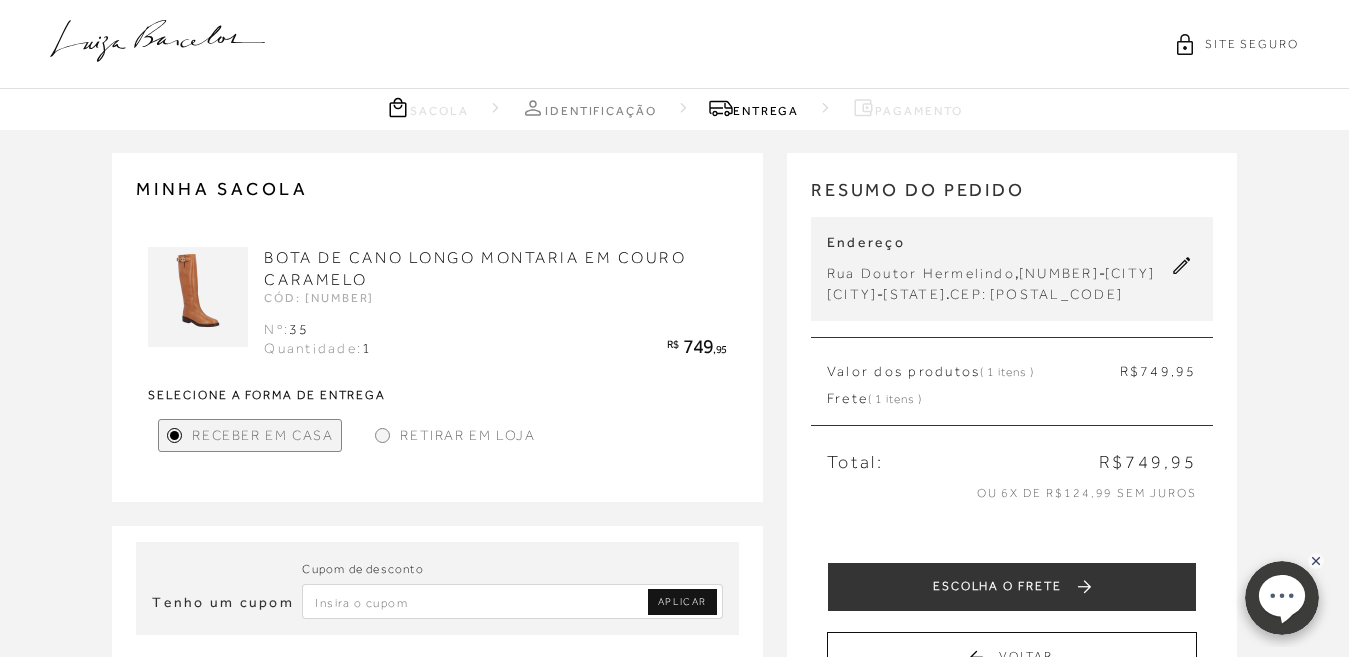 click on "APLICAR" at bounding box center (682, 602) 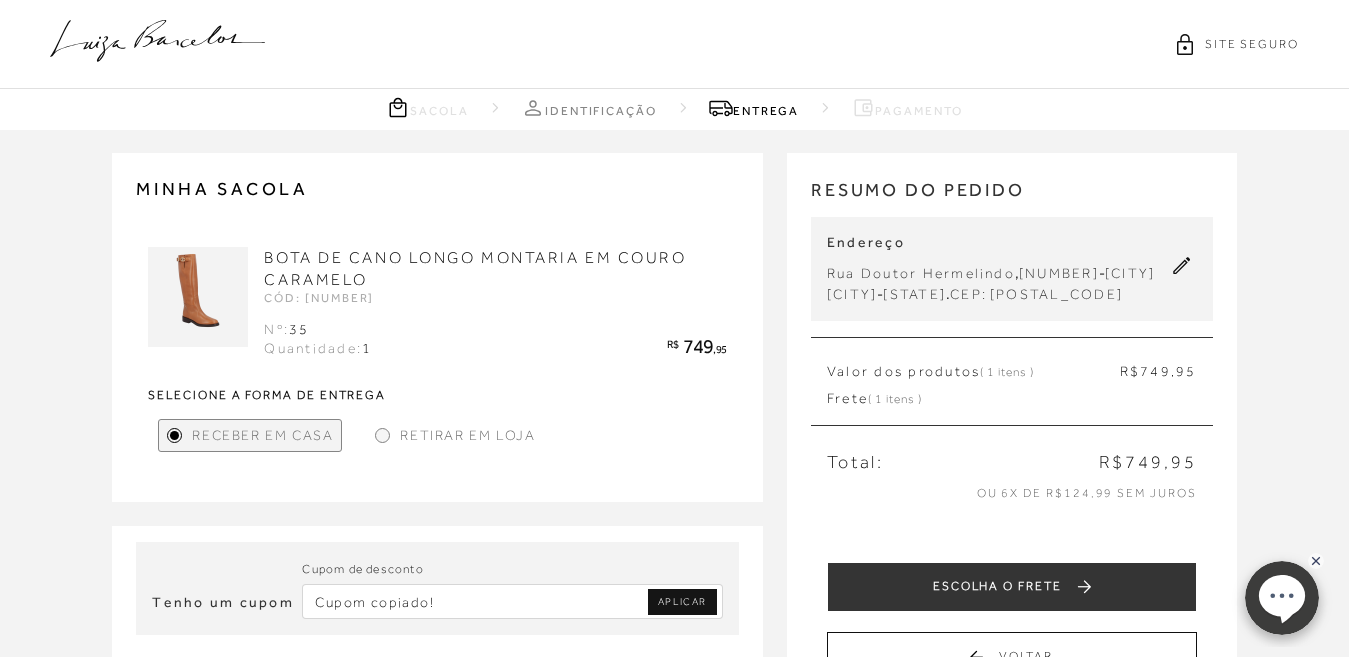 type on "Cupom copiado!" 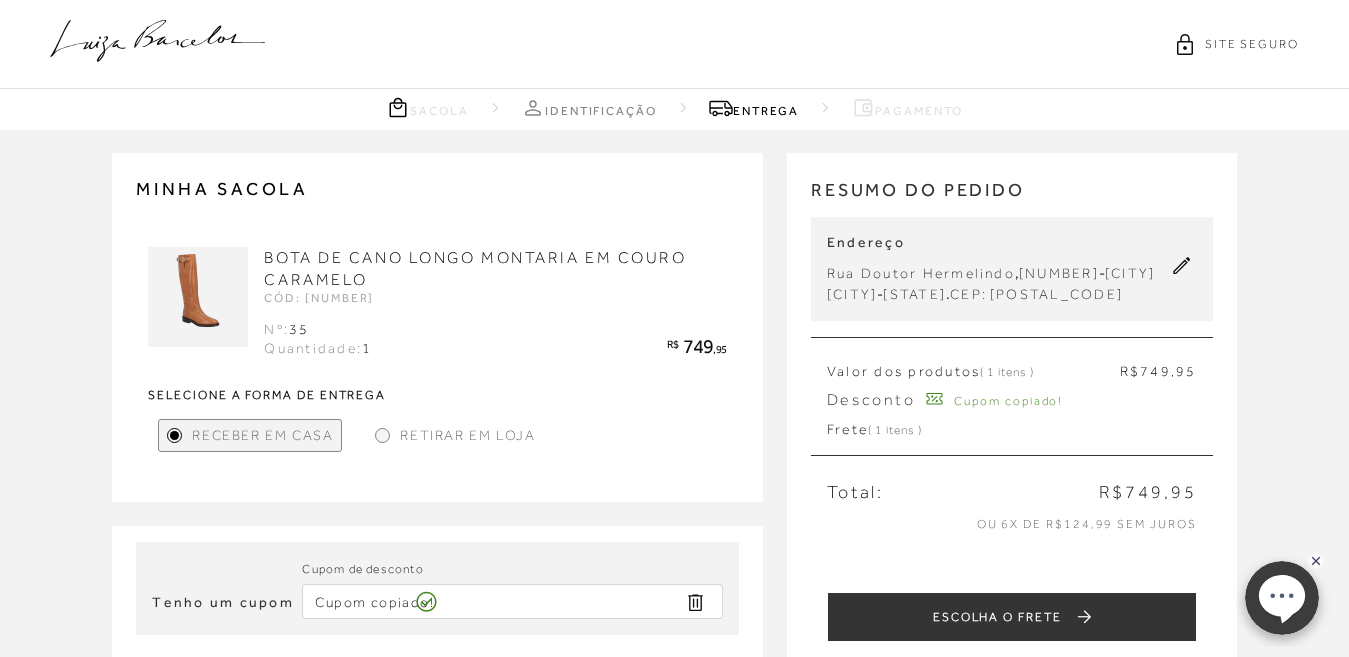type 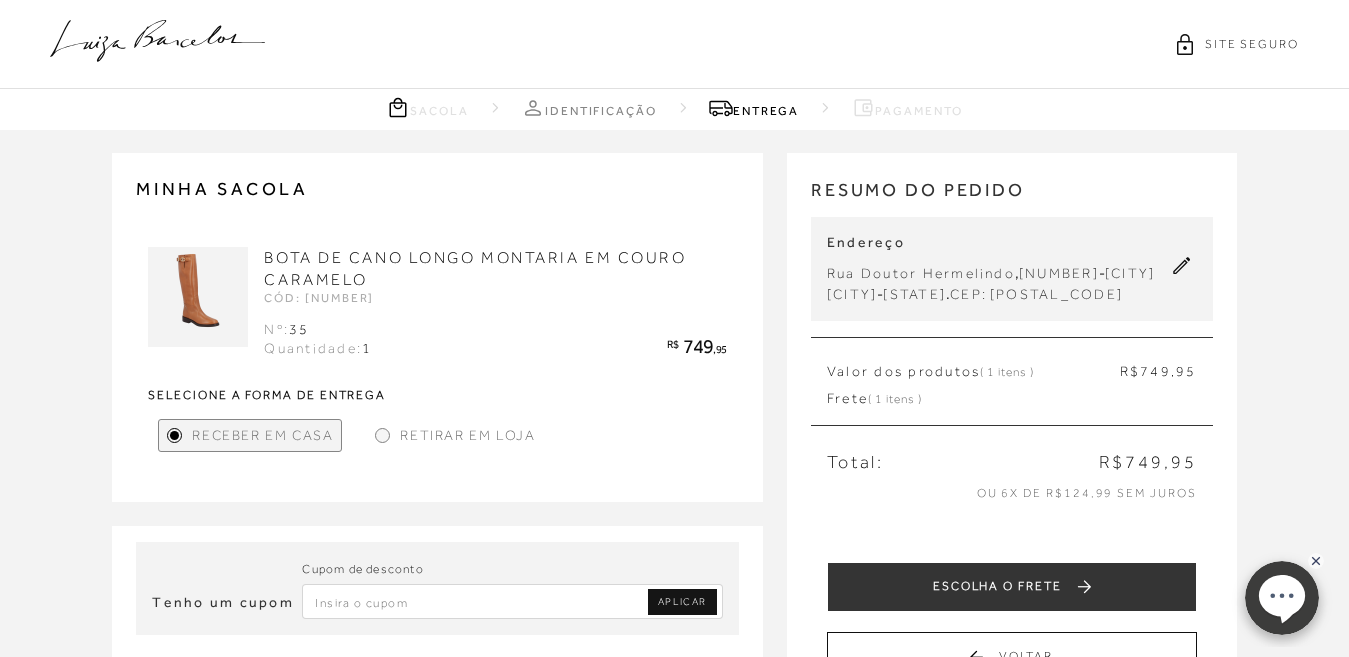 click 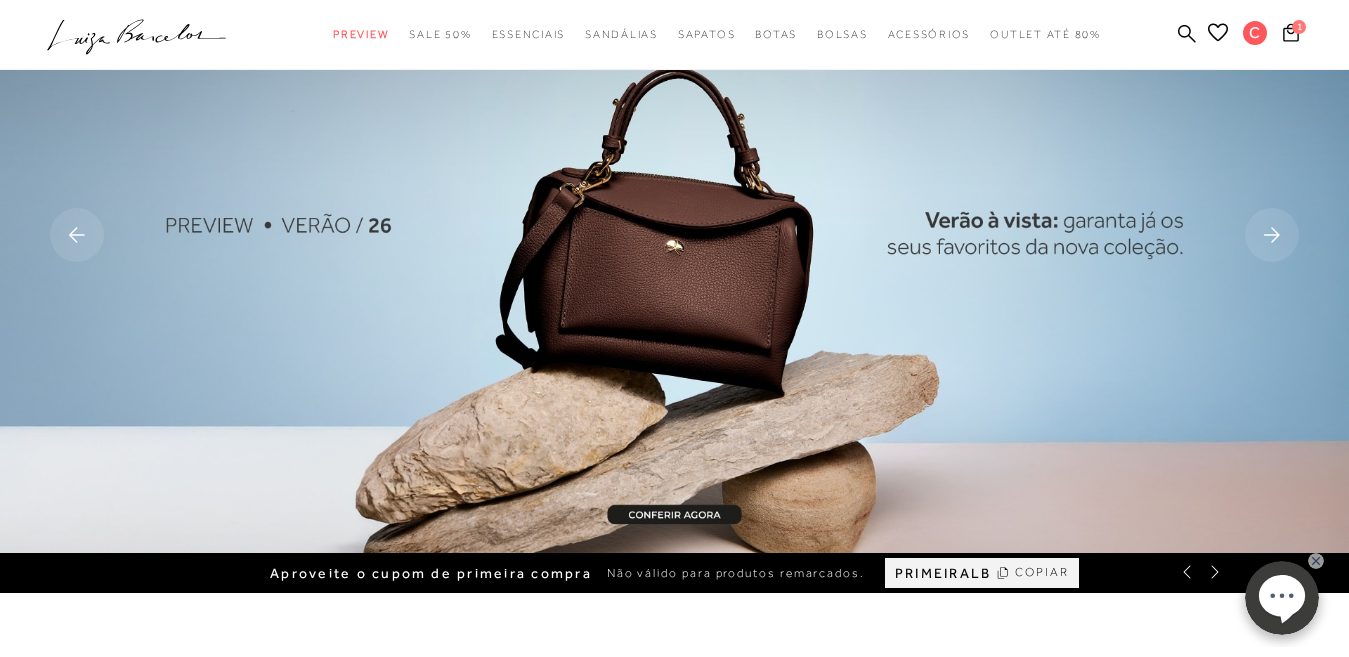 scroll, scrollTop: 120, scrollLeft: 0, axis: vertical 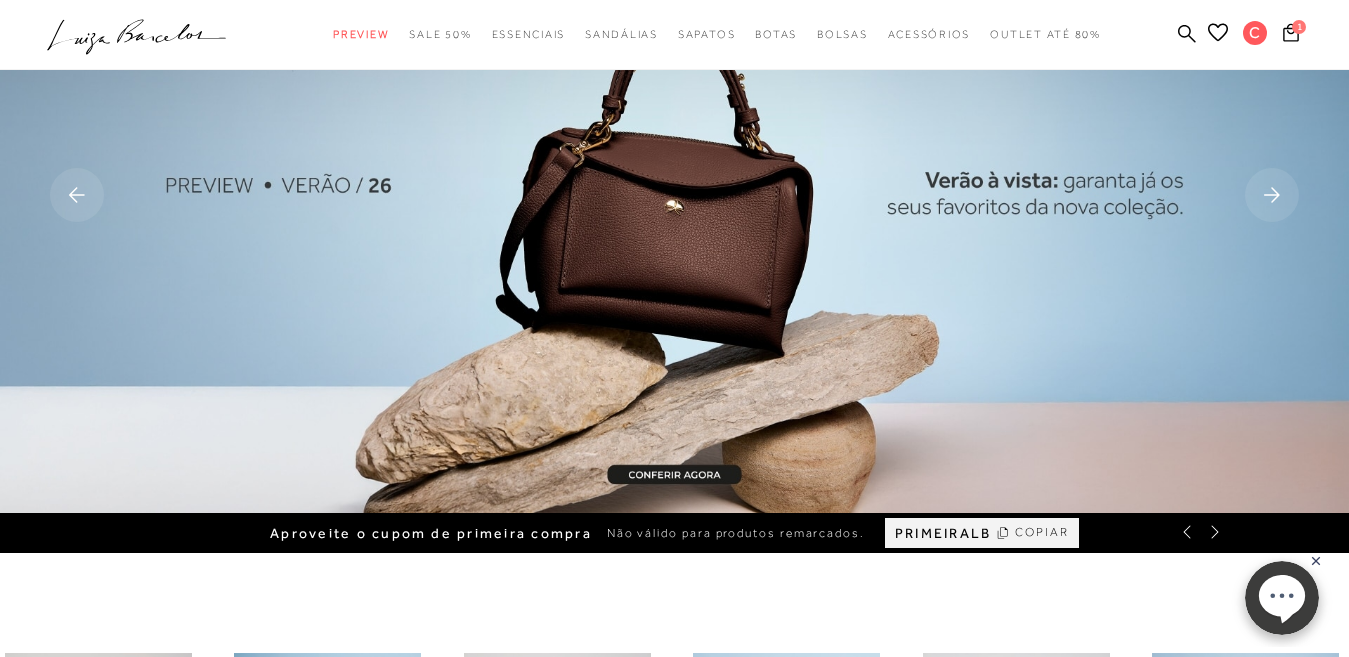 click on "PRIMEIRALB" at bounding box center (943, 533) 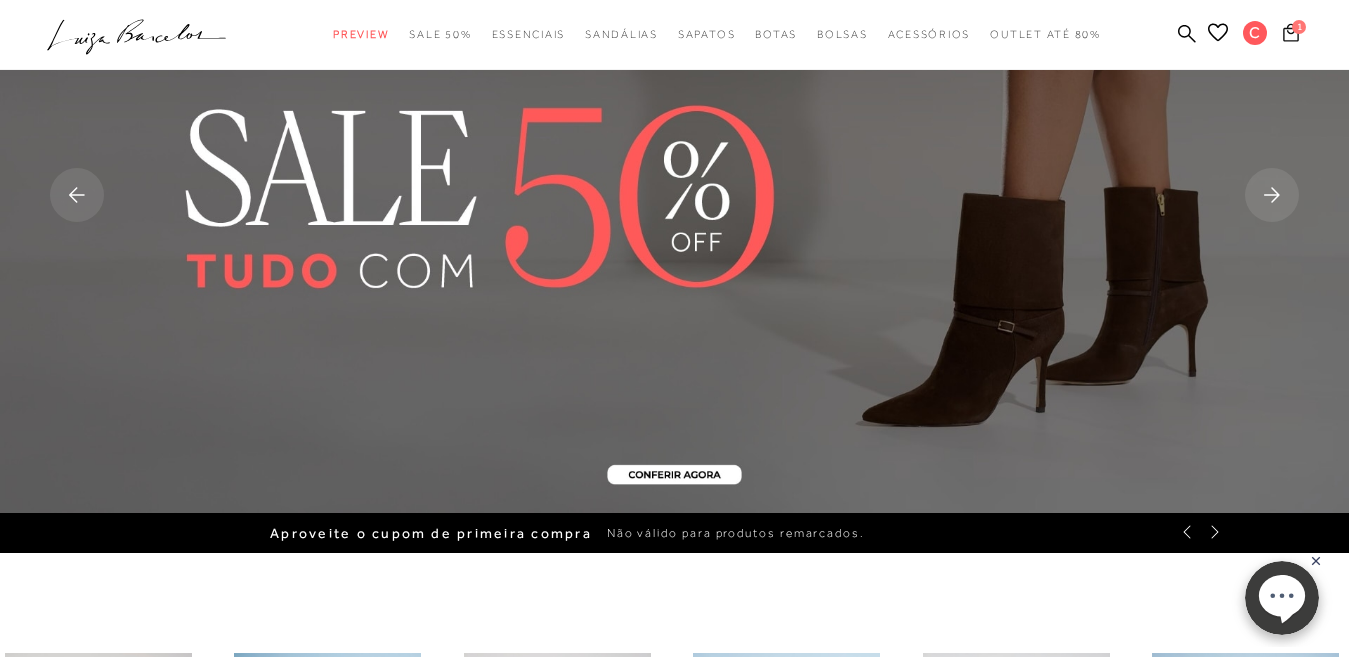 click on "1" at bounding box center [1299, 27] 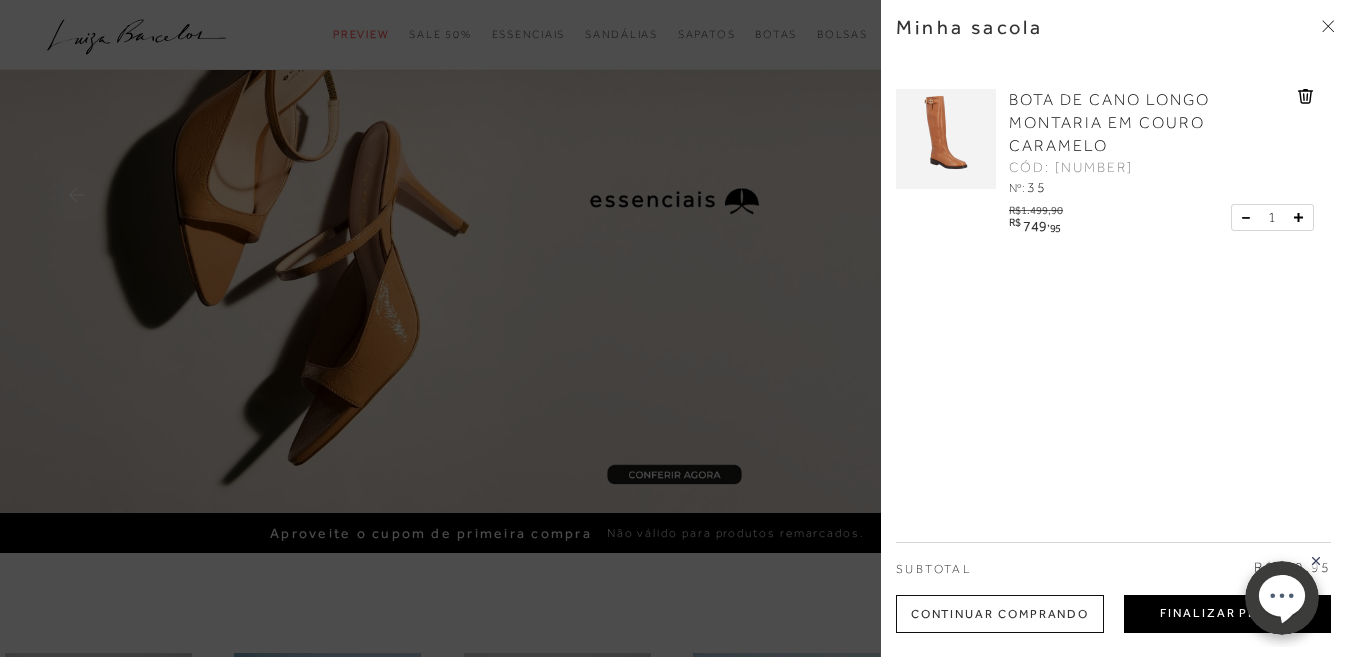 click on "Finalizar Pedido" at bounding box center [1227, 614] 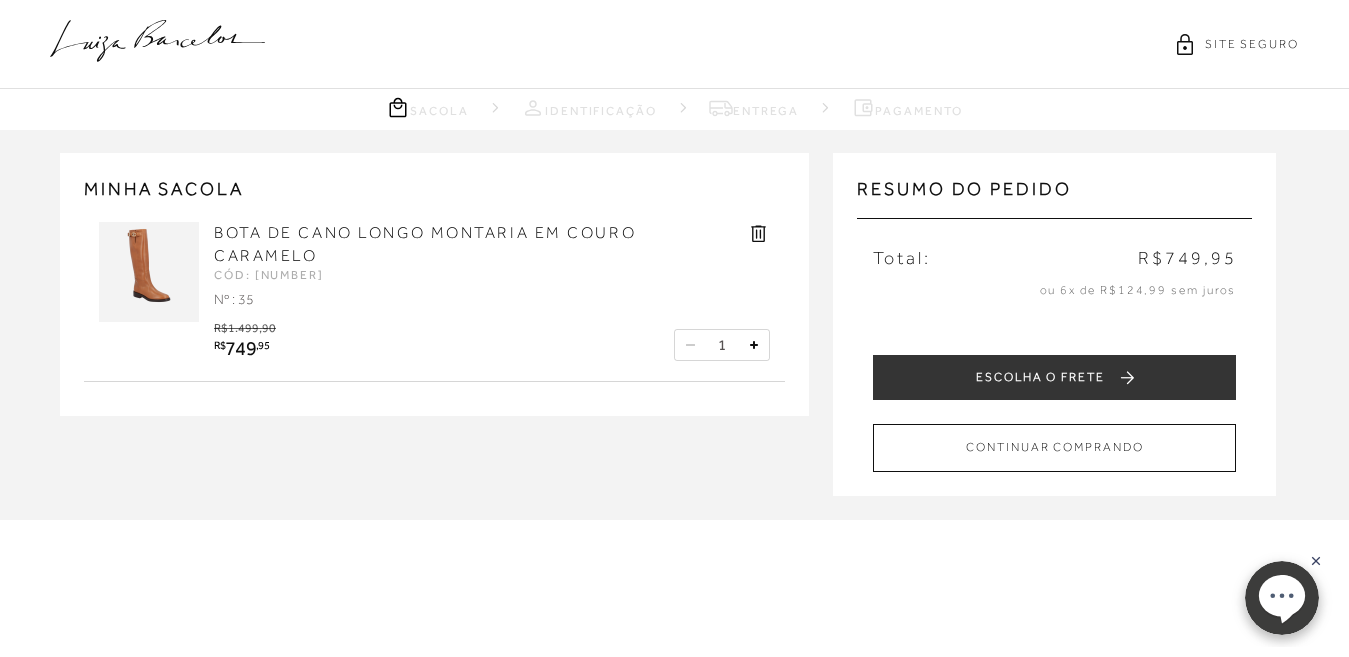 scroll, scrollTop: 0, scrollLeft: 0, axis: both 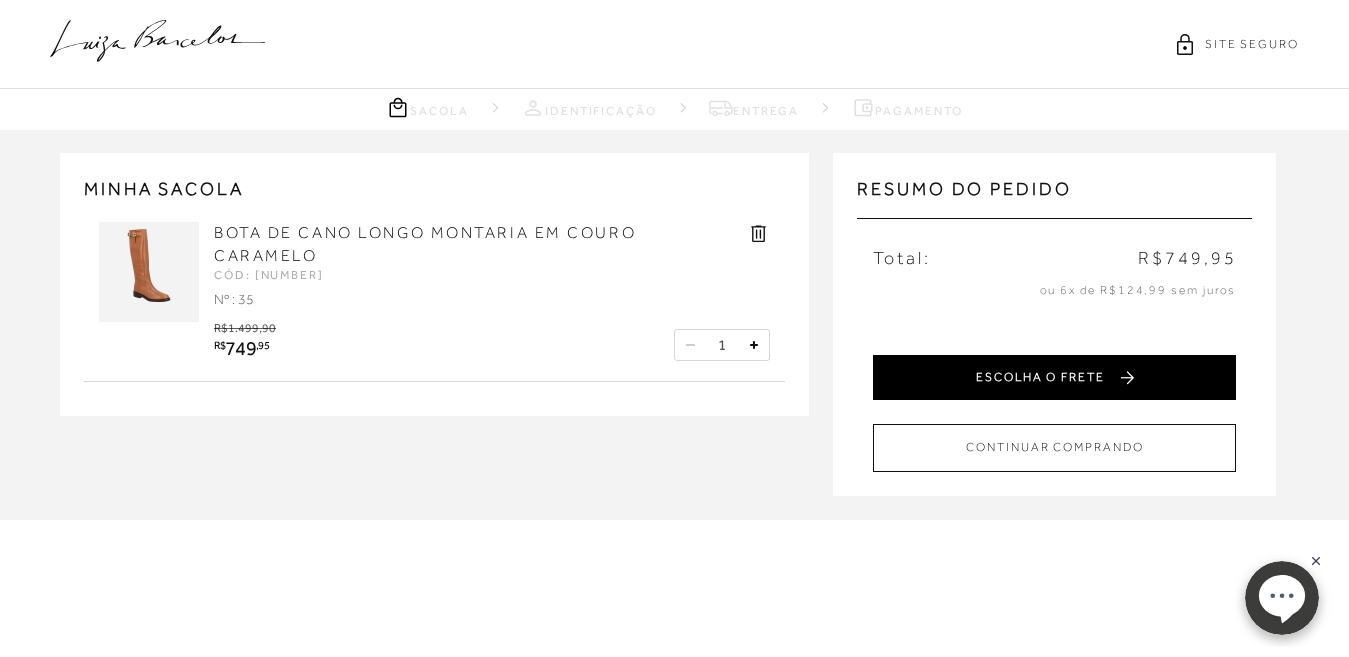 click on "ESCOLHA O FRETE" at bounding box center [1054, 377] 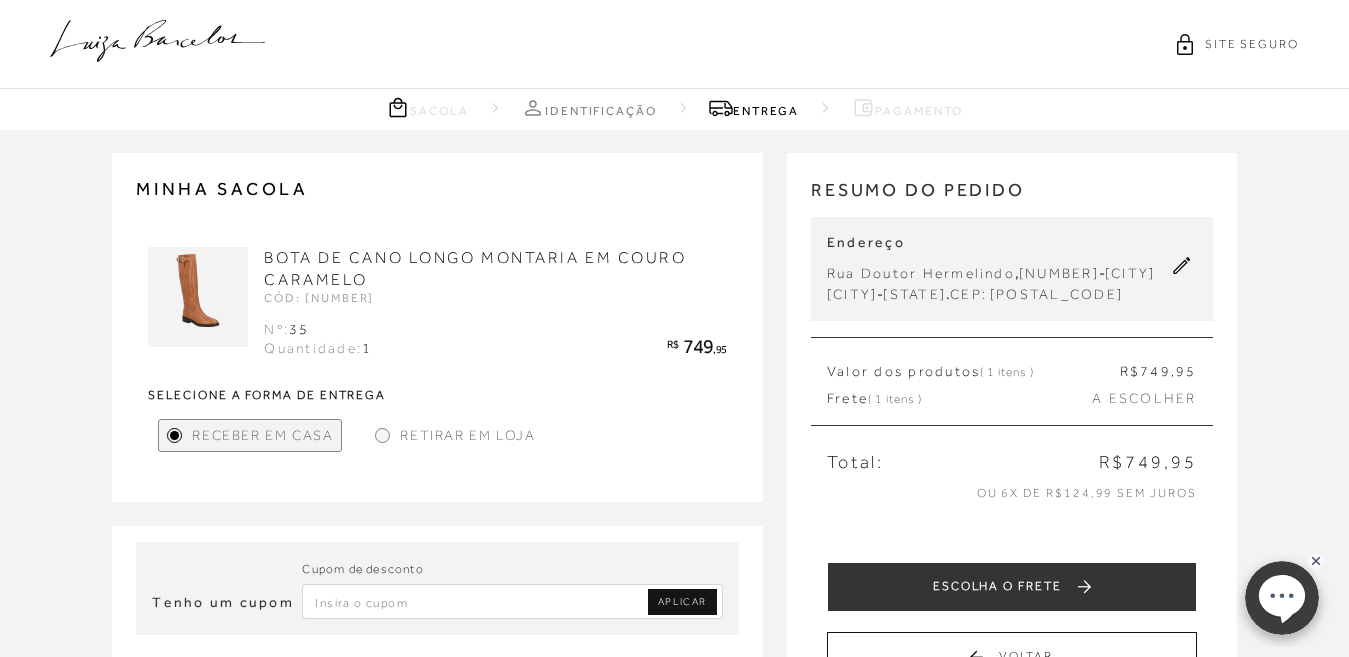 click at bounding box center [512, 601] 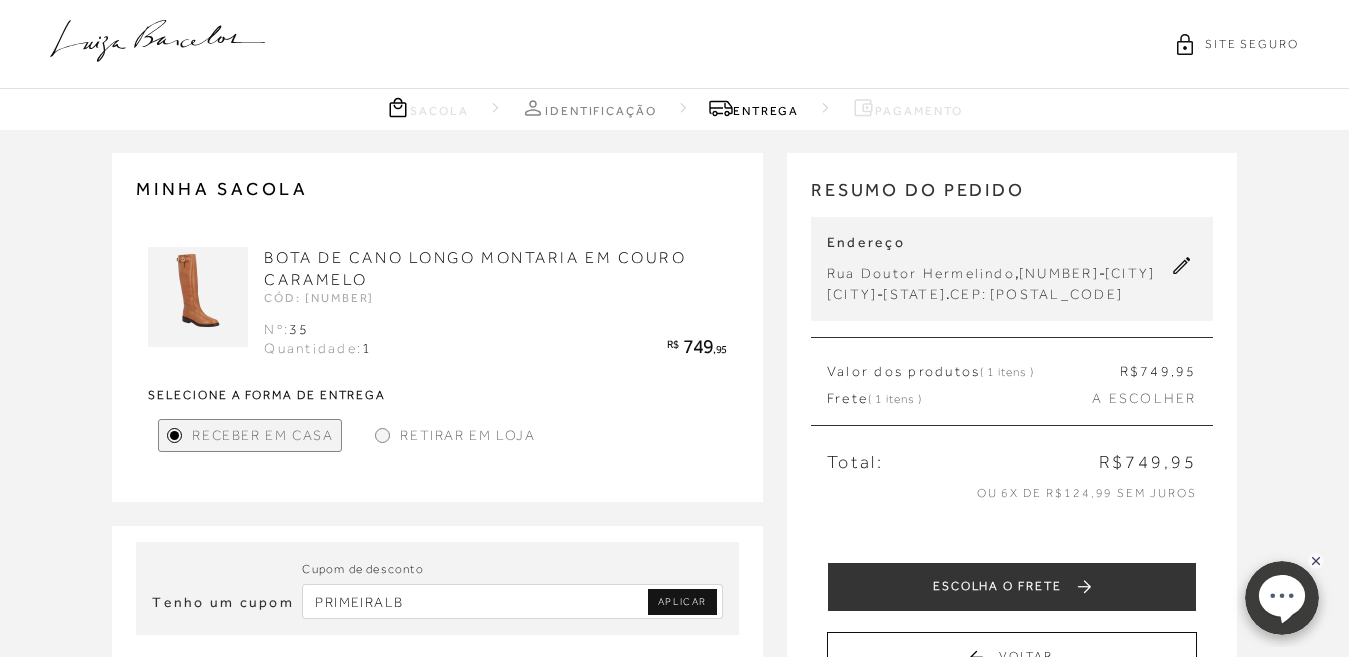 type on "PRIMEIRALB" 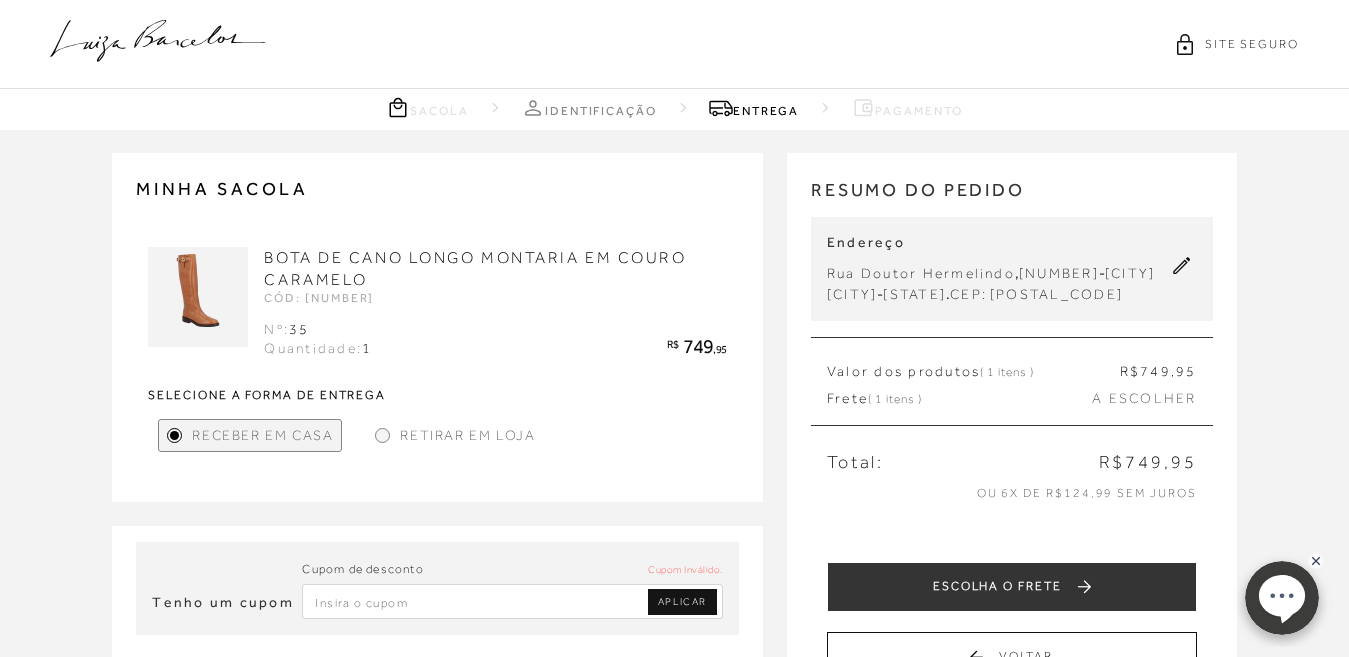 click at bounding box center (512, 601) 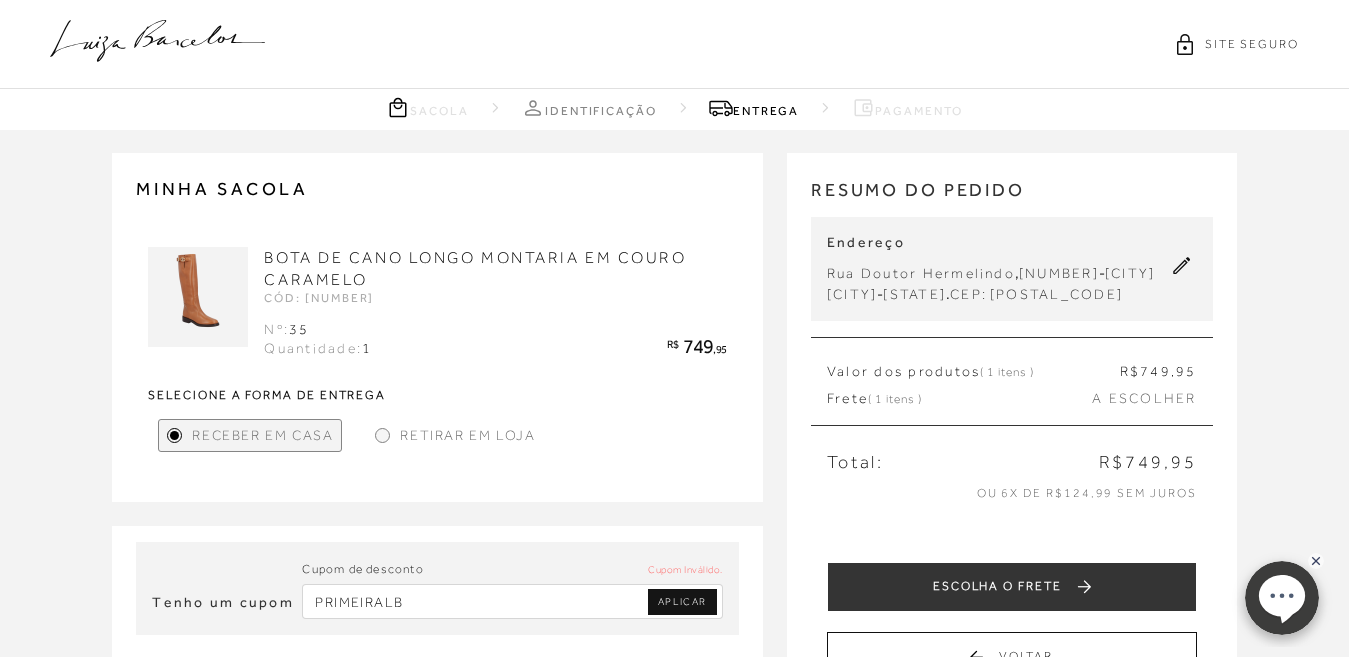 type on "PRIMEIRALB" 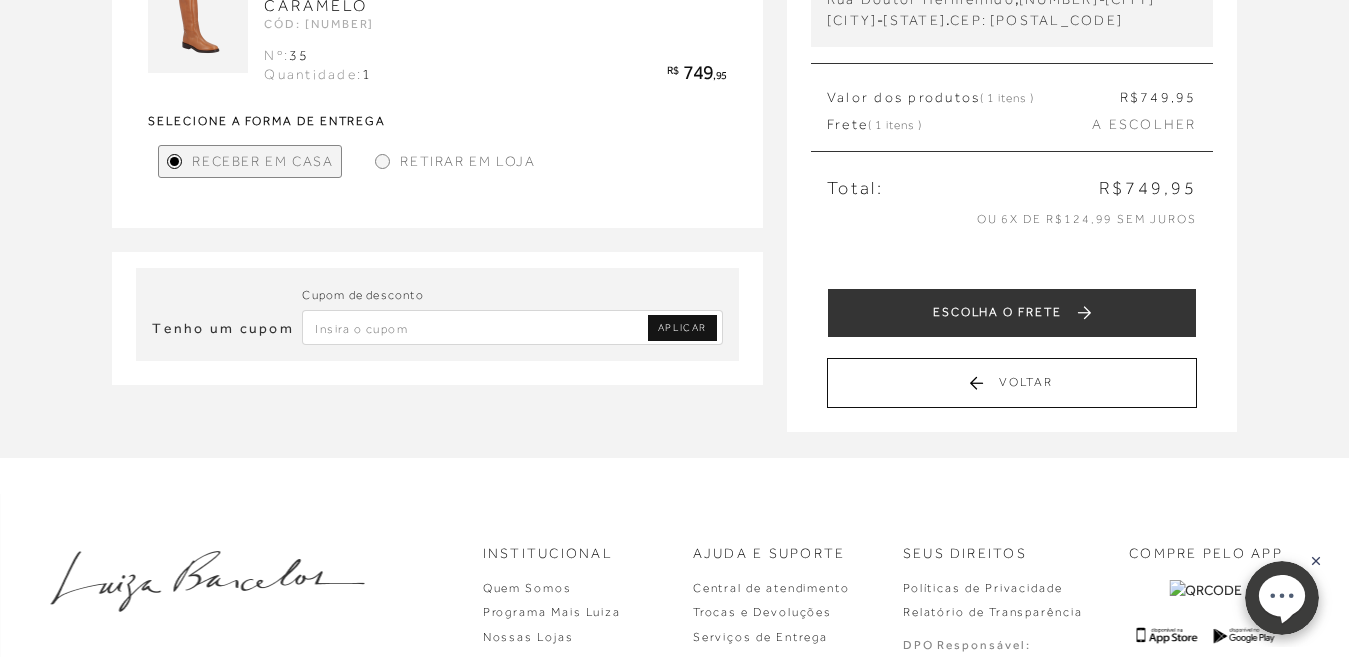 scroll, scrollTop: 285, scrollLeft: 0, axis: vertical 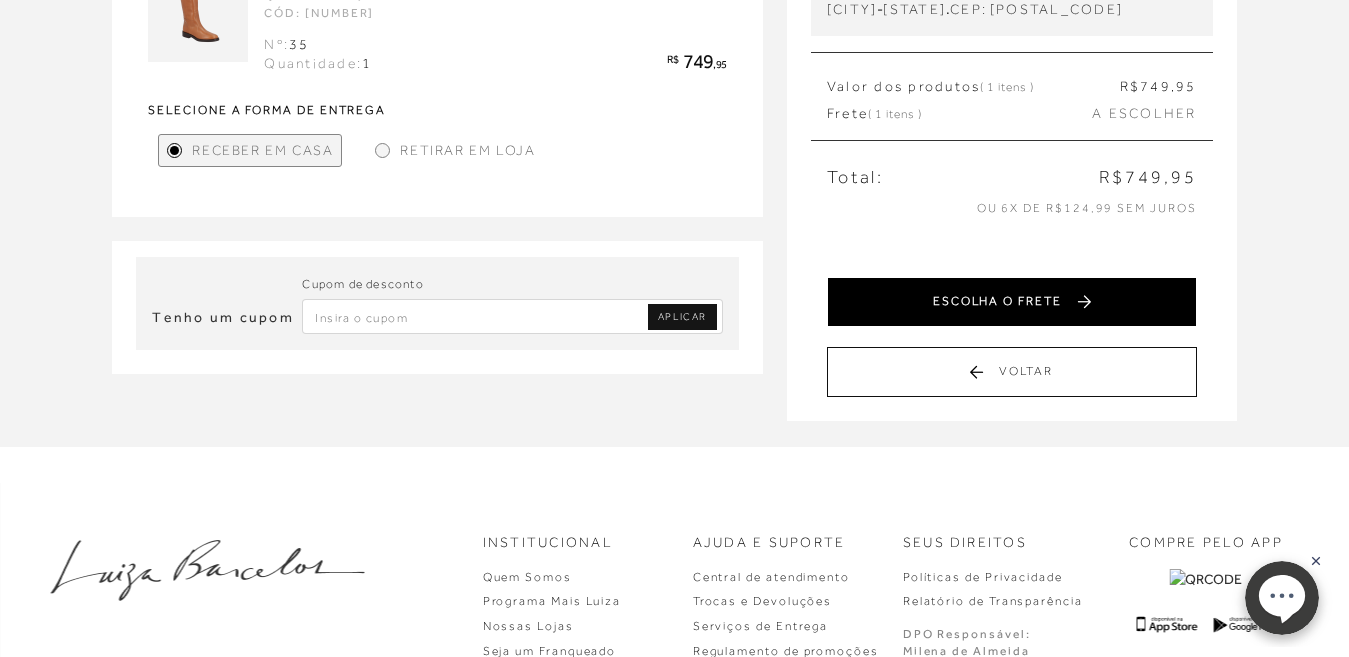 click on "ESCOLHA O FRETE" at bounding box center [1012, 302] 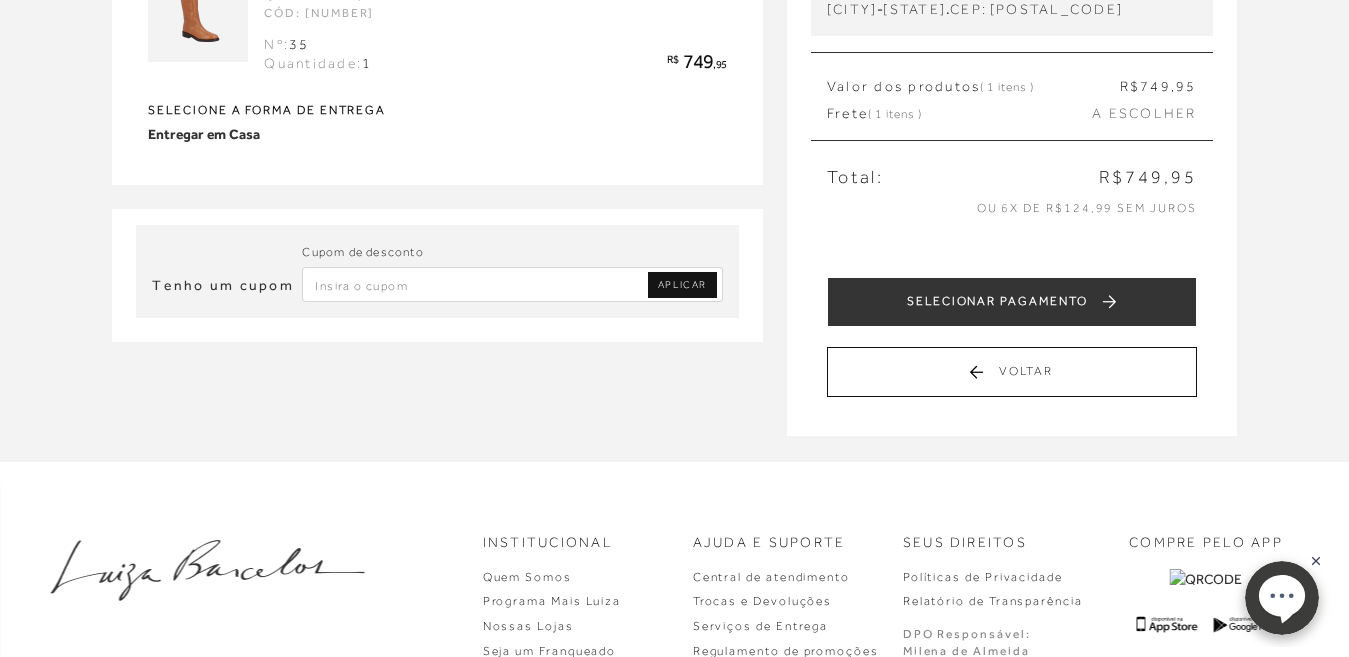 scroll, scrollTop: 0, scrollLeft: 0, axis: both 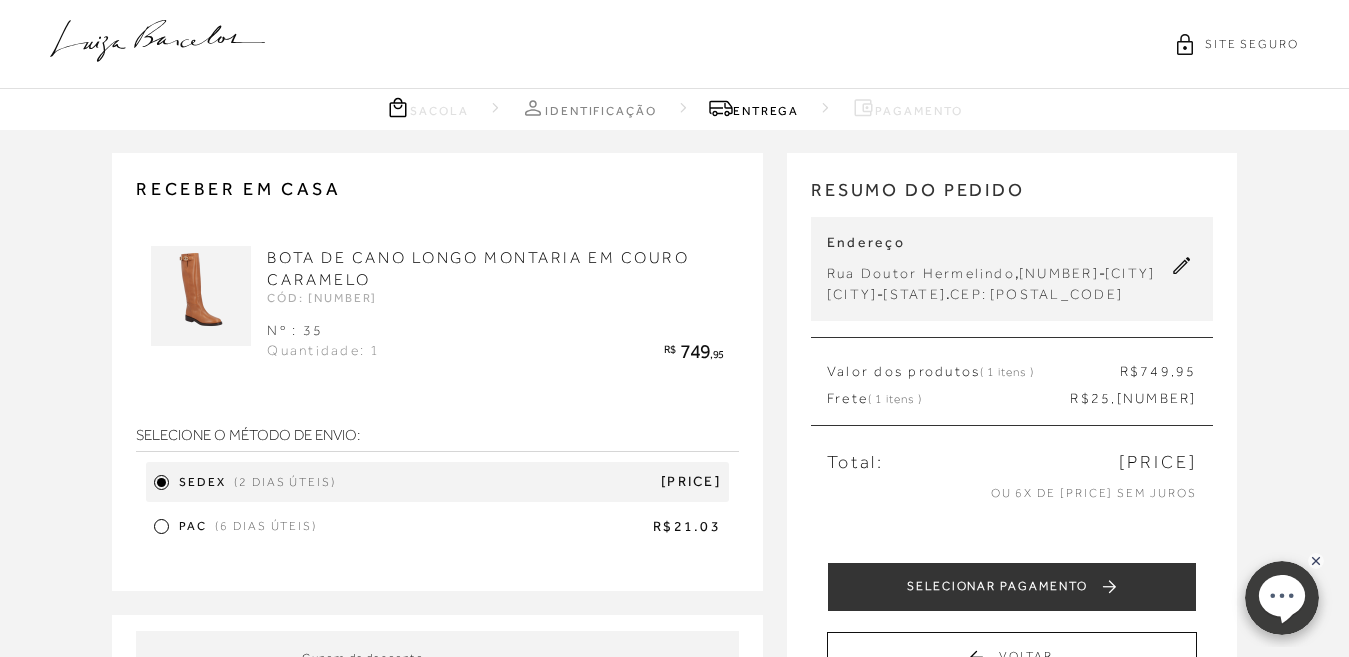 click at bounding box center (161, 526) 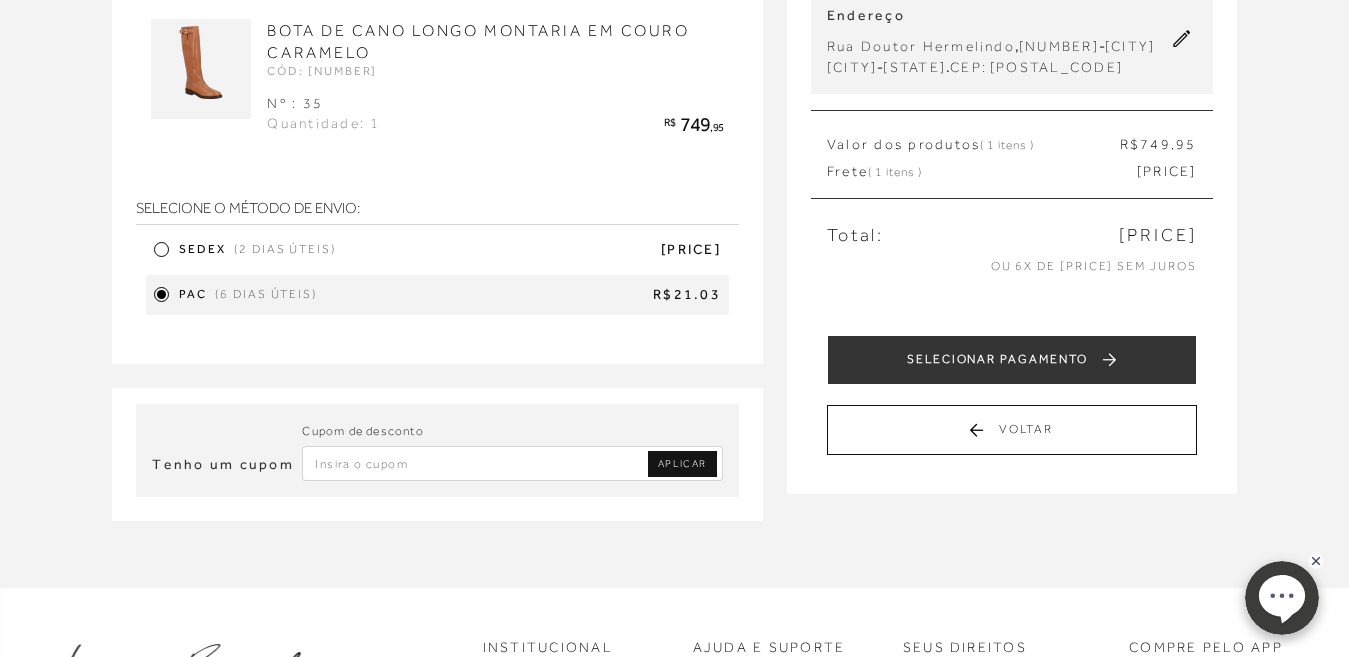 scroll, scrollTop: 225, scrollLeft: 0, axis: vertical 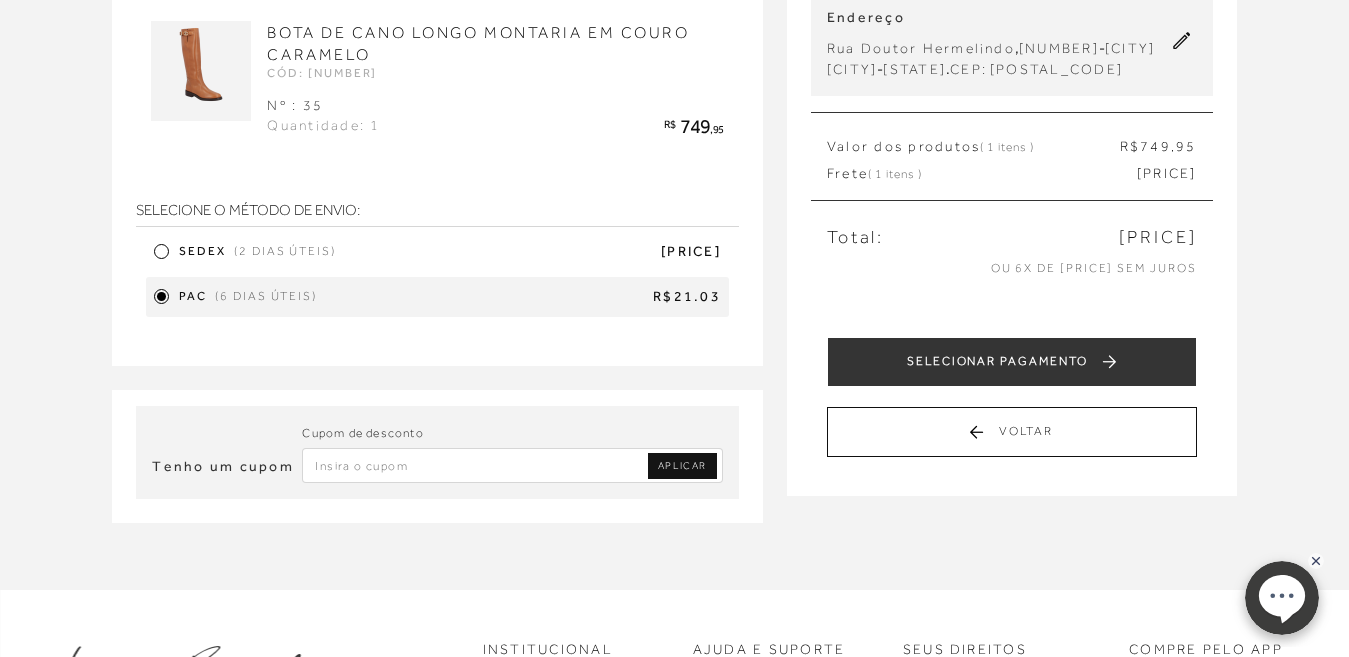 click at bounding box center (512, 465) 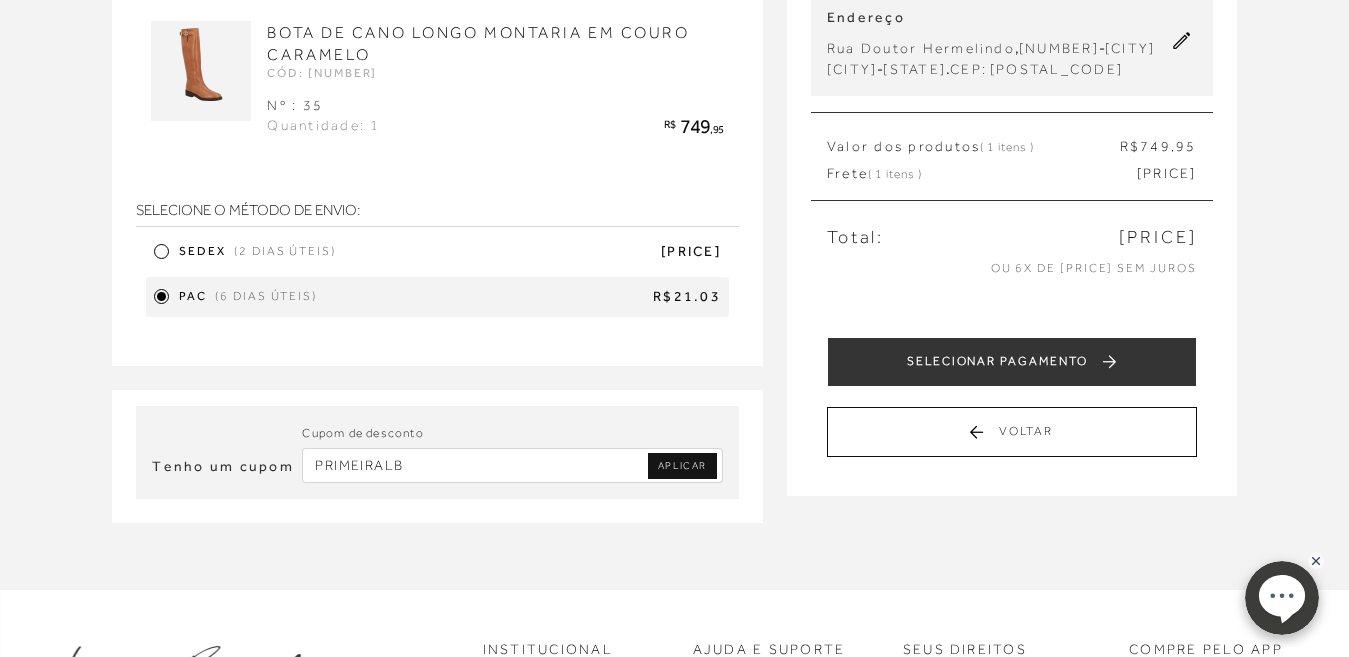 type on "PRIMEIRALB" 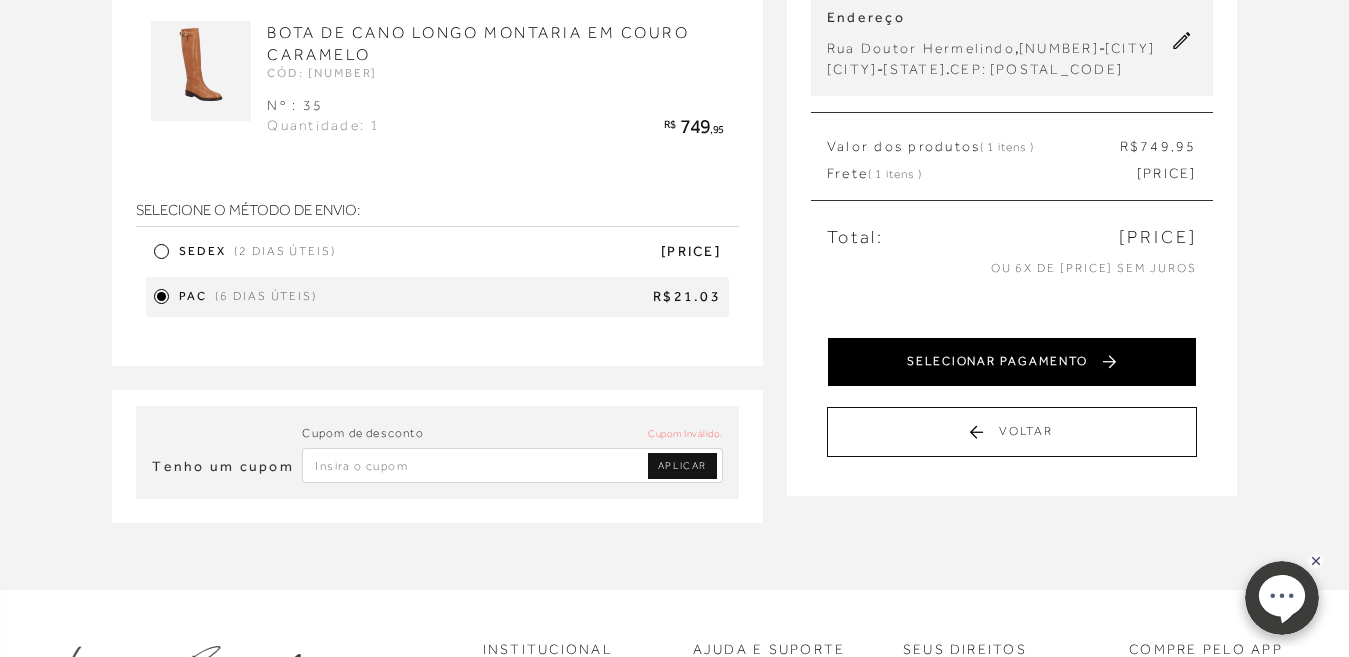 click on "SELECIONAR PAGAMENTO" at bounding box center [1012, 362] 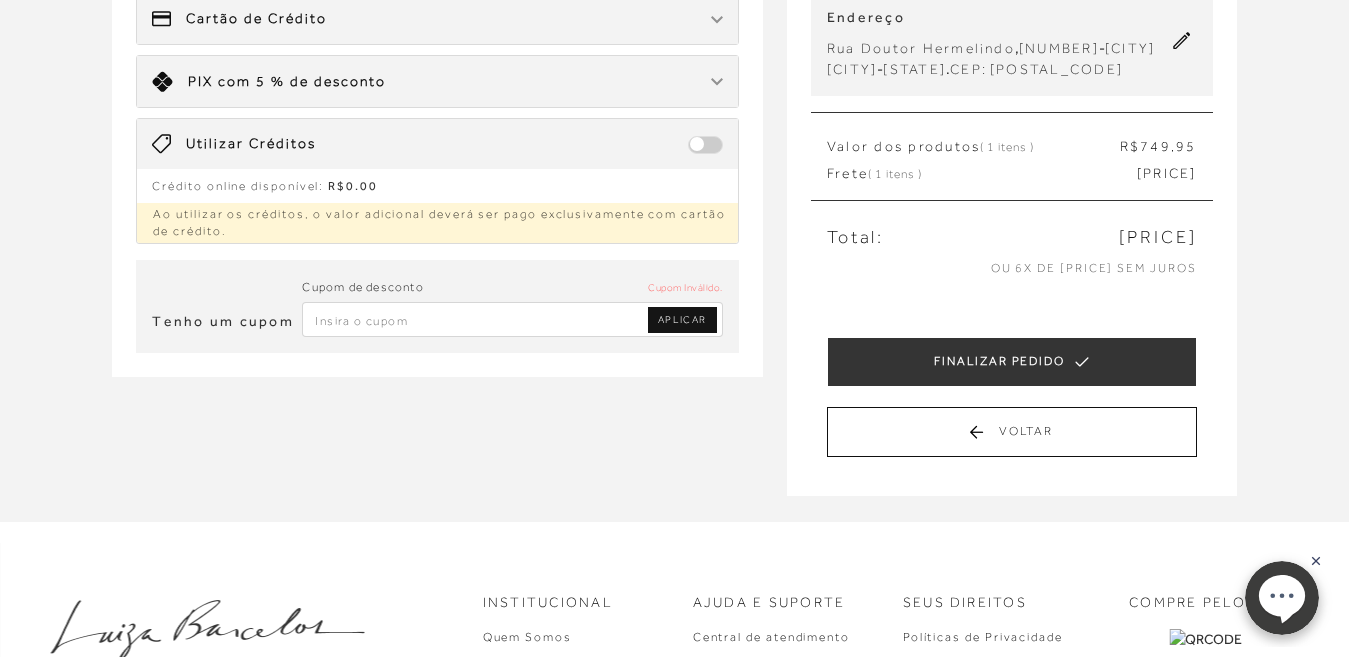 scroll, scrollTop: 0, scrollLeft: 0, axis: both 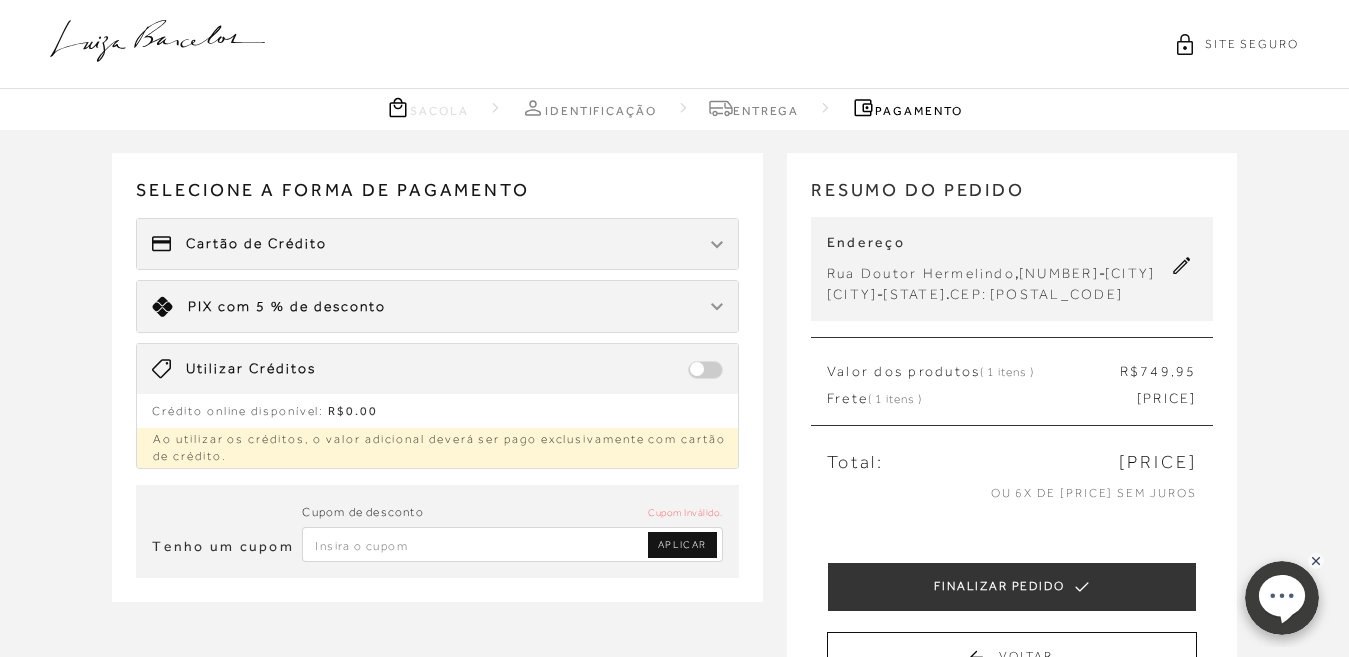 click on "Limite: R$ 5.000,00
PIX
com 5 % de desconto" at bounding box center [437, 306] 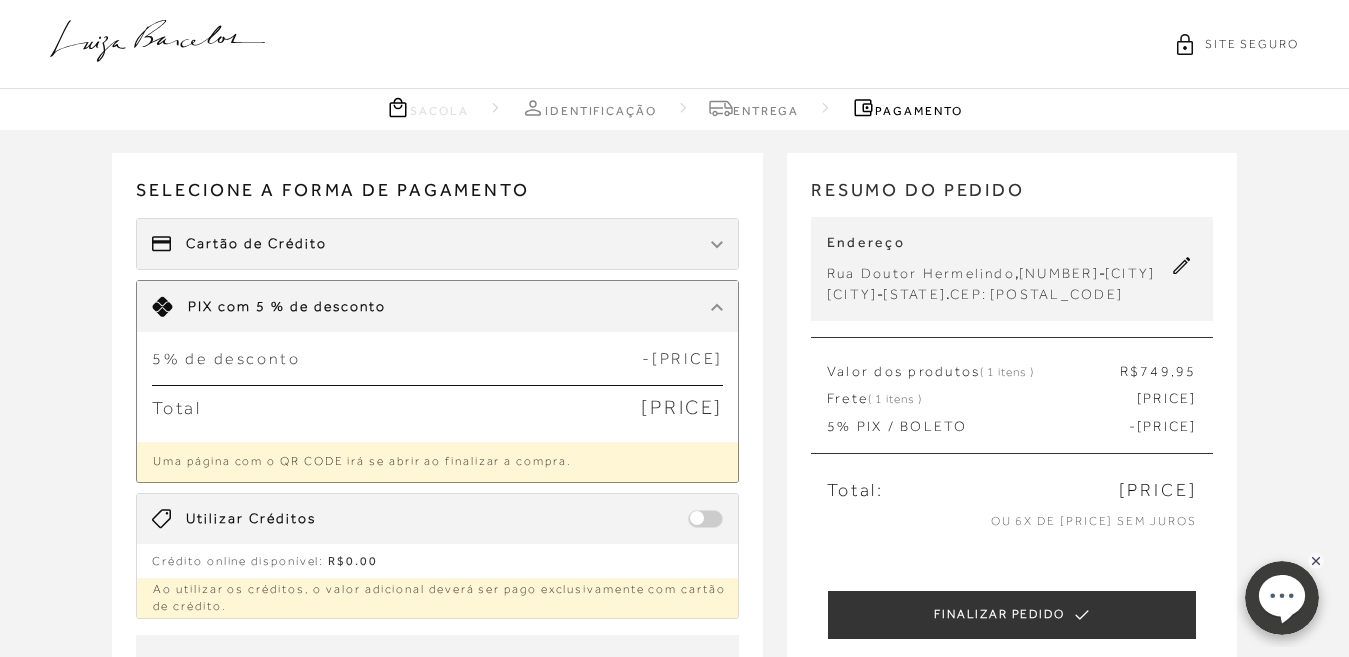 click on "Cartão de Crédito" at bounding box center [437, 244] 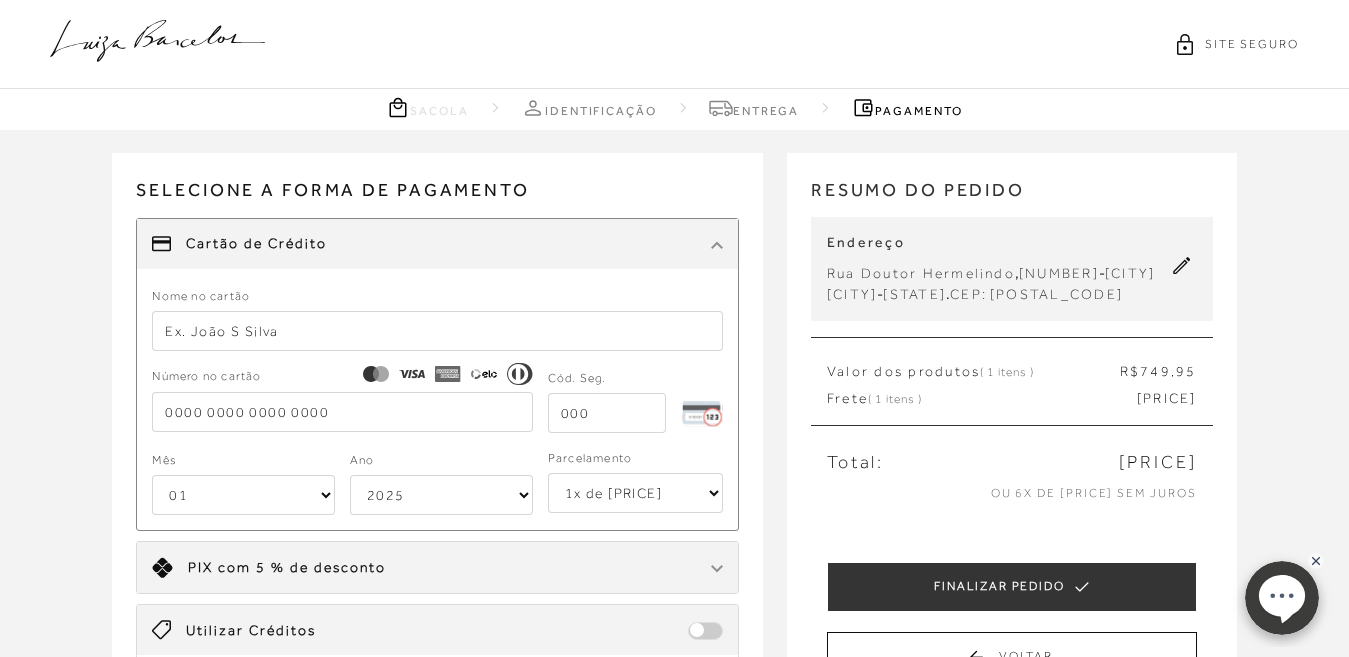 click on "1x de [PRICE] 2x de [PRICE] sem juros 3x de [PRICE] sem juros 4x de [PRICE] sem juros 5x de [PRICE] sem juros 6x de [PRICE] sem juros" at bounding box center (635, 493) 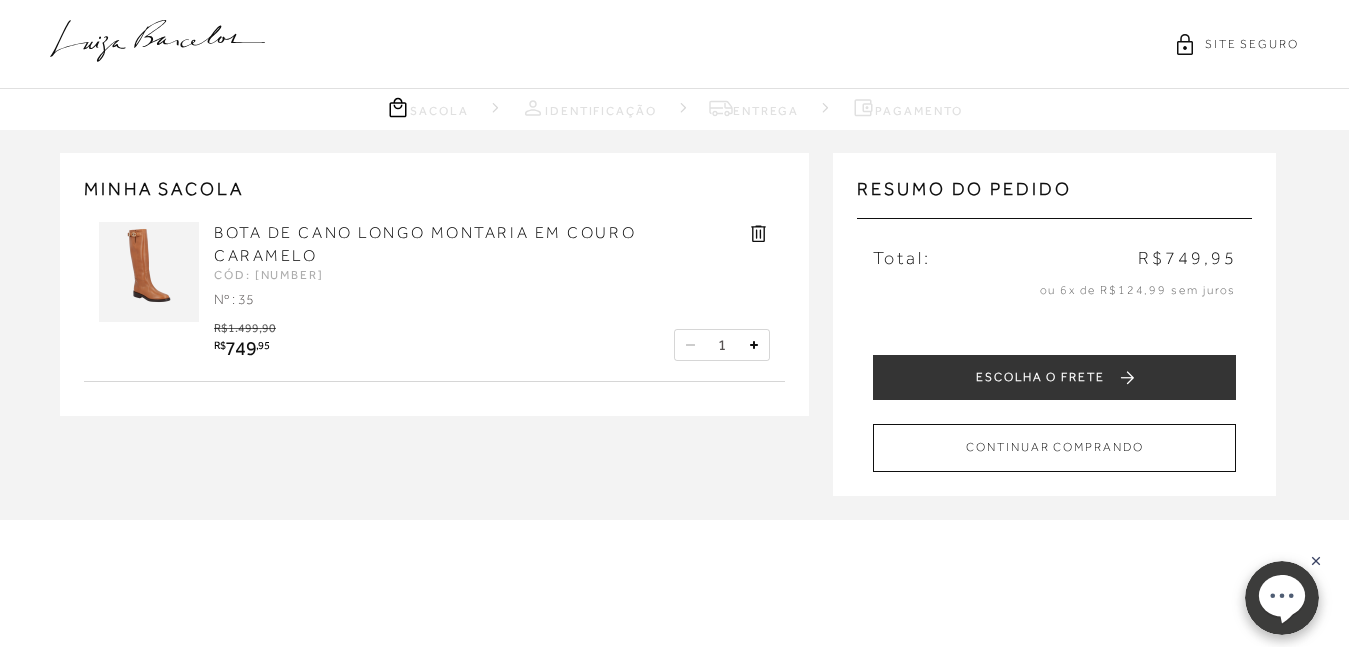 scroll, scrollTop: 0, scrollLeft: 0, axis: both 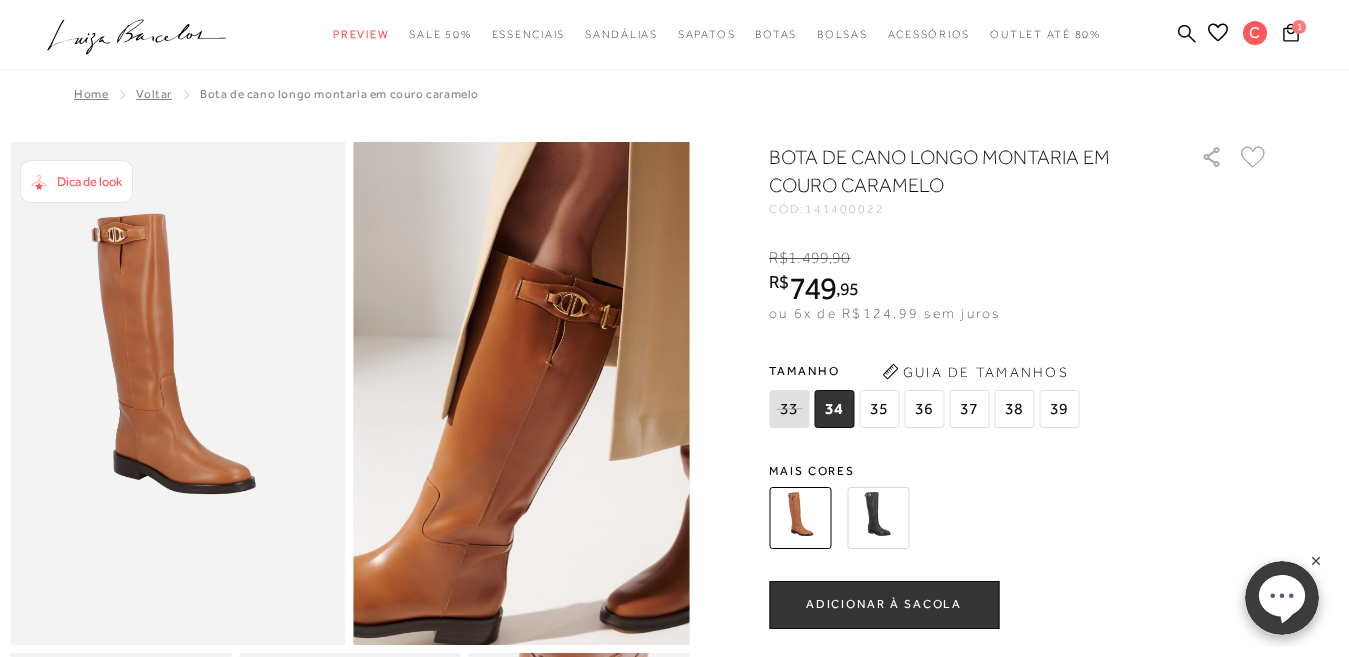 click at bounding box center (542, 365) 